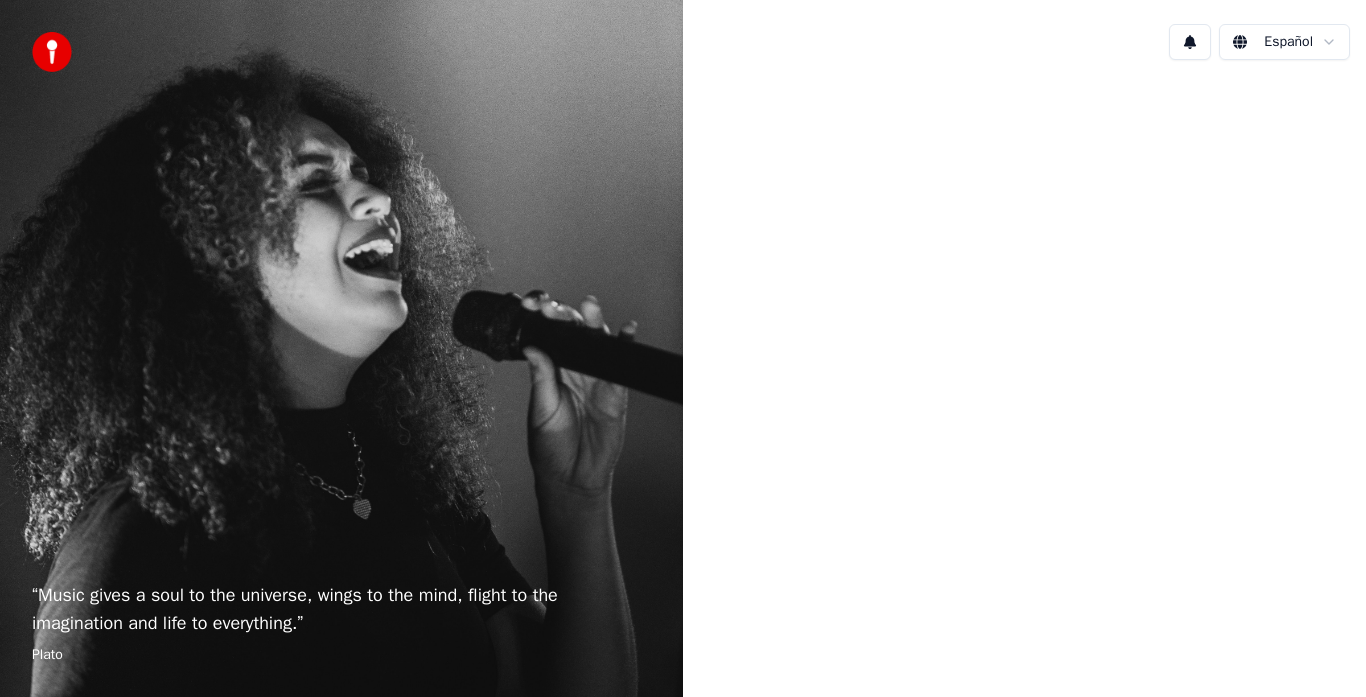 scroll, scrollTop: 0, scrollLeft: 0, axis: both 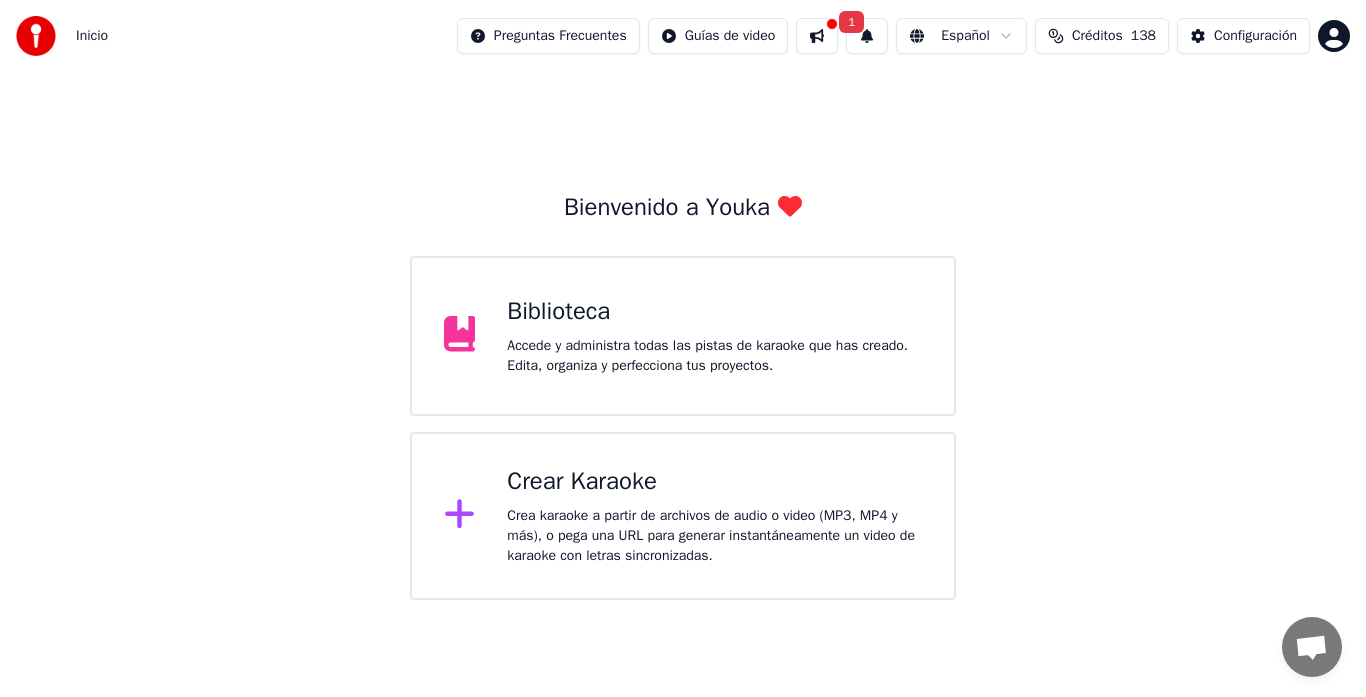 click on "Biblioteca Accede y administra todas las pistas de karaoke que has creado. Edita, organiza y perfecciona tus proyectos." at bounding box center [714, 336] 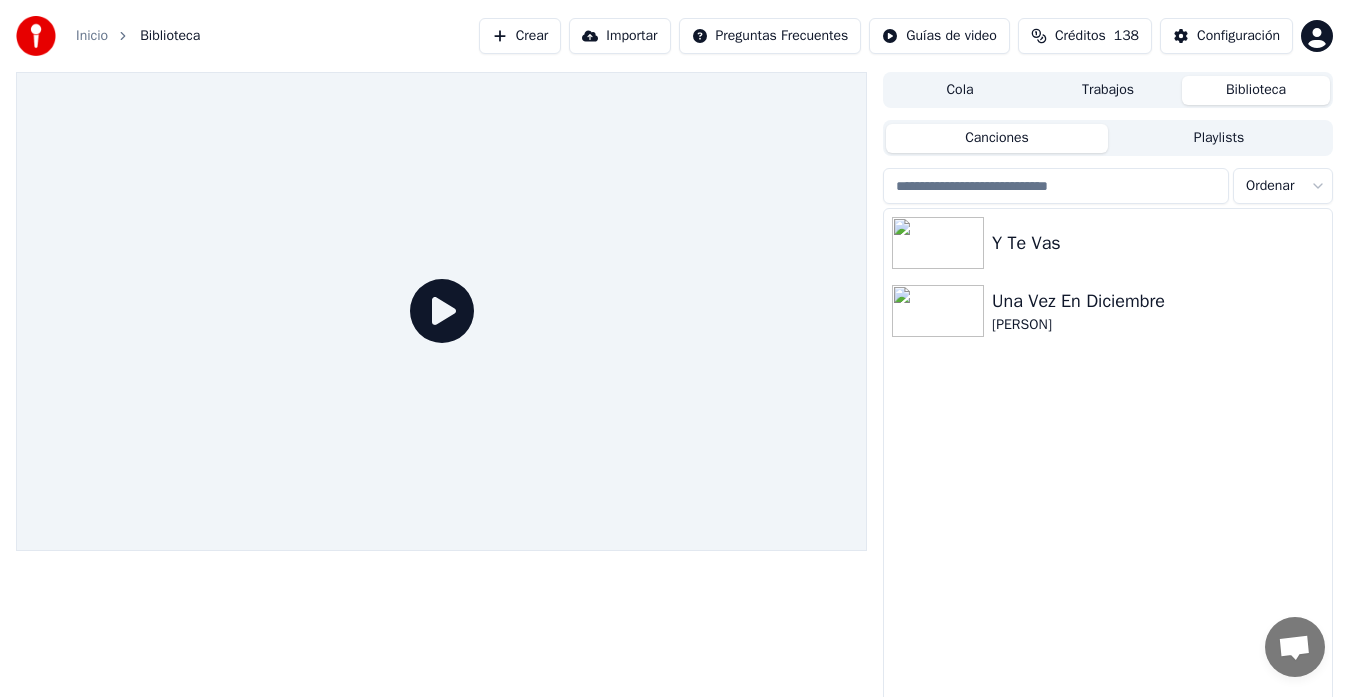 click on "Crear" at bounding box center [520, 36] 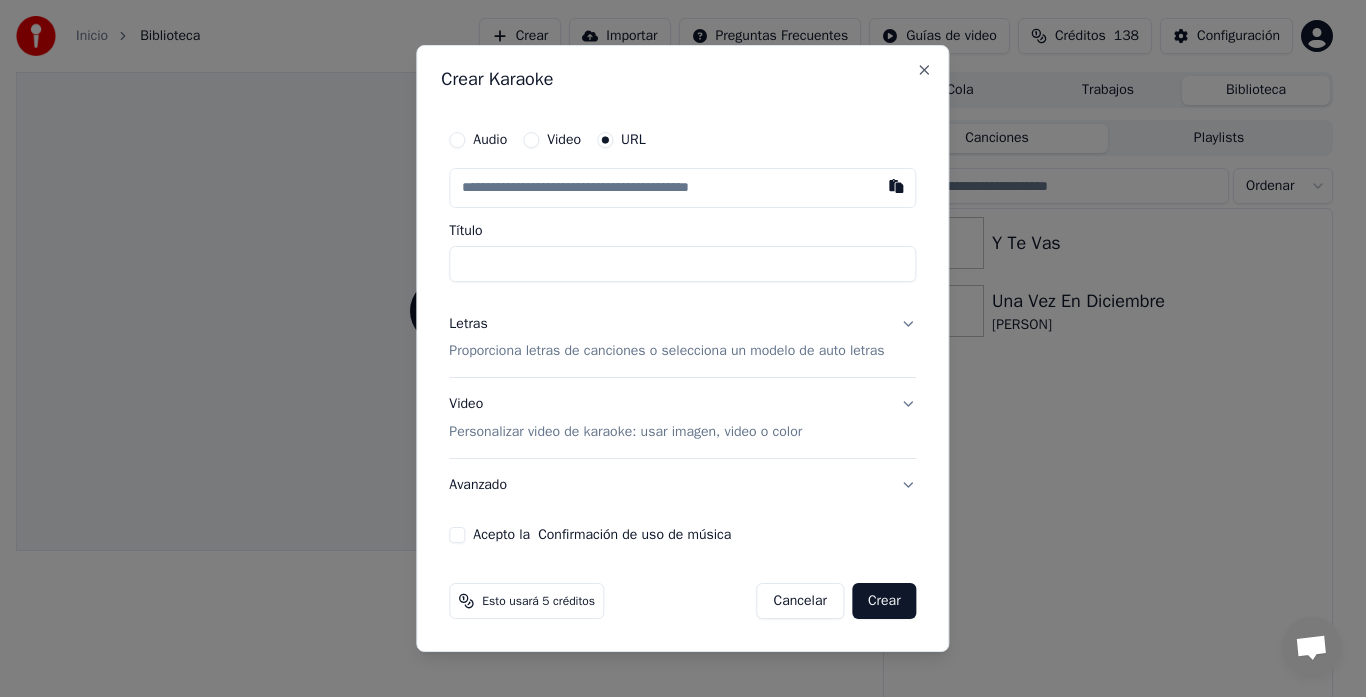 type on "**********" 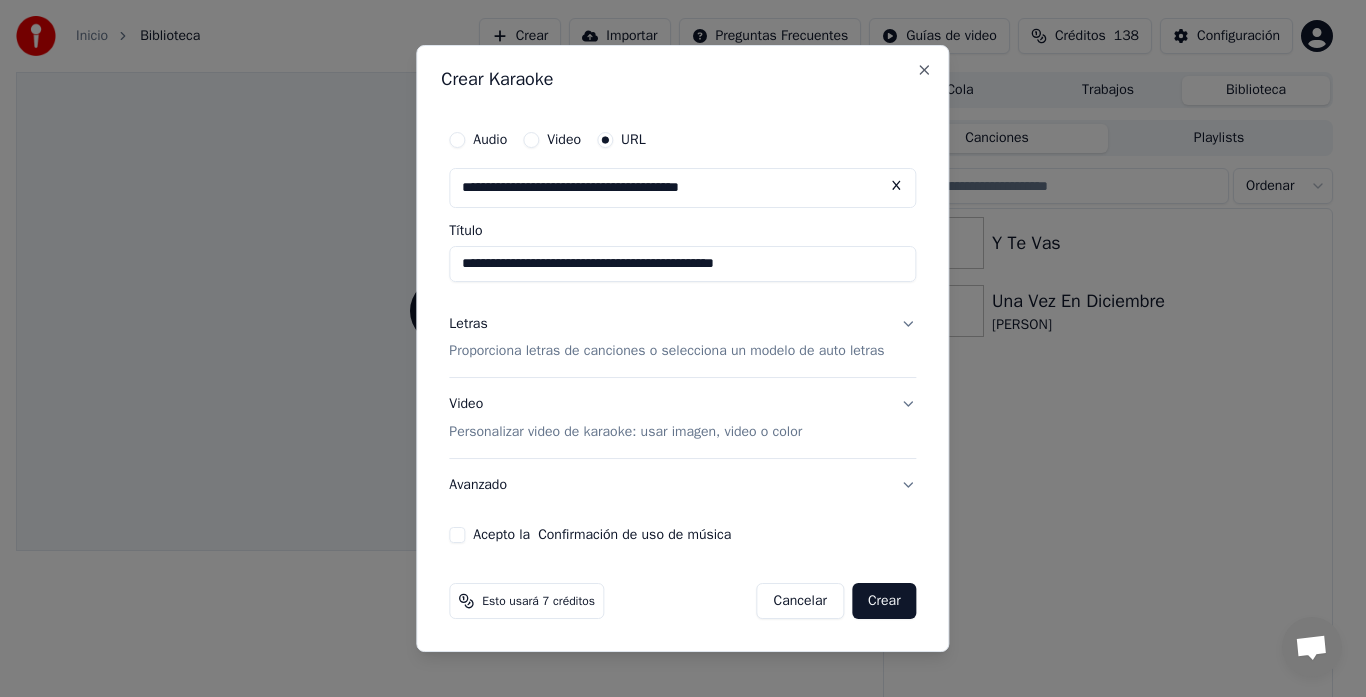 type on "**********" 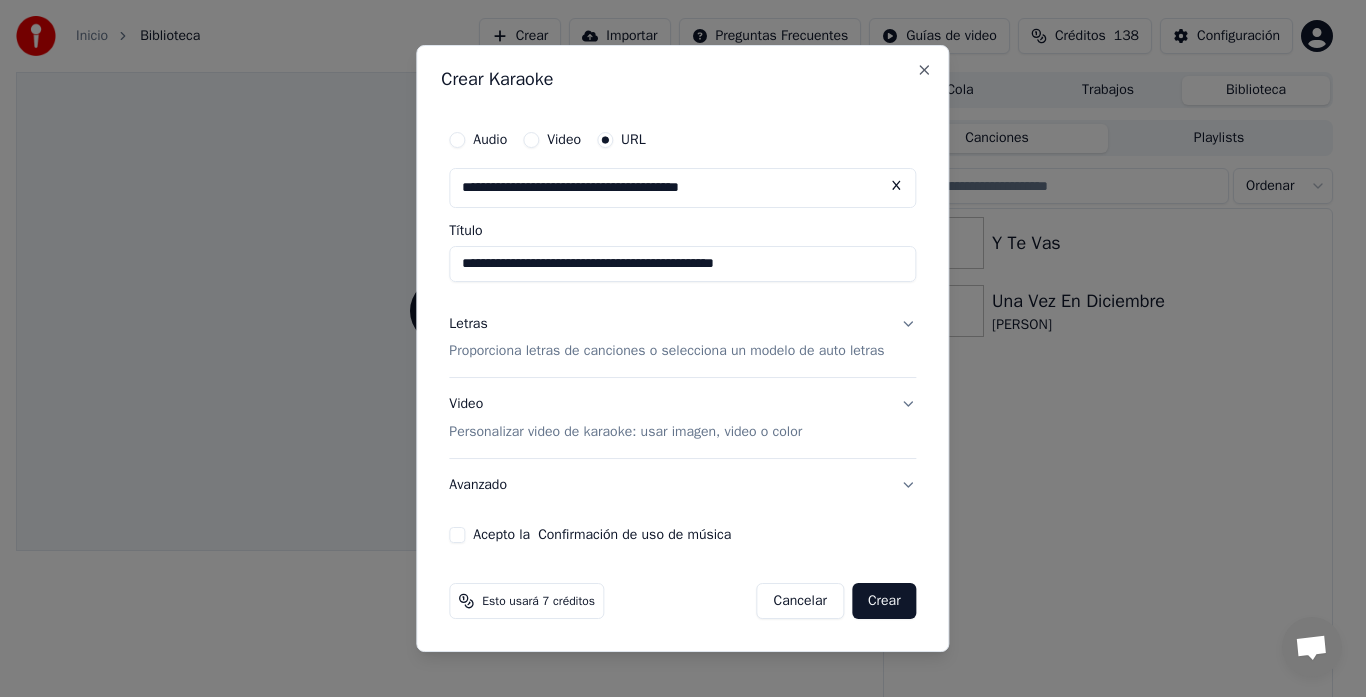 type on "**********" 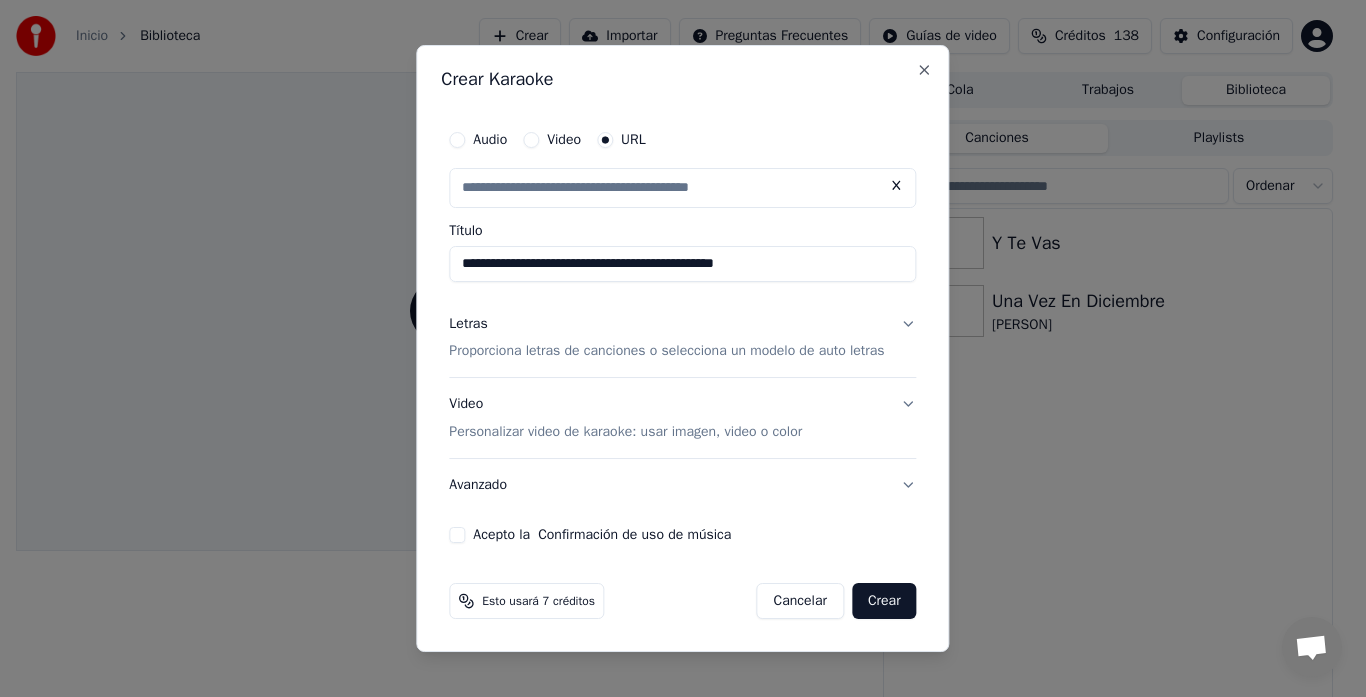 click on "Crear" at bounding box center (884, 601) 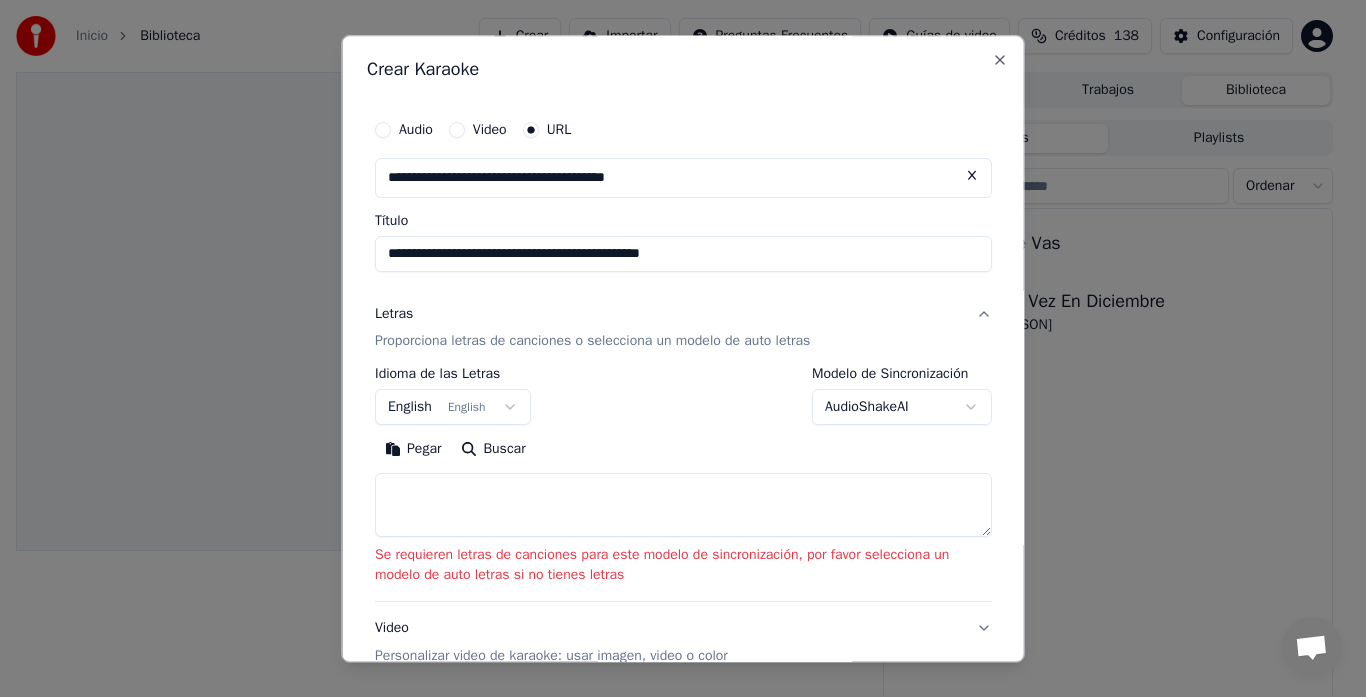 click on "Inicio Biblioteca Crear Importar Preguntas Frecuentes Guías de video Créditos [NUMBER] Configuración Cola Trabajos Biblioteca Canciones Playlists Ordenar Y Te Vas Una Vez En Diciembre [PERSON] Conversación Adam de Youka Desktop Más canales Continuar en Correo electrónico Red fuera de línea. Reconectando... Por ahora no se pueden recibir ni enviar mensajes. Youka Desktop ¡Hola! ¿En qué te puedo ayudar? [DAY], [NUMBER] [MONTH] donde veo mi biblioteca? [DATE] [DAY], [NUMBER] [MONTH] Adam ¿Qué quieres decir? ¿Primero tienes que crear el karaoke para poder verlo en tu biblioteca? (Ten en cuenta que las versiones en línea y de escritorio no comparten la misma biblioteca). [DATE] [DAY], [NUMBER] [MONTH] quiero descargar el plugin y me da error [DATE] [DAY], [NUMBER] [MONTH] Adam ¿Cuál es el mensaje de error? [DATE] [DAY], [NUMBER] [MONTH] iene en ingles dice conect y luego un numero [DATE] [DAY], [NUMBER] [MONTH] Adam [DATE] como aplico la actualizacion? [DATE] ah ya vi en la campanita decia que aplicaral a ctualizacion Crisp" at bounding box center (674, 348) 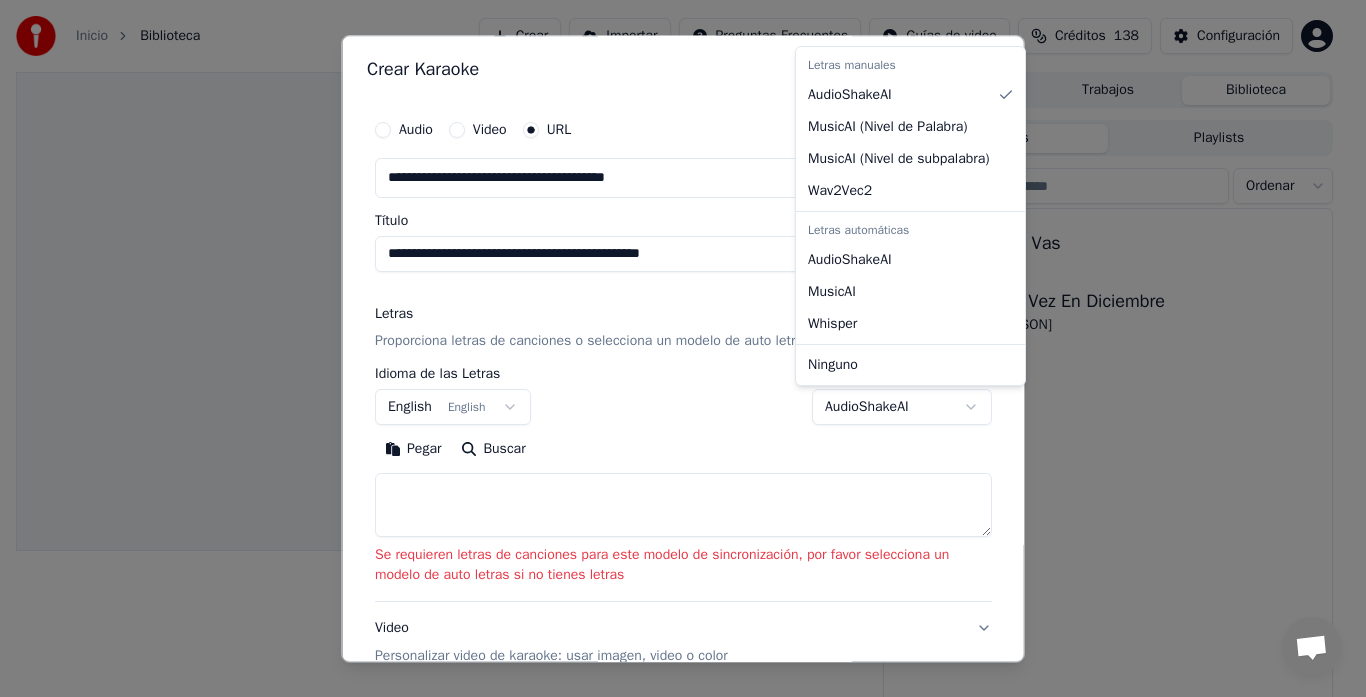 select on "**********" 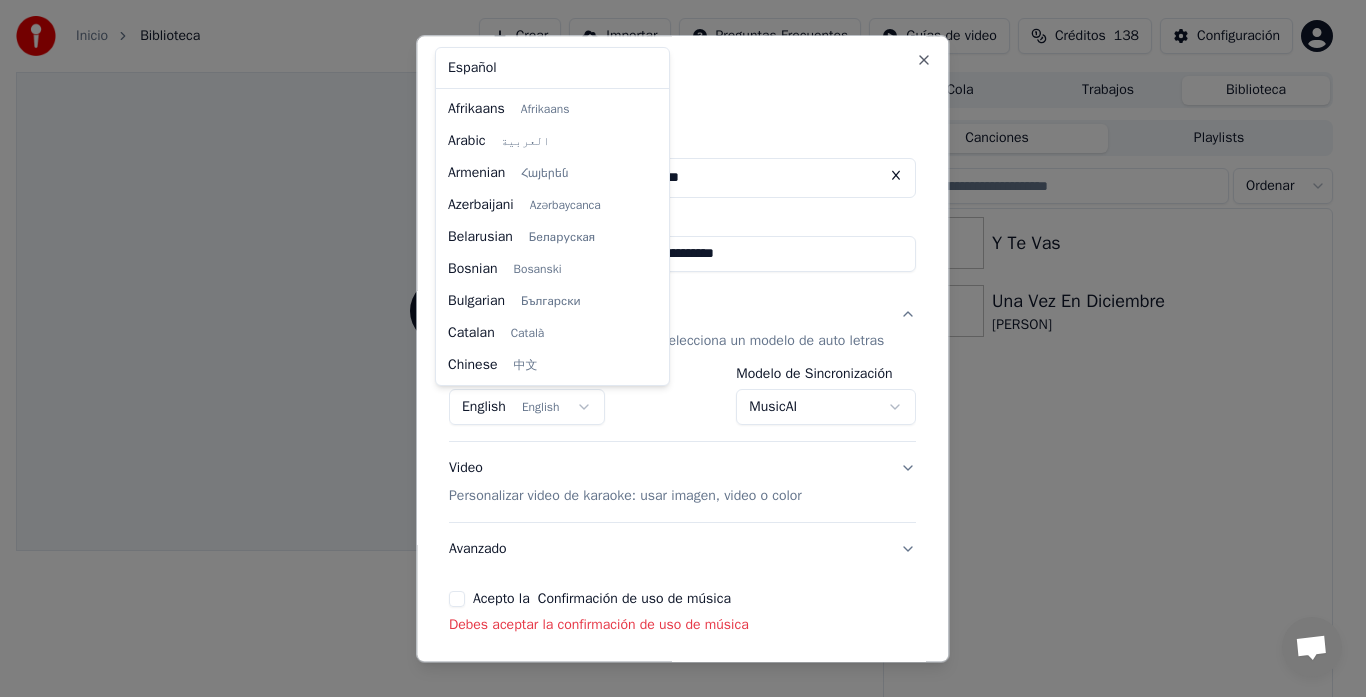 click on "Inicio Biblioteca Crear Importar Preguntas Frecuentes Guías de video Créditos [NUMBER] Configuración Cola Trabajos Biblioteca Canciones Playlists Ordenar Y Te Vas Una Vez En Diciembre [PERSON] Conversación Adam de Youka Desktop Más canales Continuar en Correo electrónico Red fuera de línea. Reconectando... Por ahora no se pueden recibir ni enviar mensajes. Youka Desktop ¡Hola! ¿En qué te puedo ayudar? [DAY], [NUMBER] [MONTH] donde veo mi biblioteca? [DATE] [DAY], [NUMBER] [MONTH] Adam ¿Qué quieres decir? ¿Primero tienes que crear el karaoke para poder verlo en tu biblioteca? (Ten en cuenta que las versiones en línea y de escritorio no comparten la misma biblioteca). [DATE] [DAY], [NUMBER] [MONTH] quiero descargar el plugin y me da error [DATE] [DAY], [NUMBER] [MONTH] Adam ¿Cuál es el mensaje de error? [DATE] [DAY], [NUMBER] [MONTH] iene en ingles dice conect y luego un numero [DATE] [DAY], [NUMBER] [MONTH] Adam [DATE] como aplico la actualizacion? [DATE] ah ya vi en la campanita decia que aplicaral a ctualizacion Crisp" at bounding box center (674, 348) 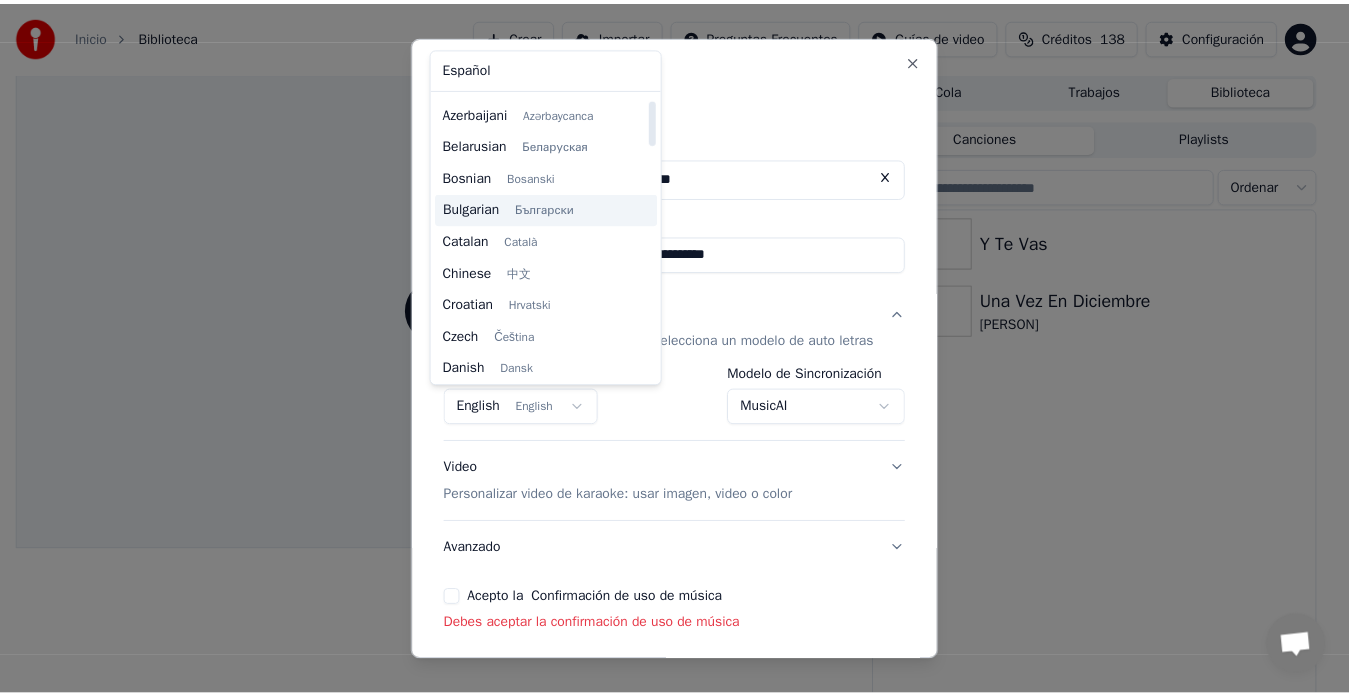 scroll, scrollTop: 0, scrollLeft: 0, axis: both 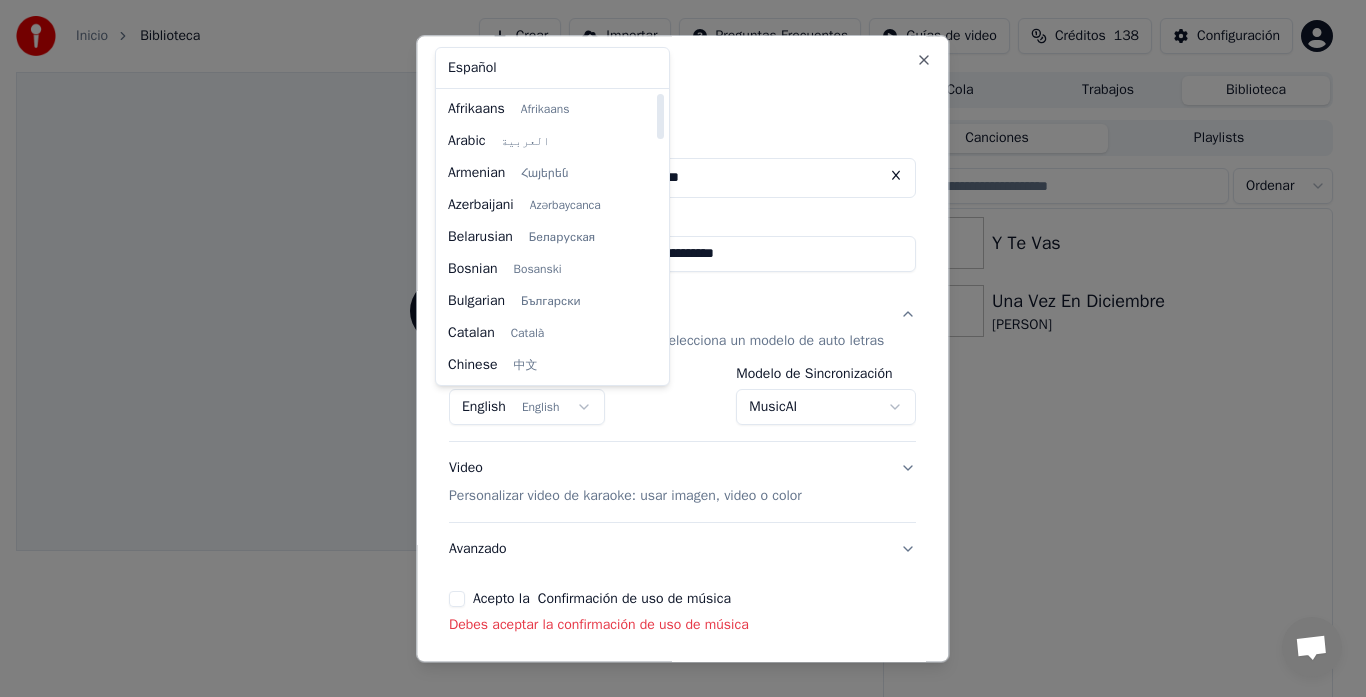select on "**" 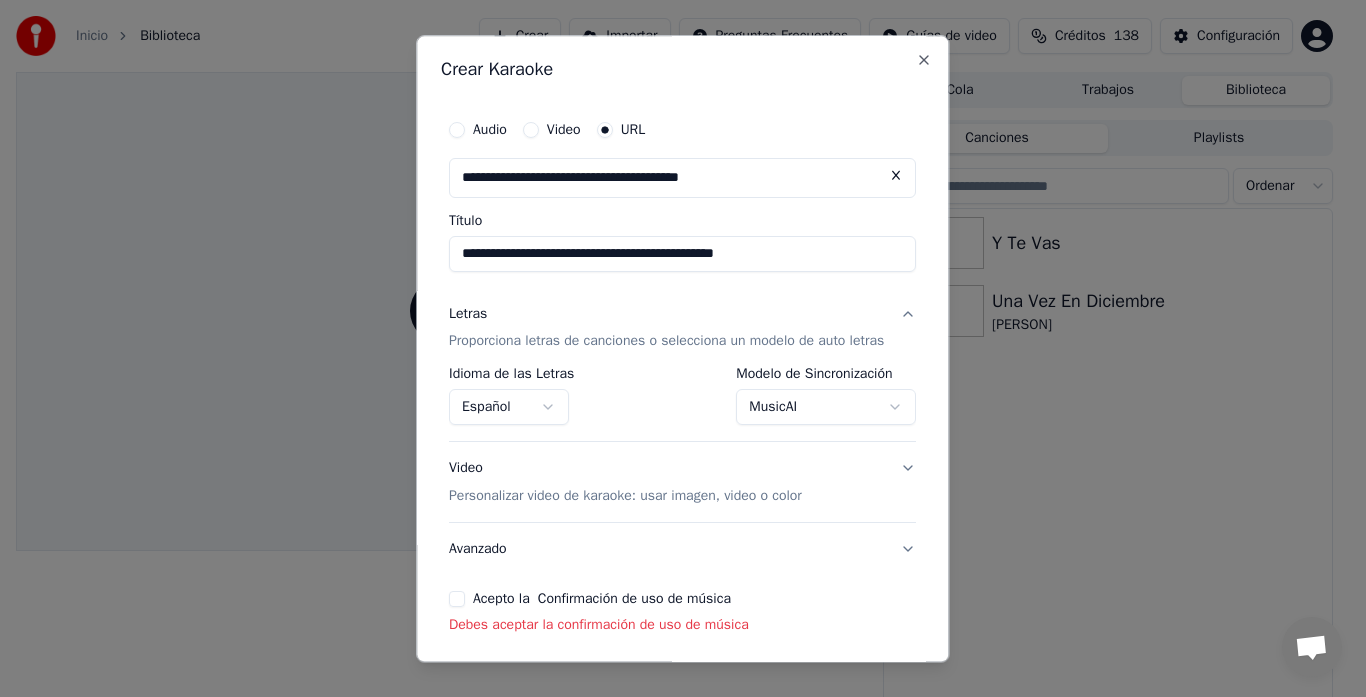 click on "Acepto la   Confirmación de uso de música" at bounding box center [457, 600] 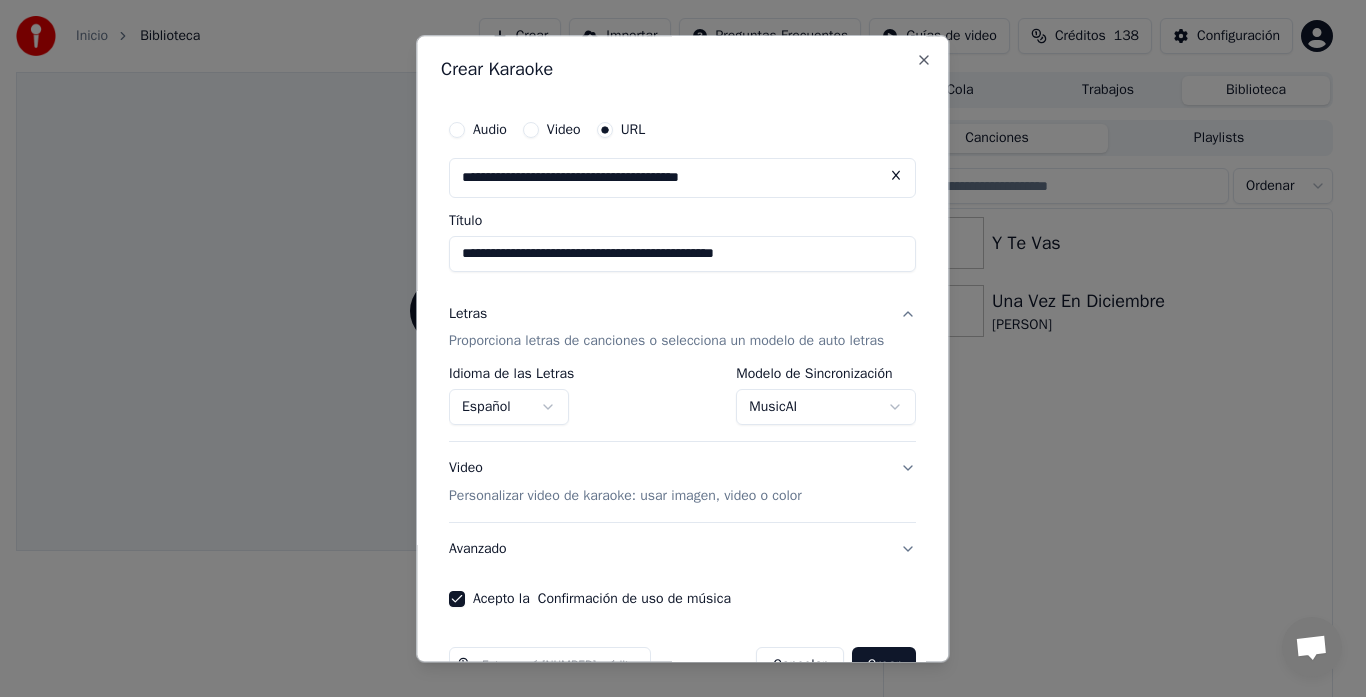 click on "Crear" at bounding box center [884, 666] 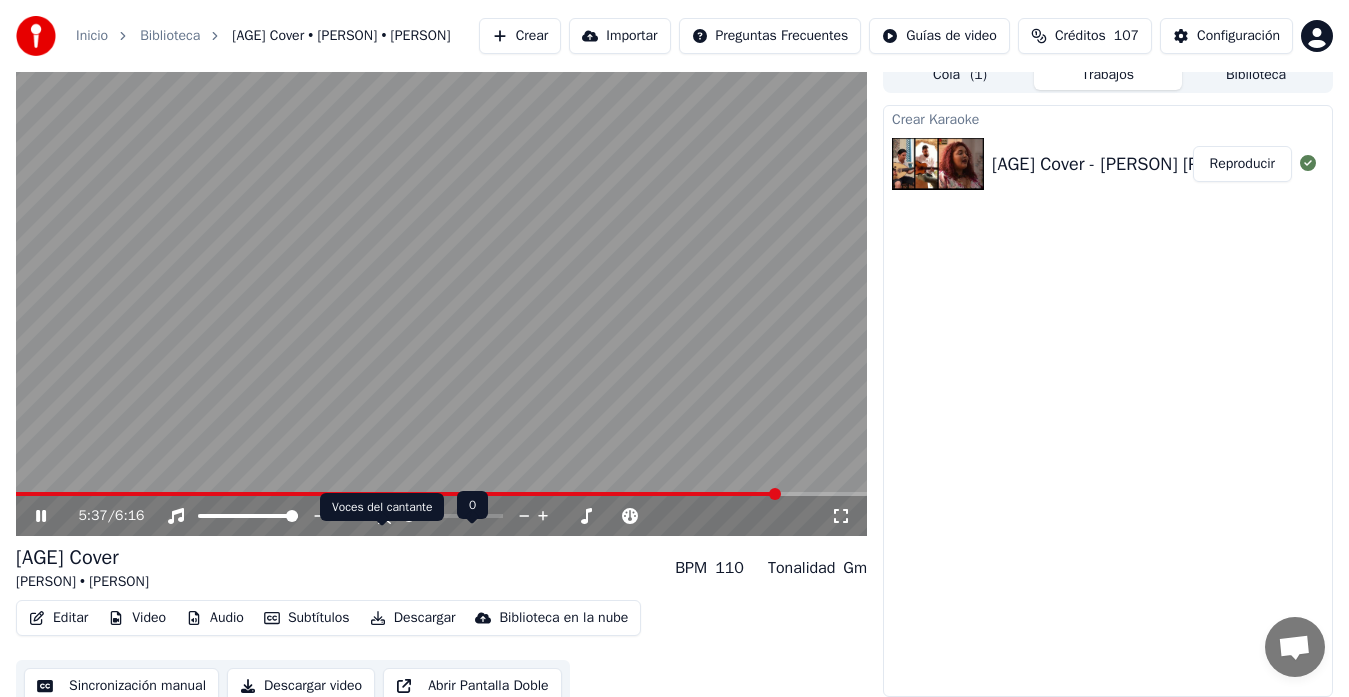 scroll, scrollTop: 40, scrollLeft: 0, axis: vertical 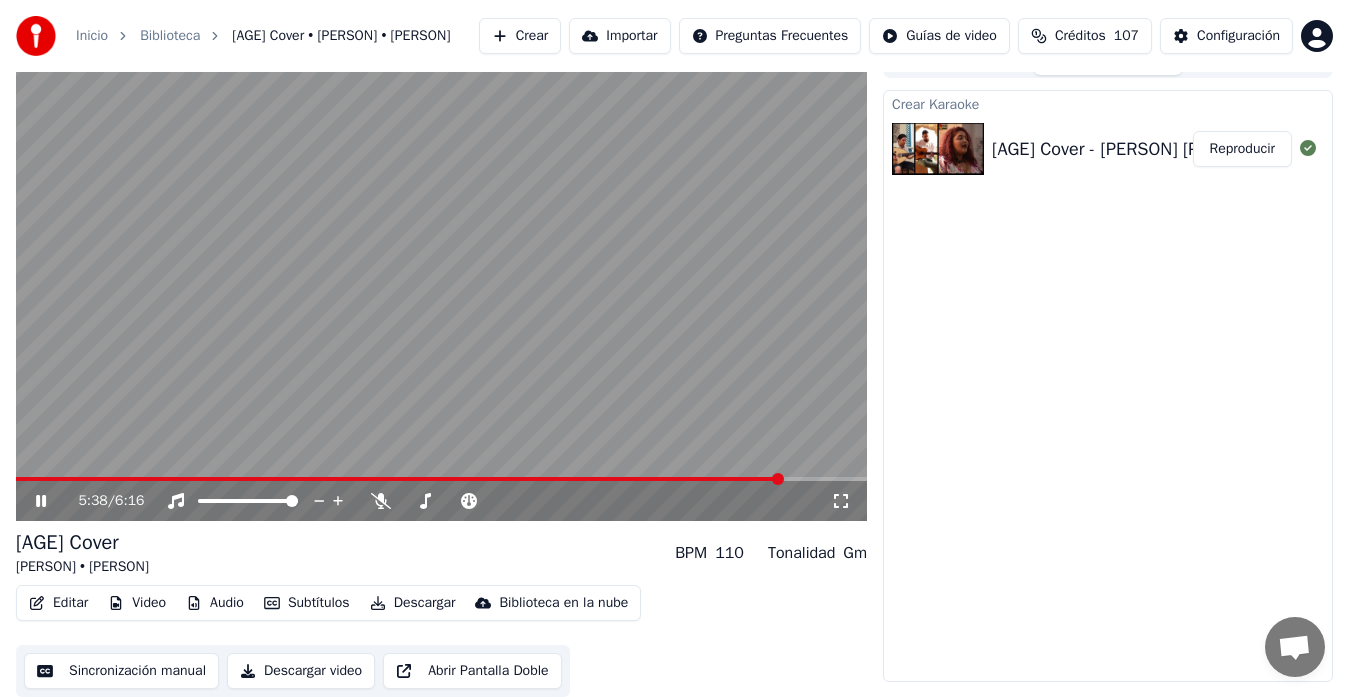 drag, startPoint x: 704, startPoint y: 570, endPoint x: 724, endPoint y: 555, distance: 25 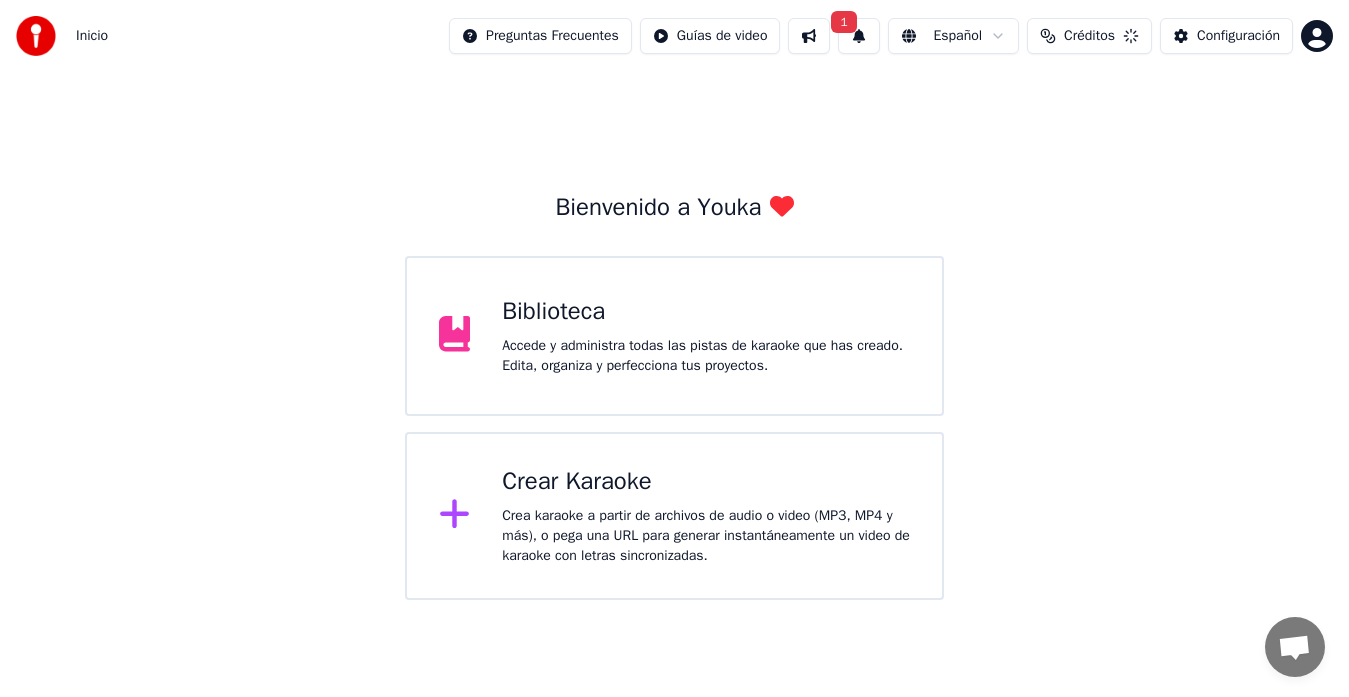 scroll, scrollTop: 0, scrollLeft: 0, axis: both 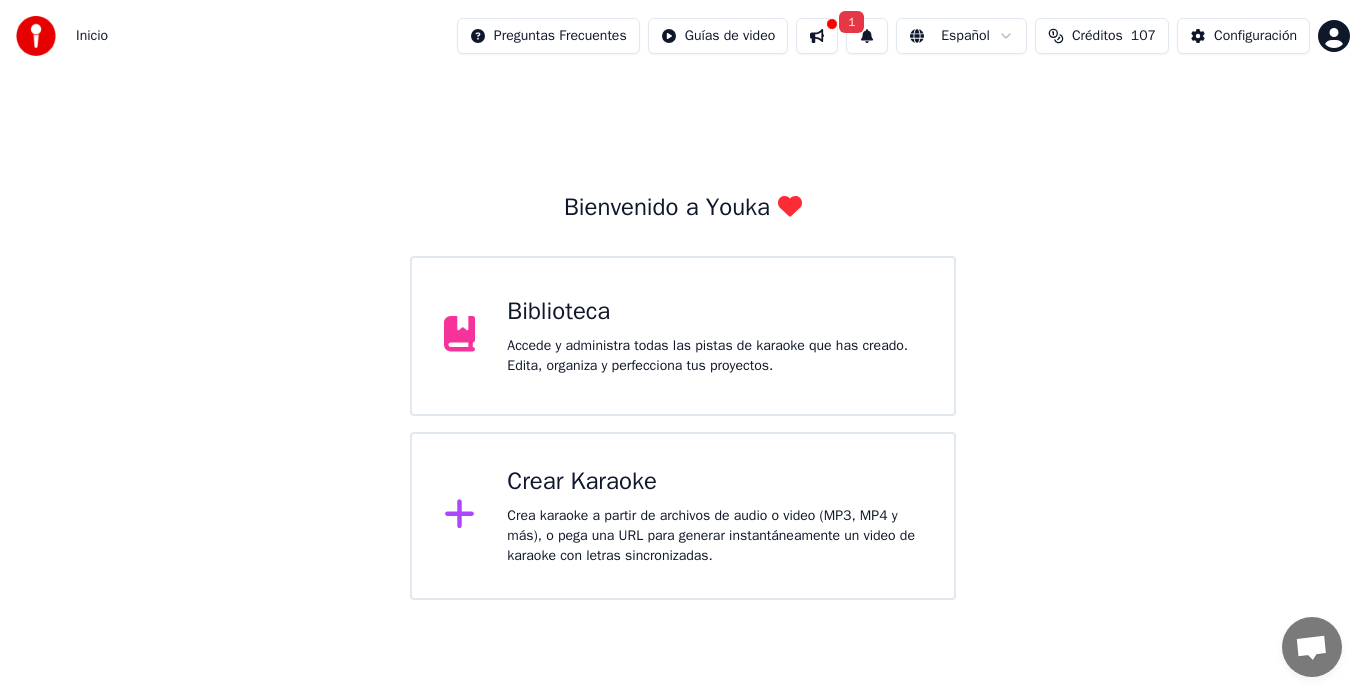click on "Biblioteca" at bounding box center [714, 312] 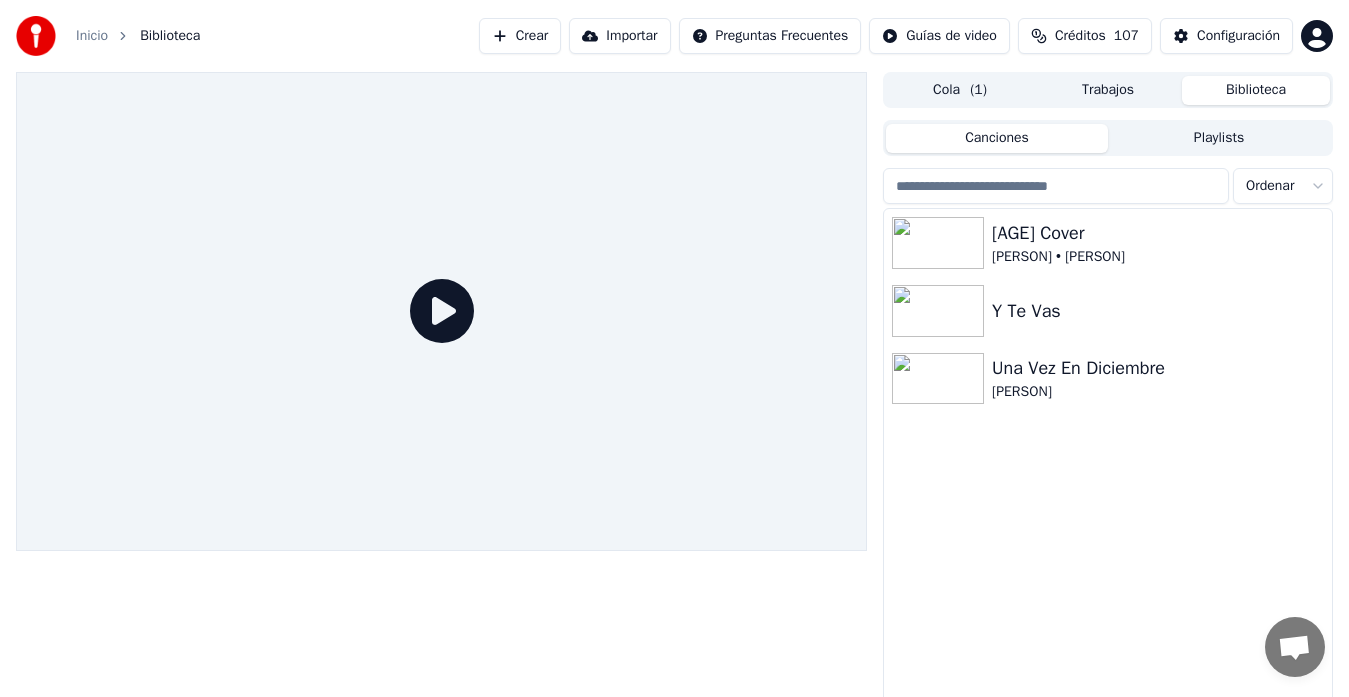 click on "Biblioteca" at bounding box center [1256, 90] 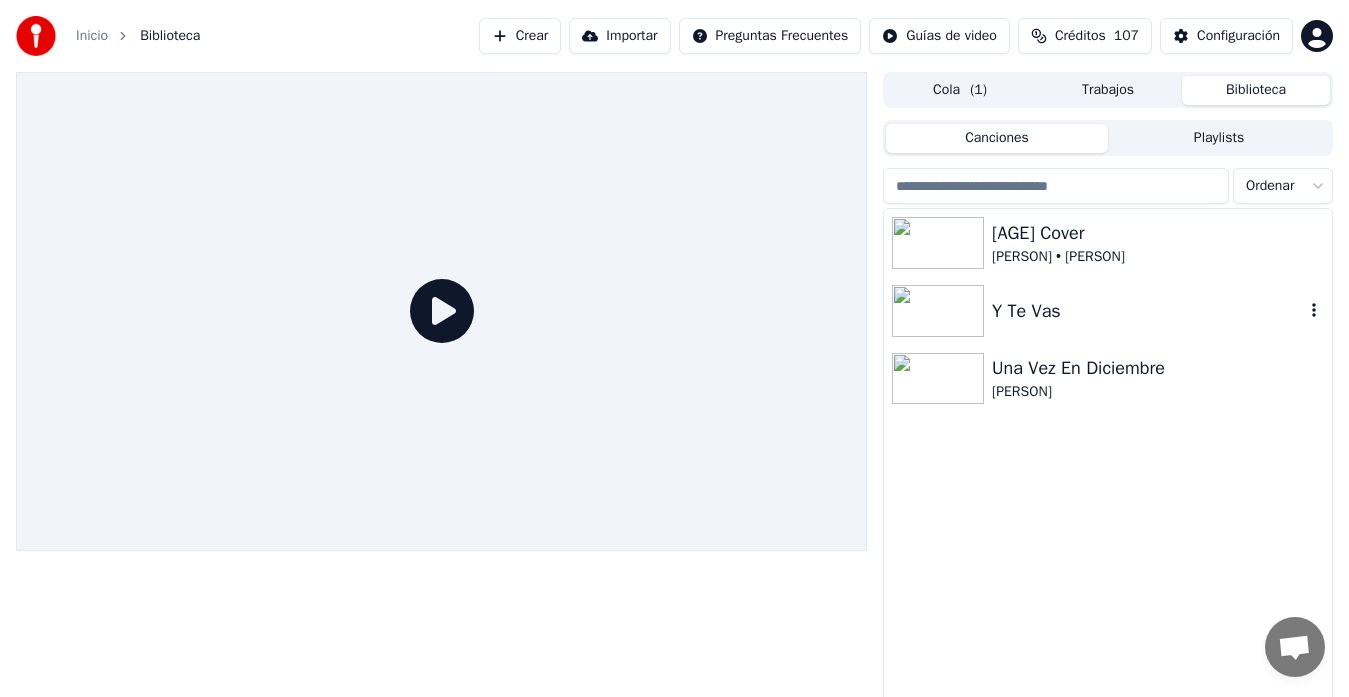 click on "Y Te Vas" at bounding box center (1148, 311) 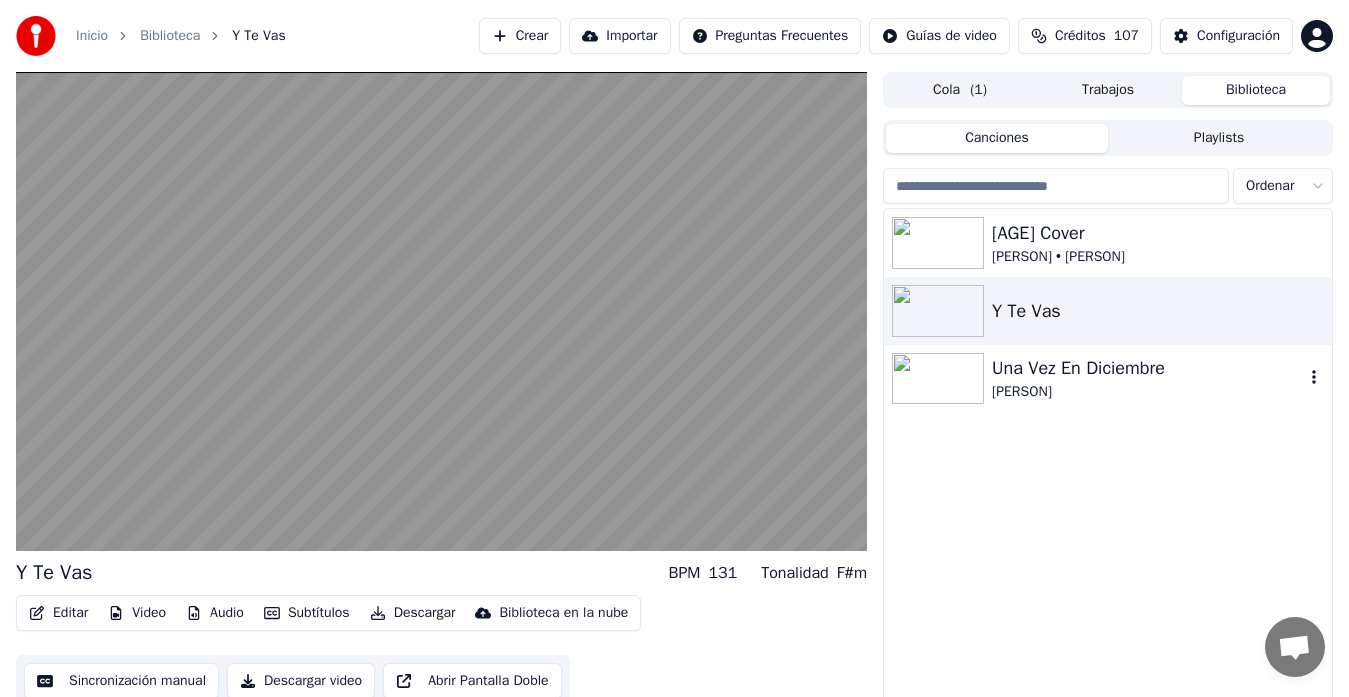 click on "Una Vez En Diciembre" at bounding box center (1148, 368) 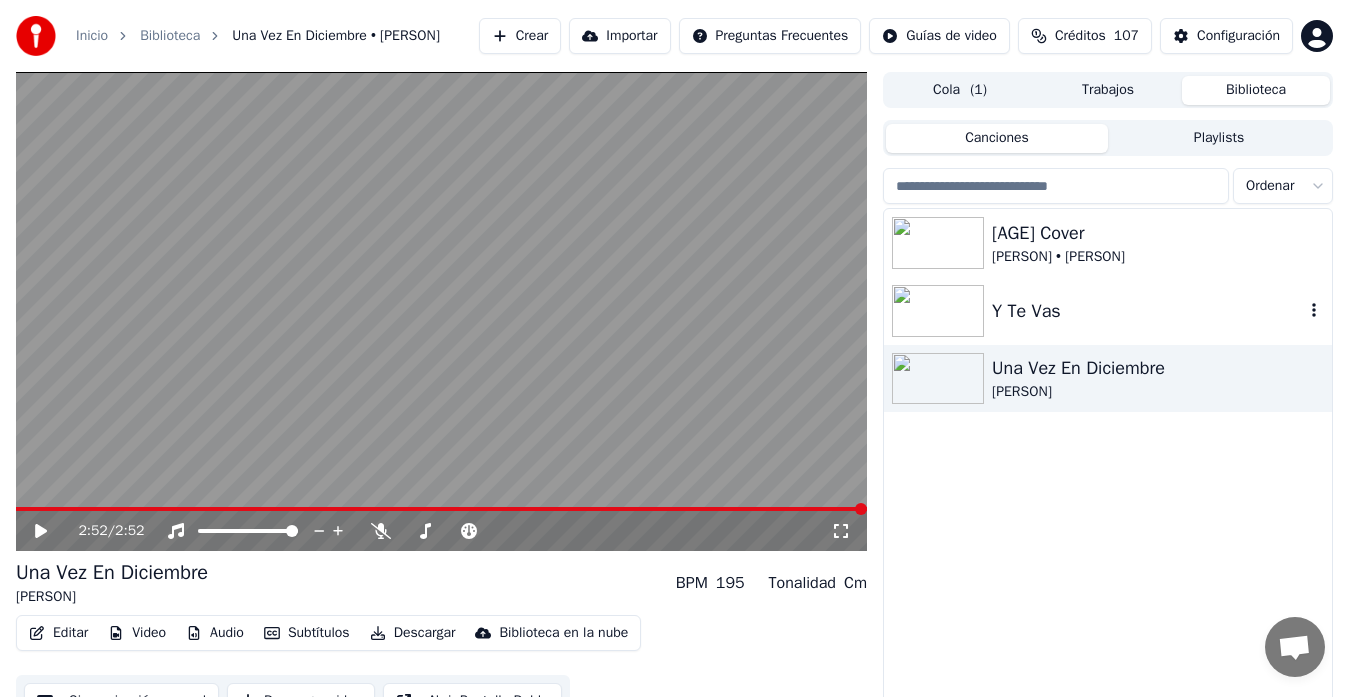 click on "Y Te Vas" at bounding box center [1148, 311] 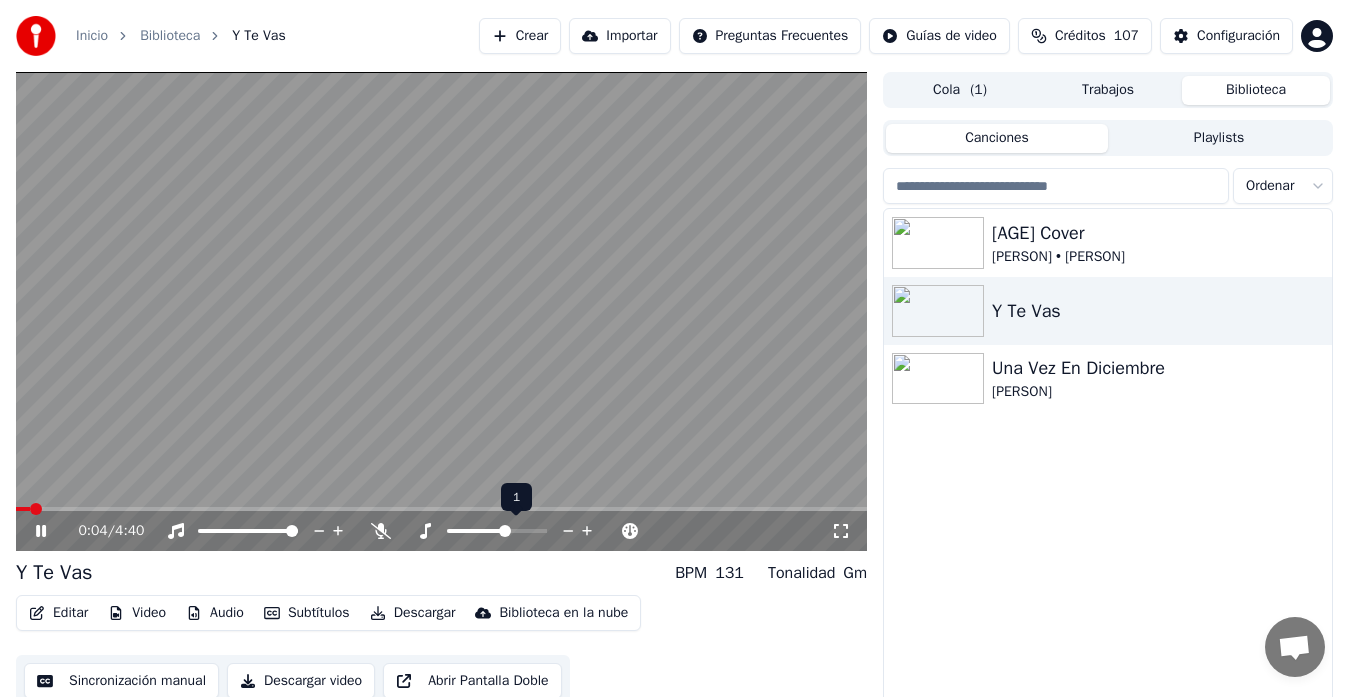 click at bounding box center (497, 531) 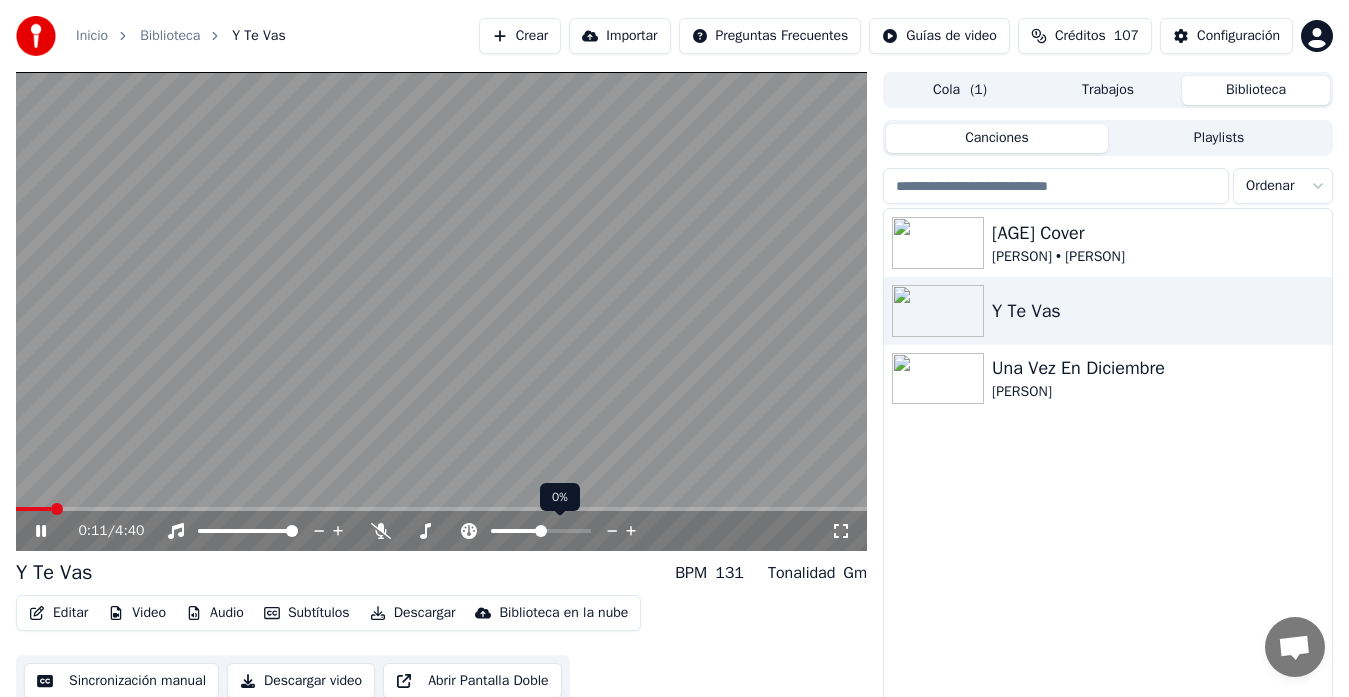 click 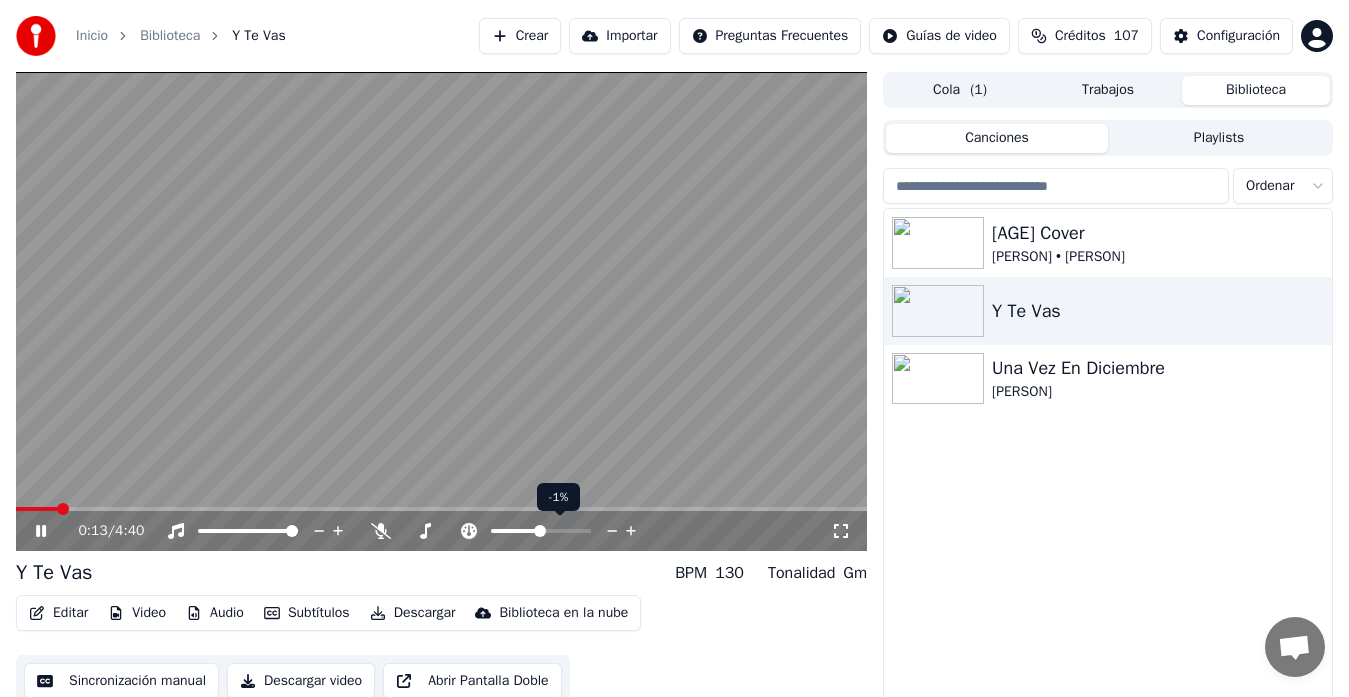 click 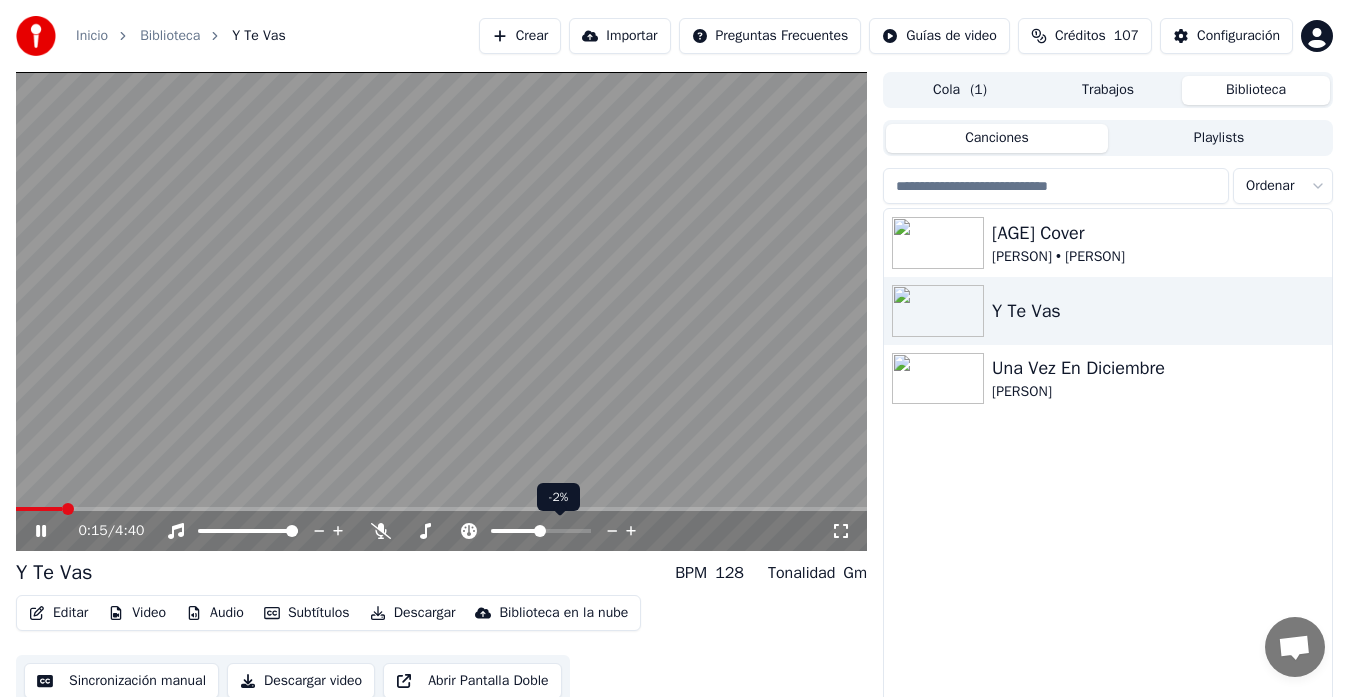 click 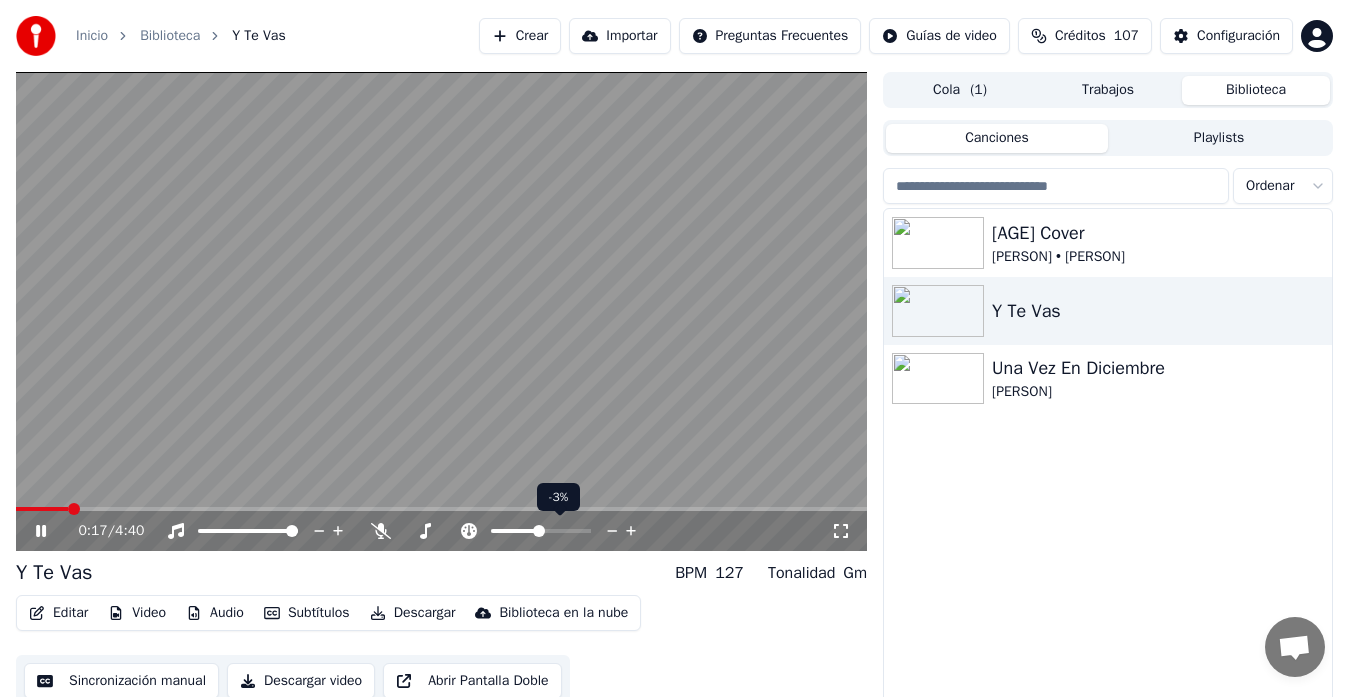 click 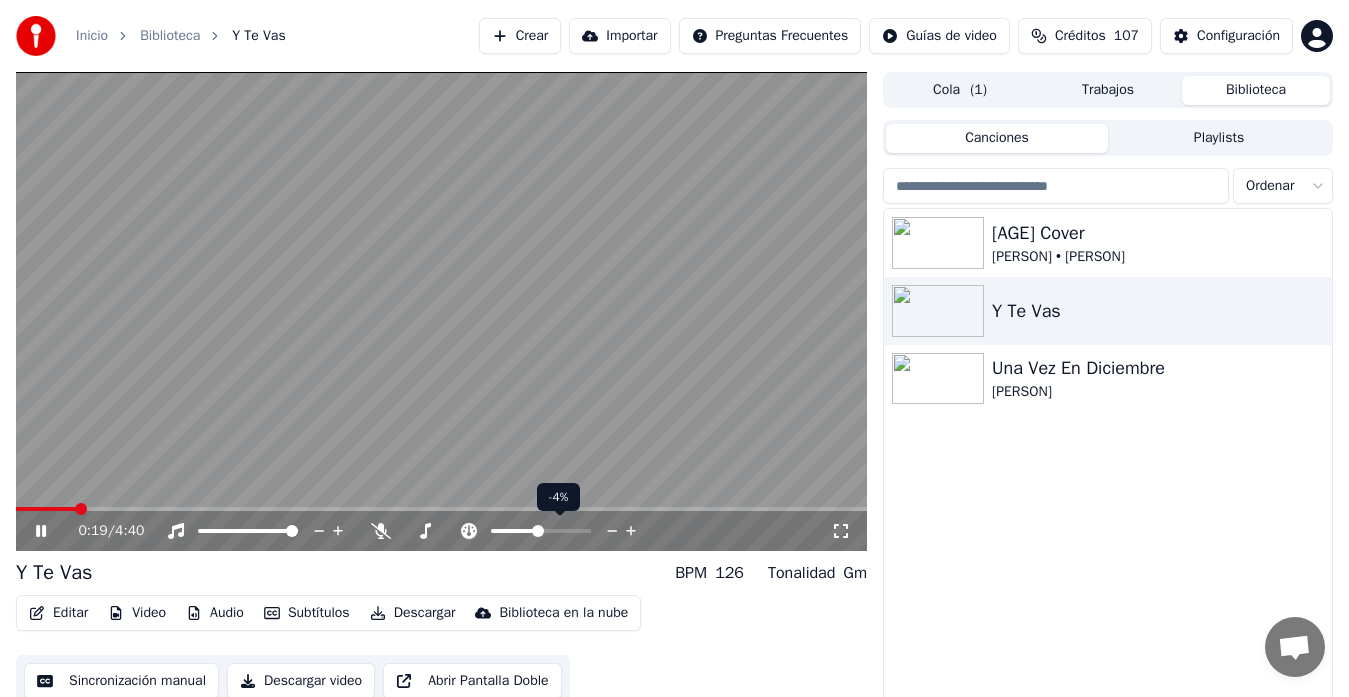 click 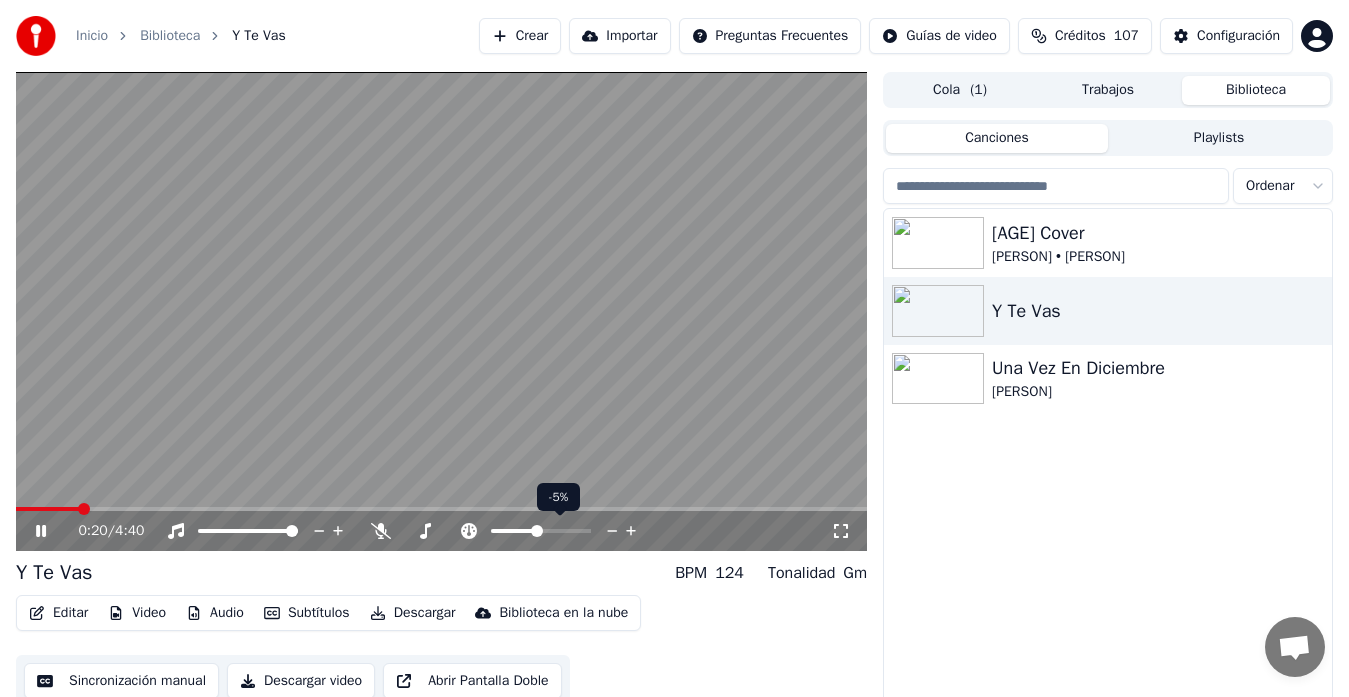 click 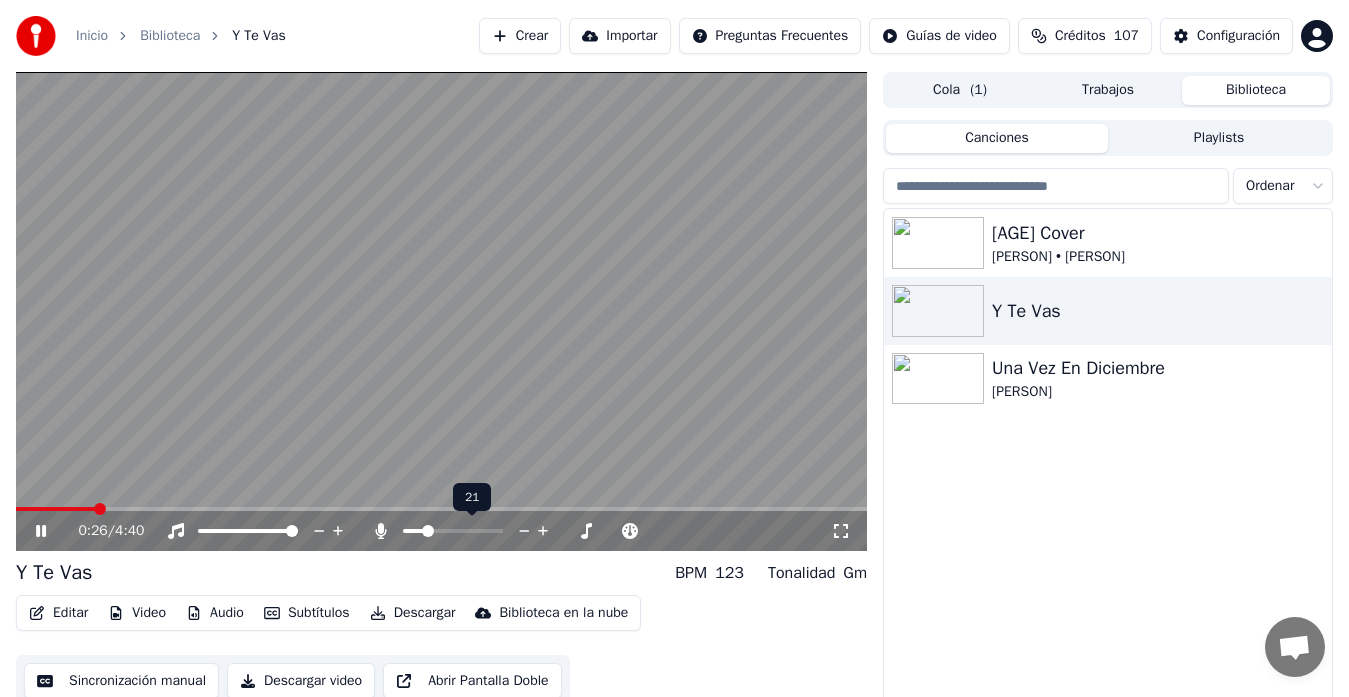 click at bounding box center [453, 531] 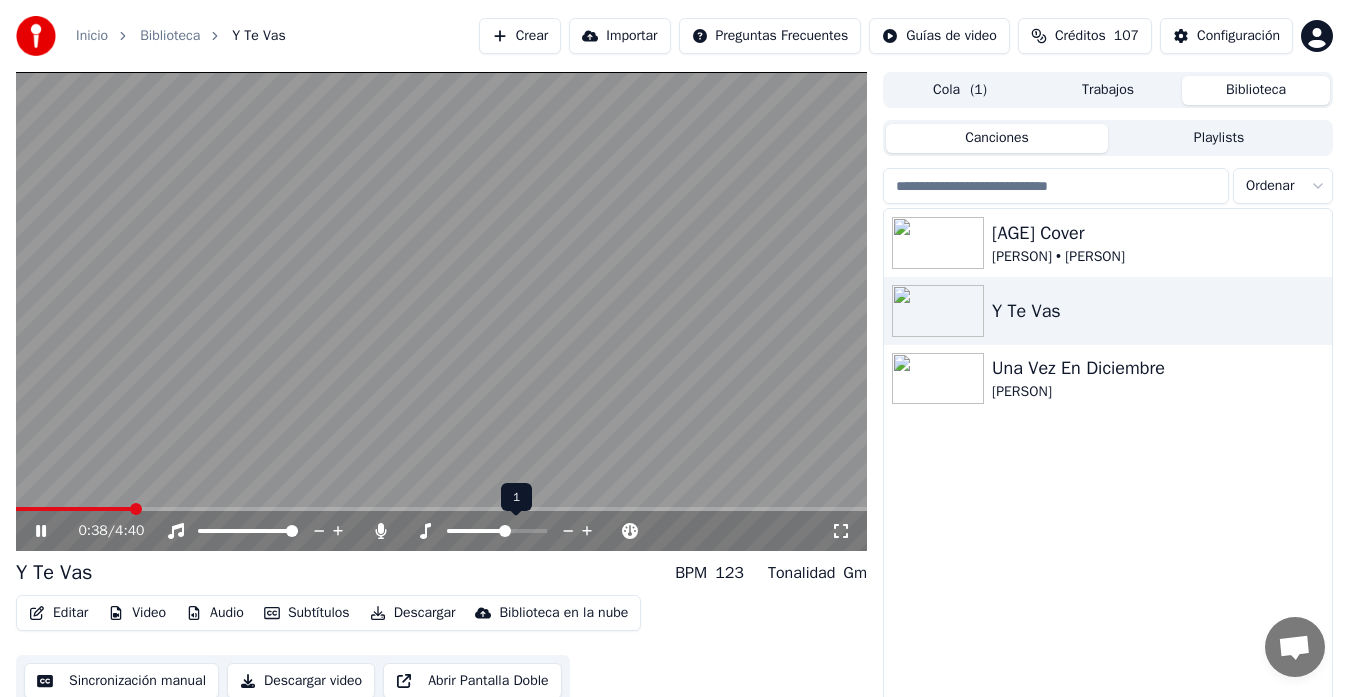 click 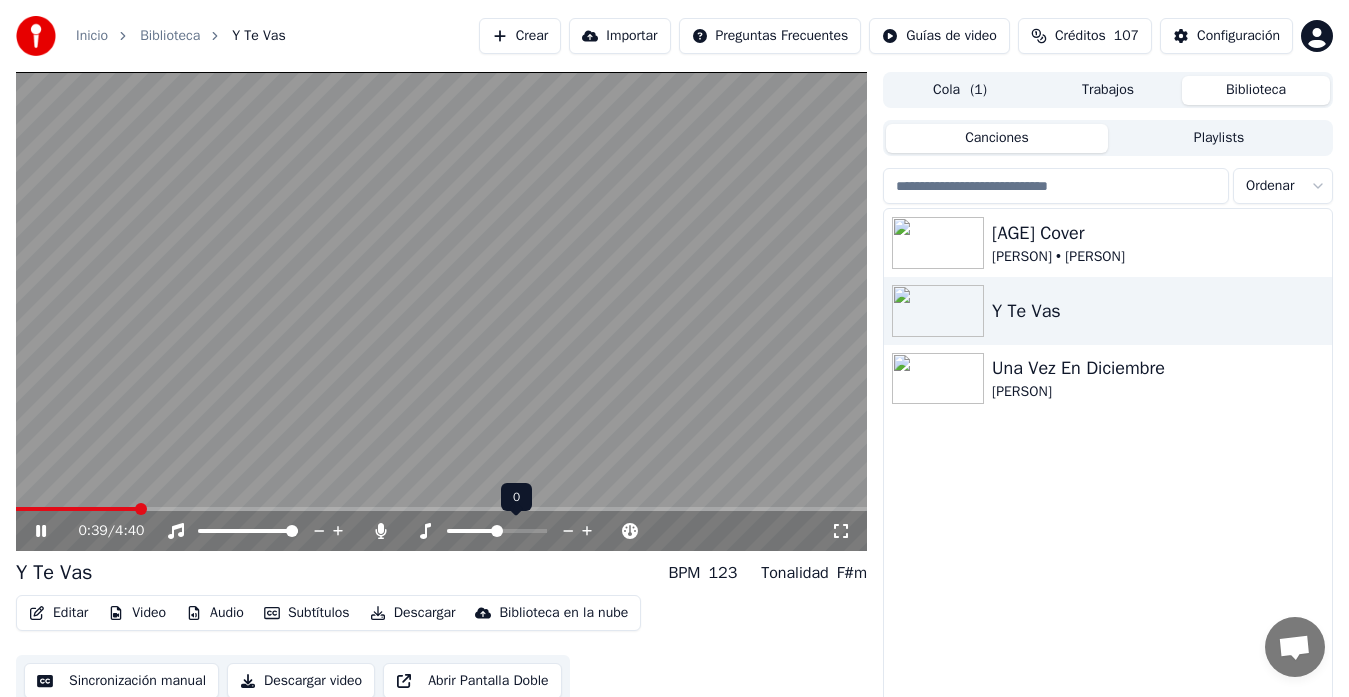 click 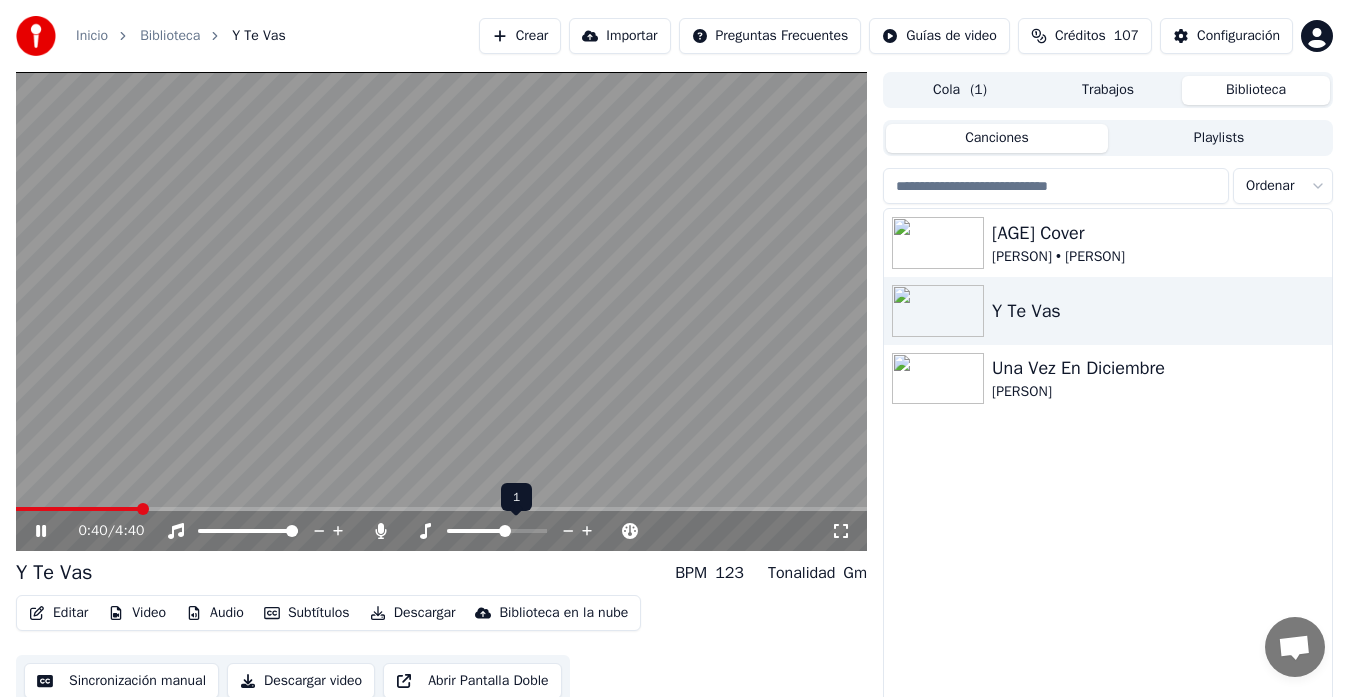 click 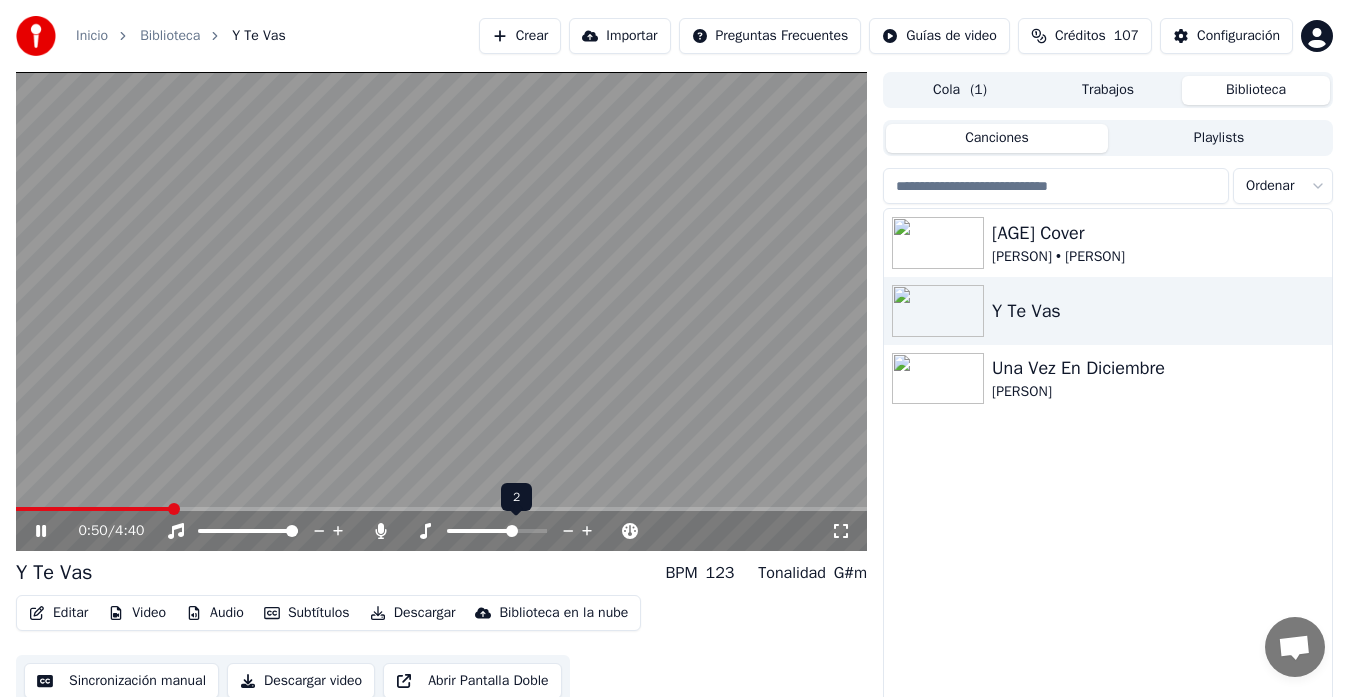 click 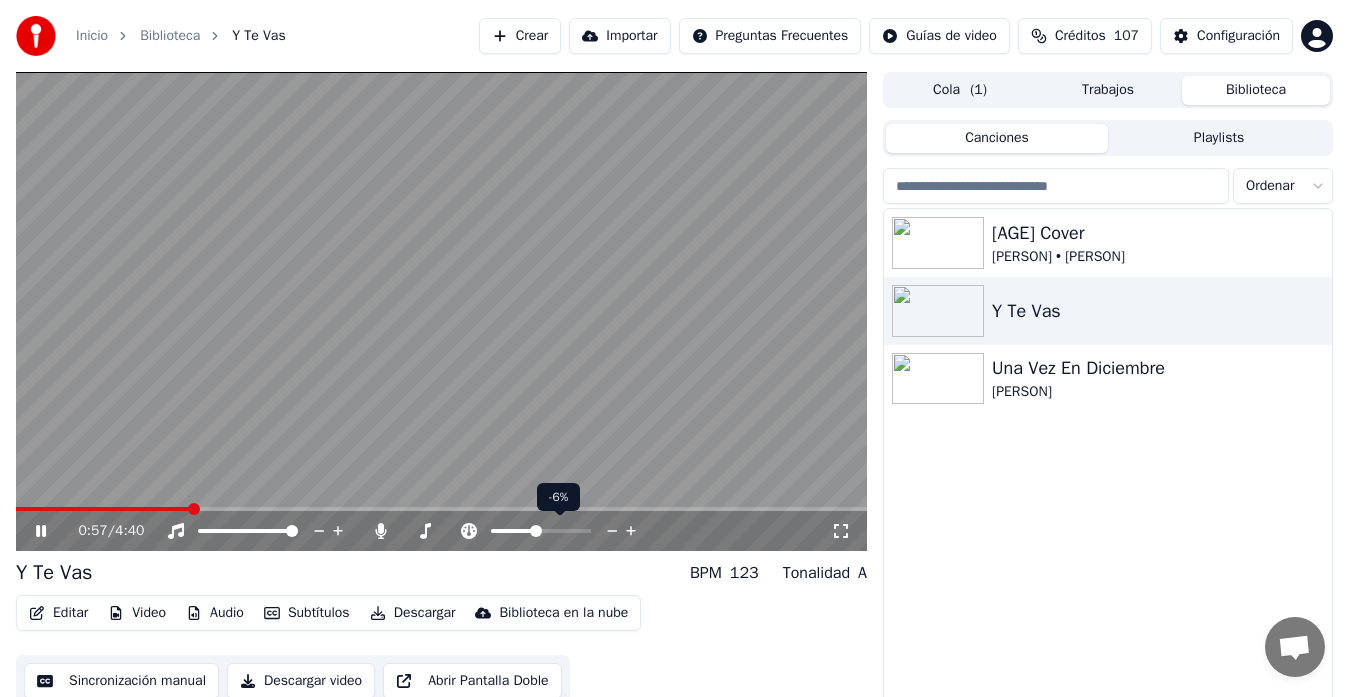 click 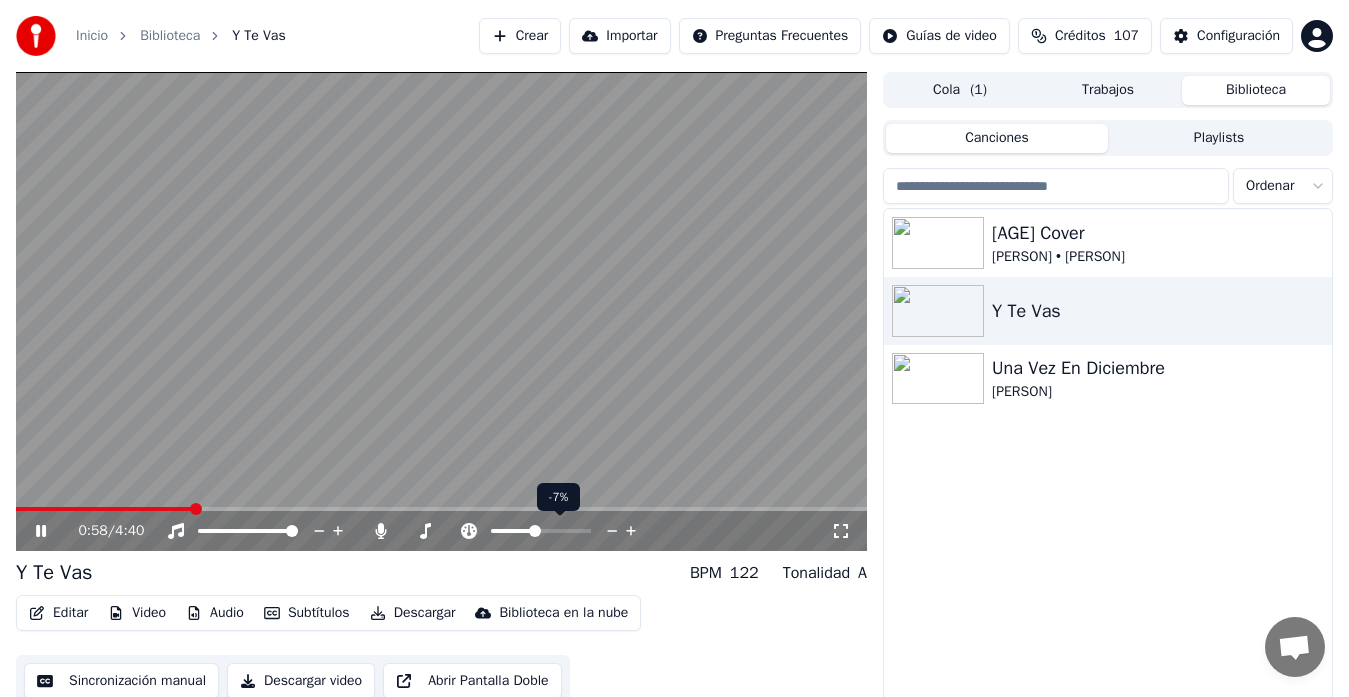 click 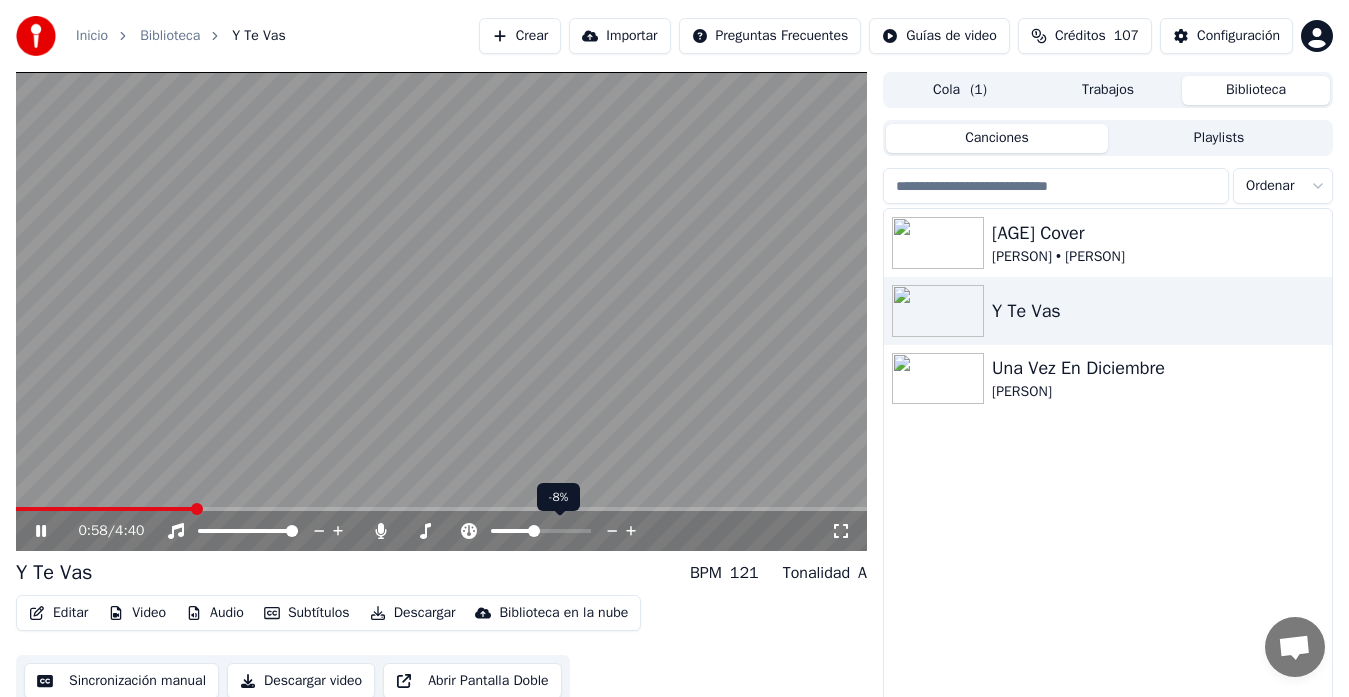 click 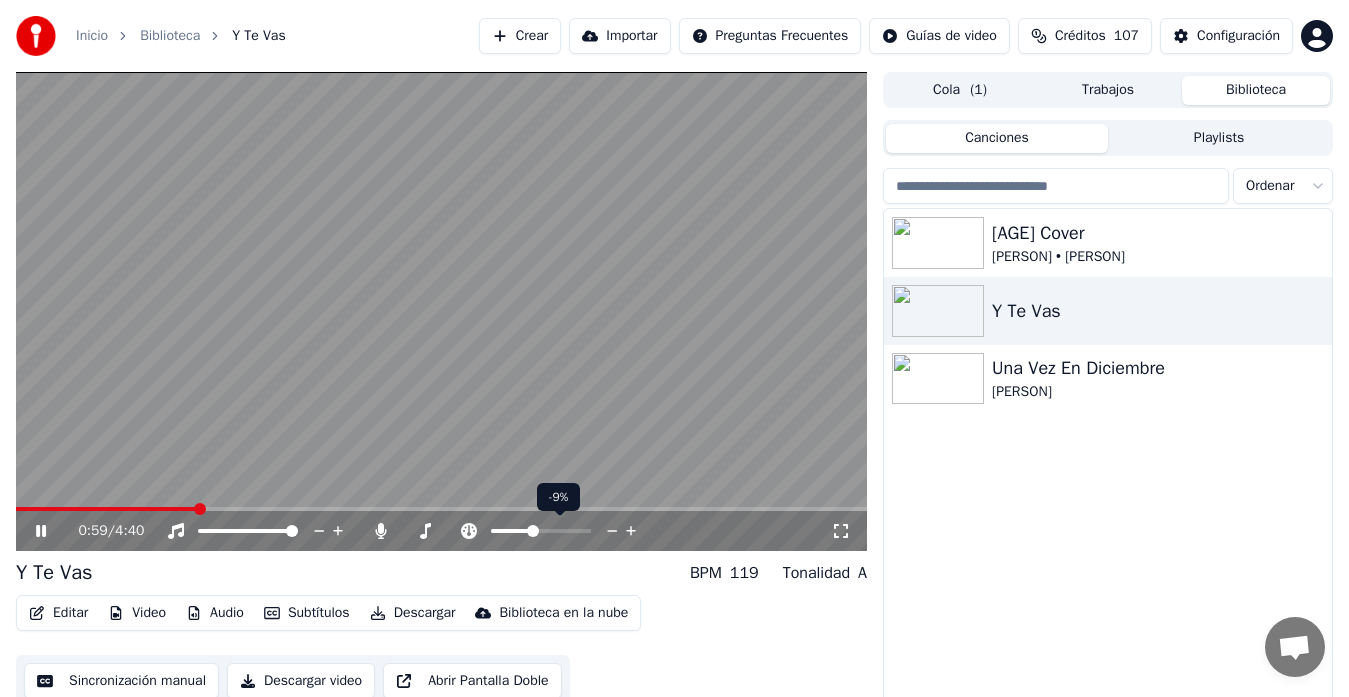 click 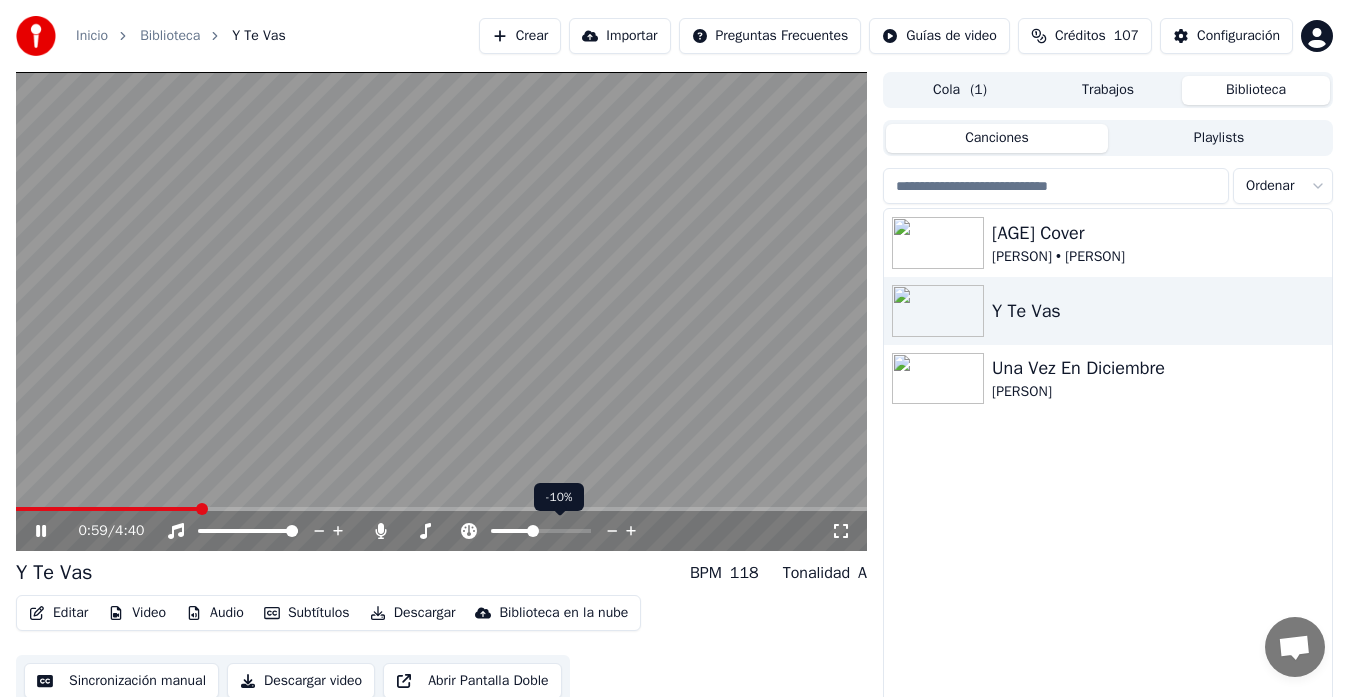 click 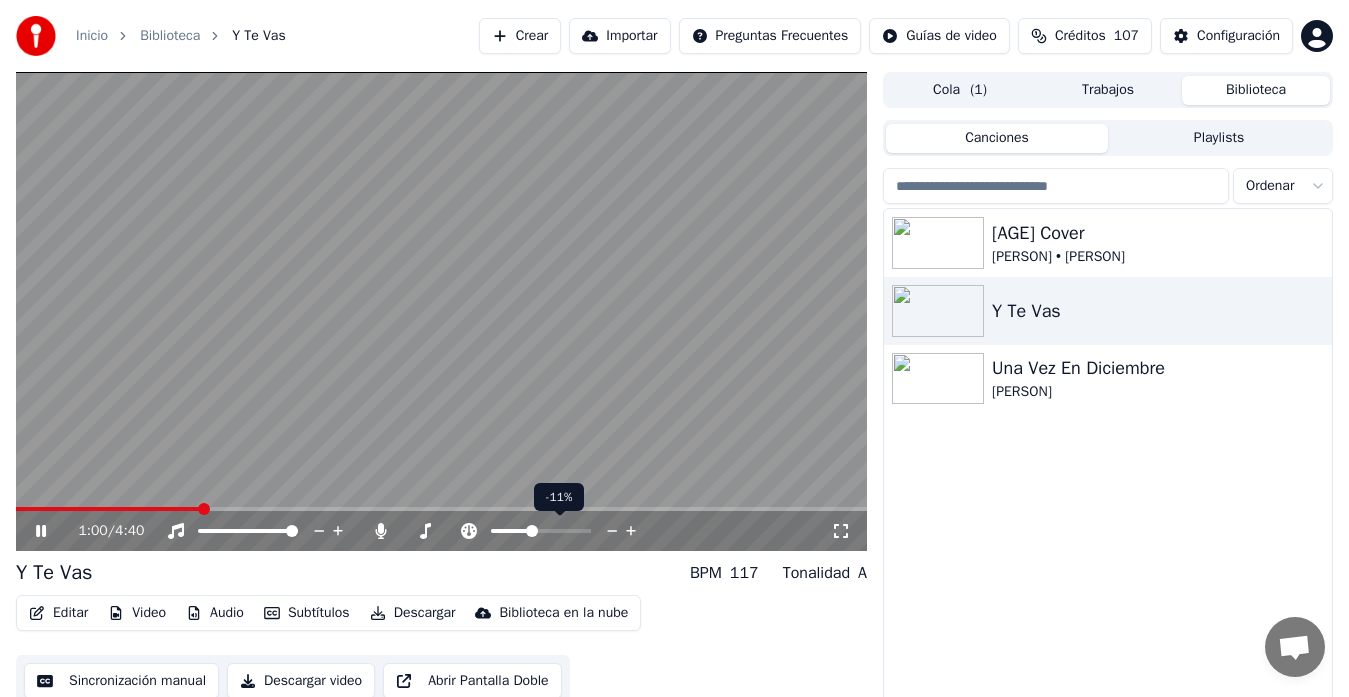 click 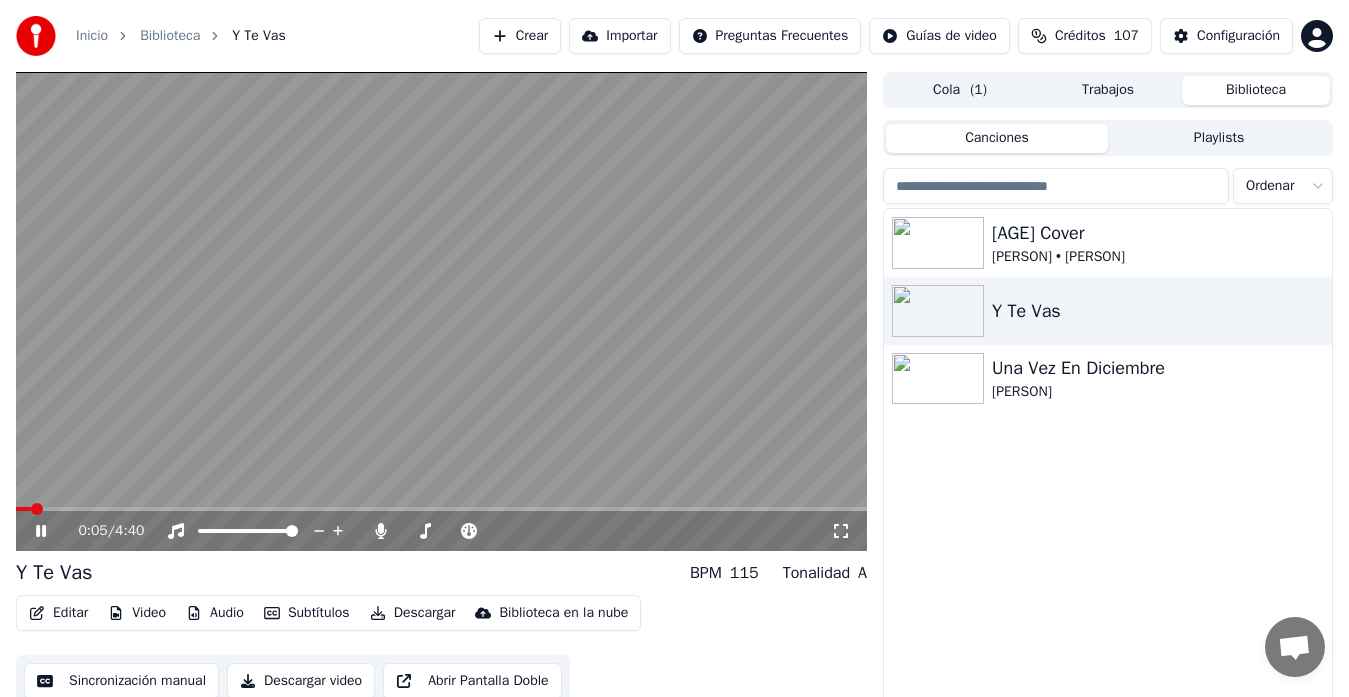 click at bounding box center [23, 509] 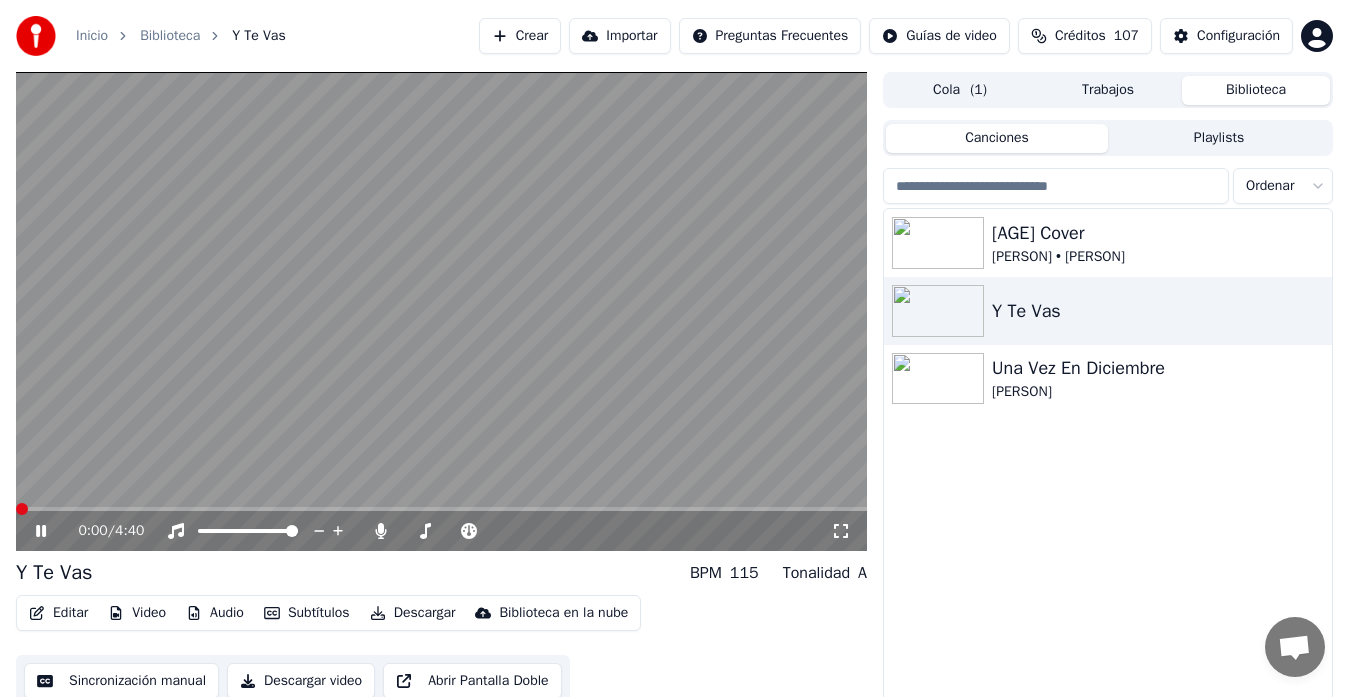 click at bounding box center (16, 509) 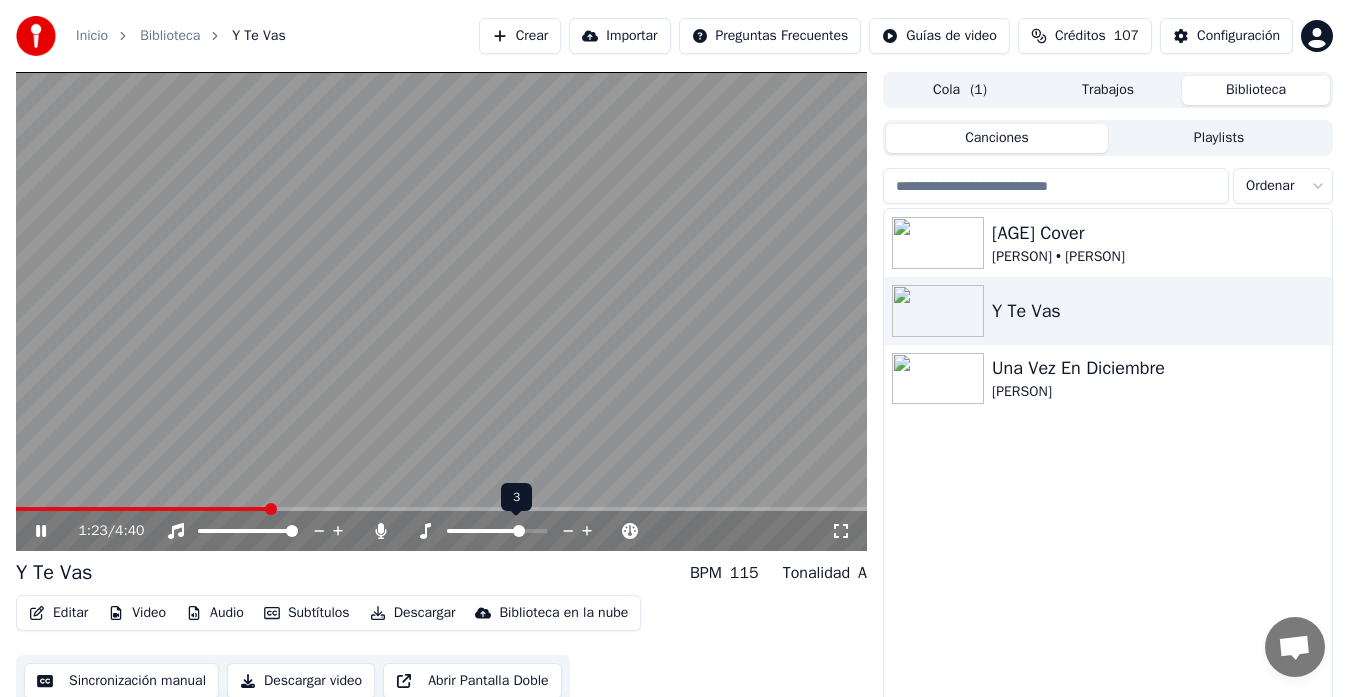 click at bounding box center (497, 531) 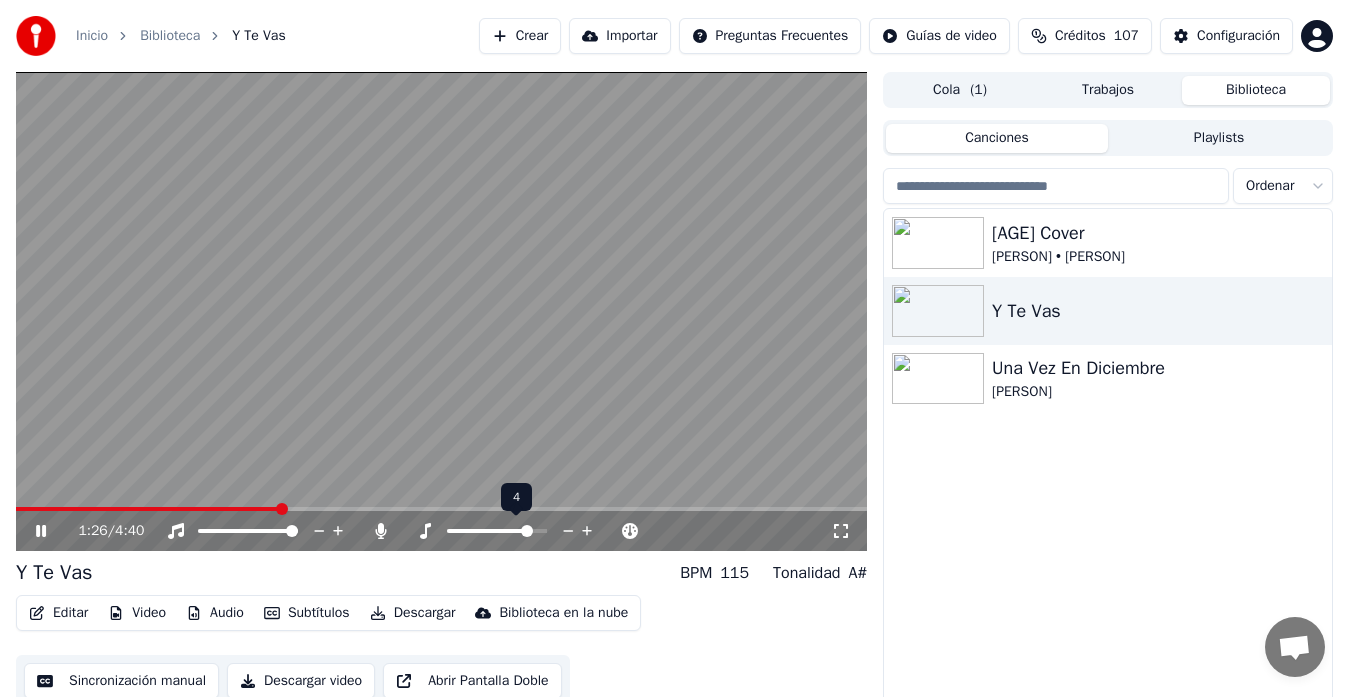 click at bounding box center [497, 531] 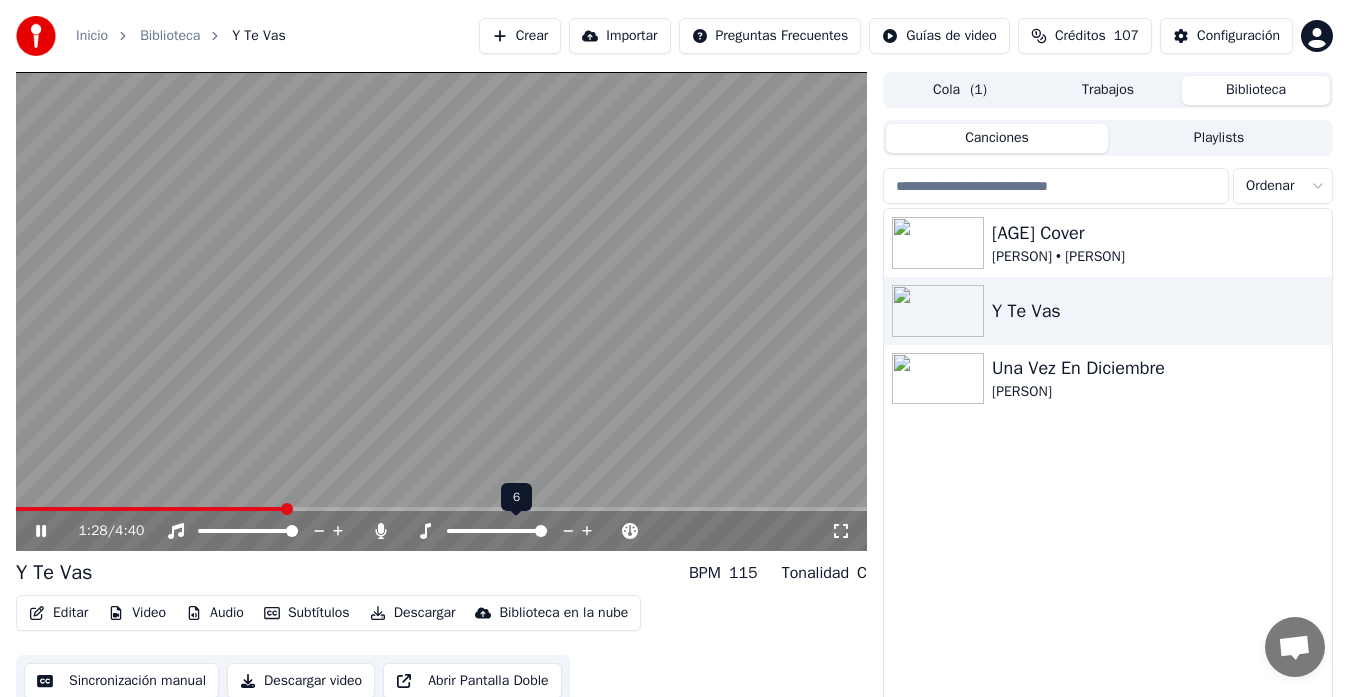 click at bounding box center (497, 531) 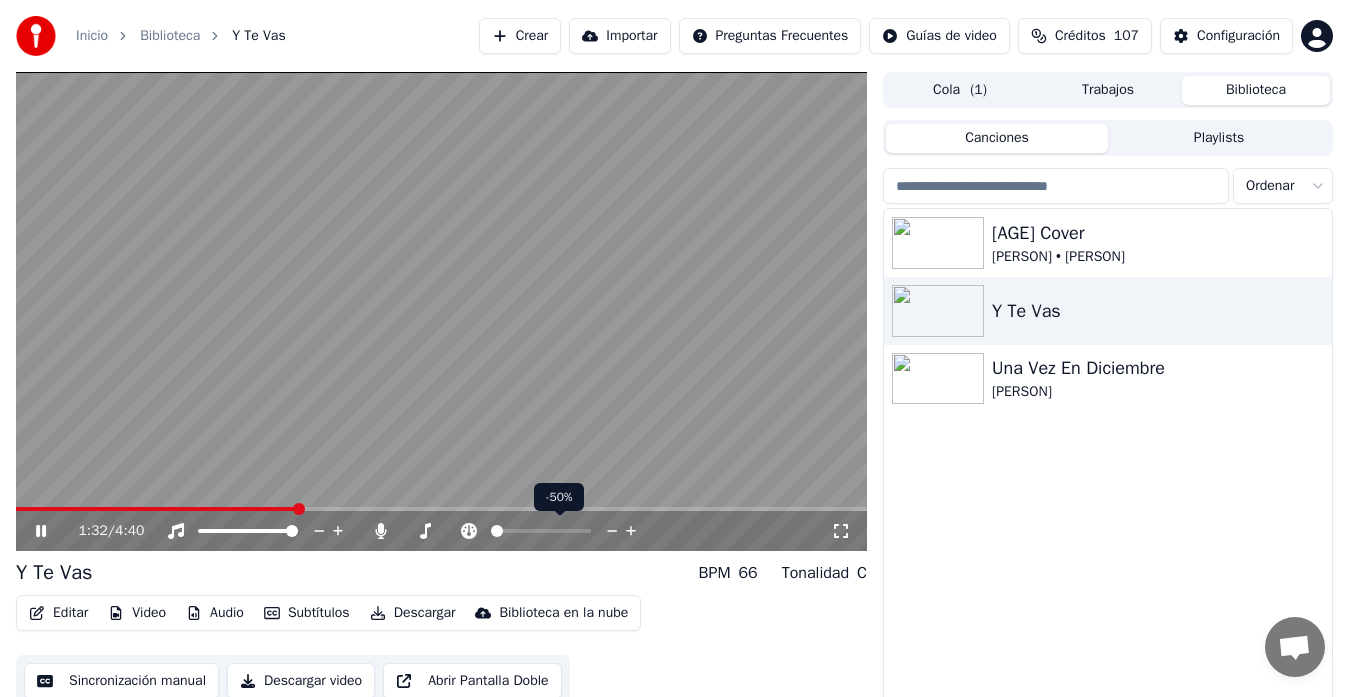 click at bounding box center (497, 531) 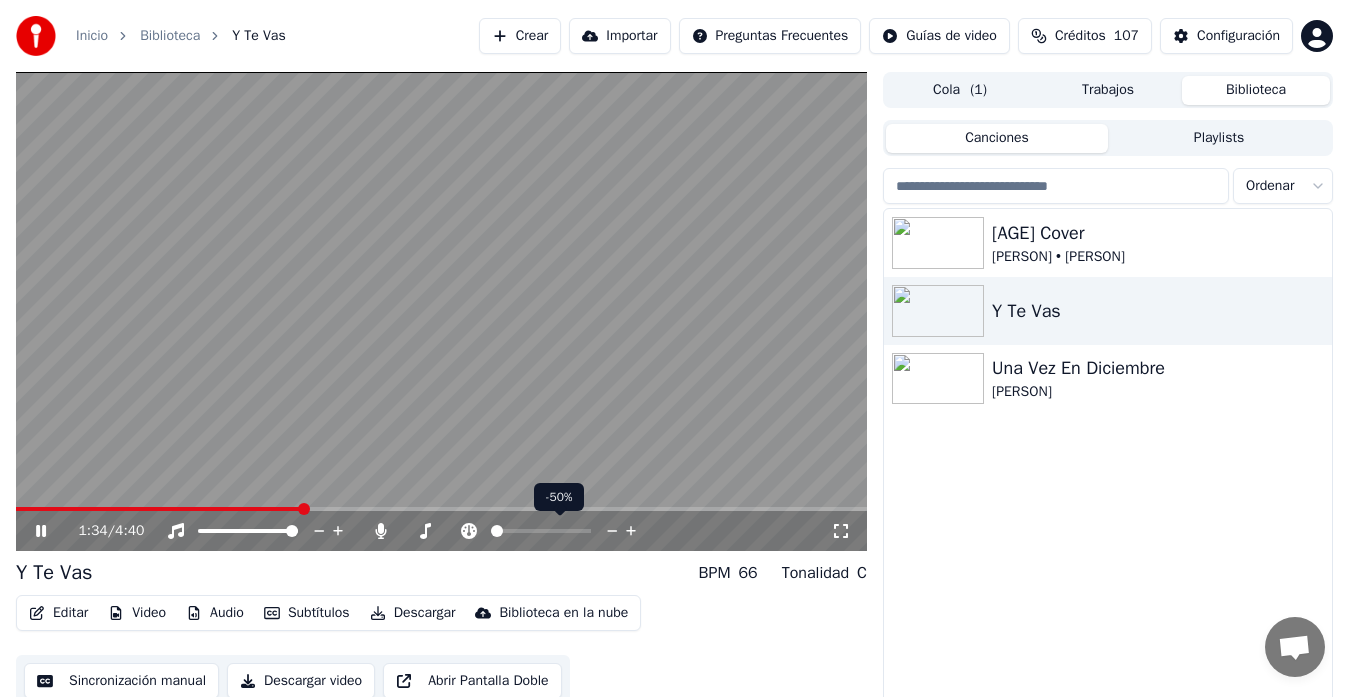 click 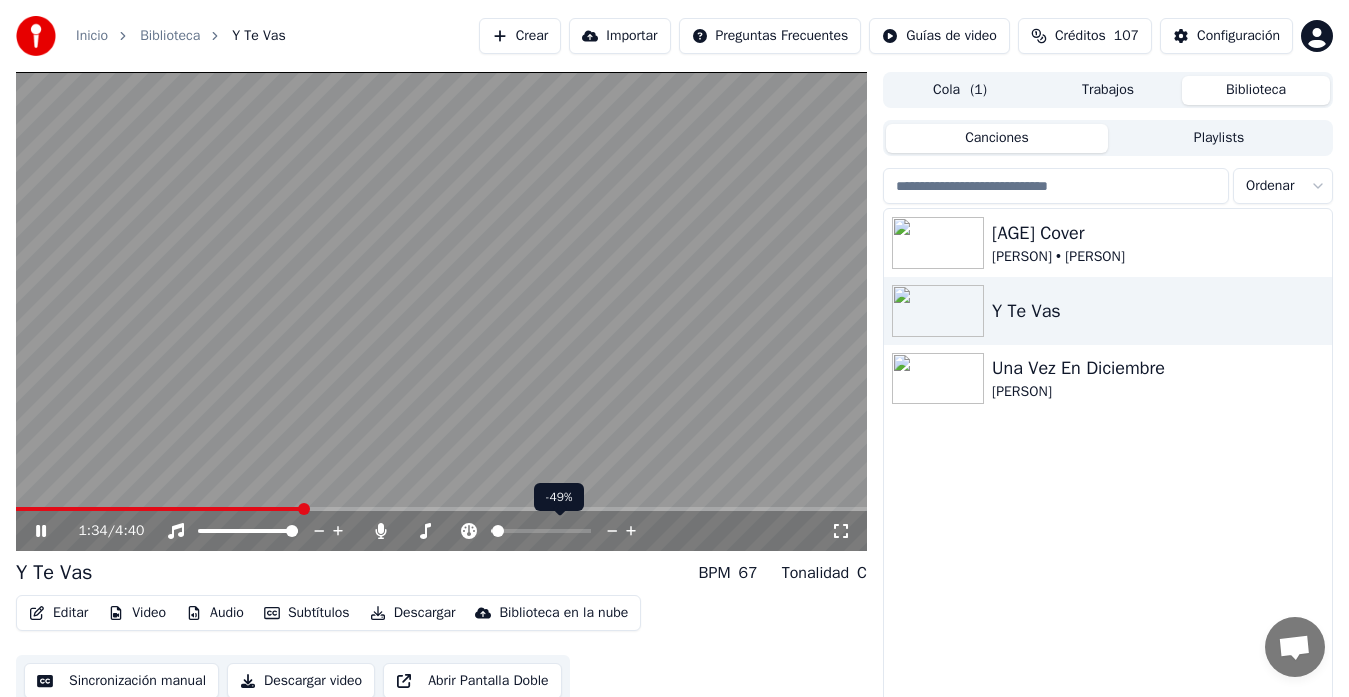 click 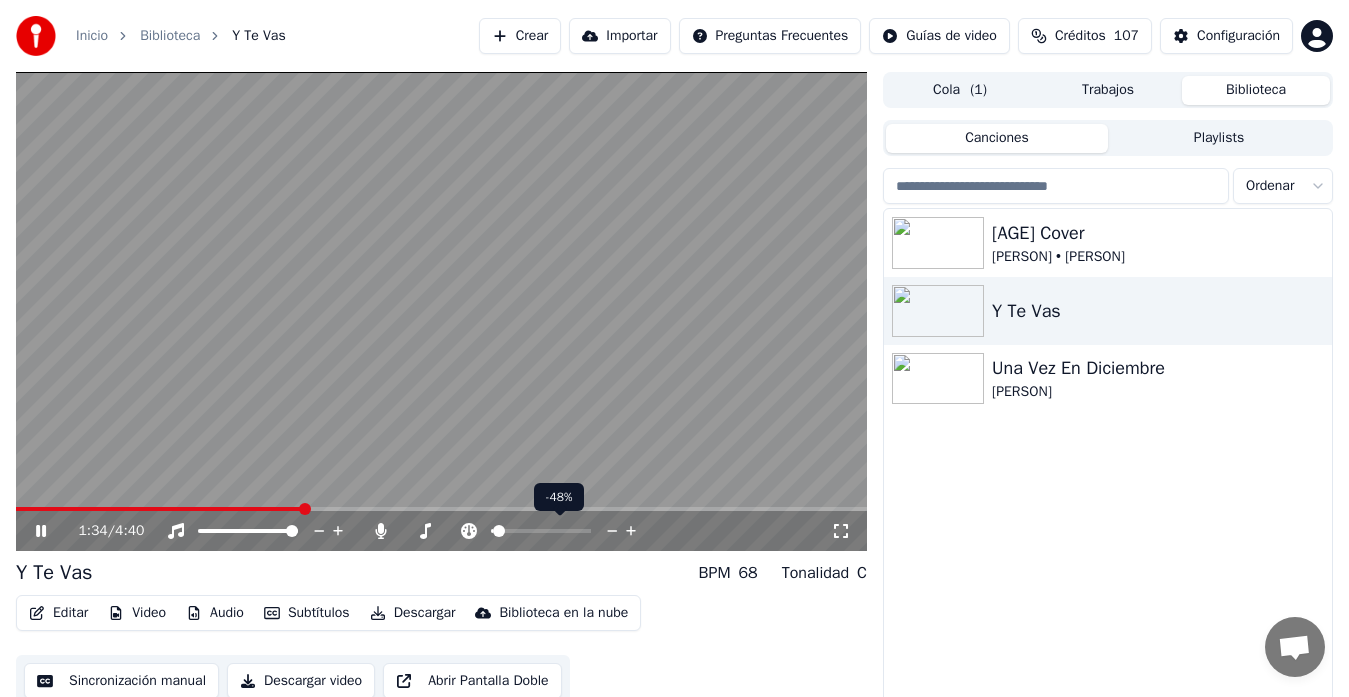 click 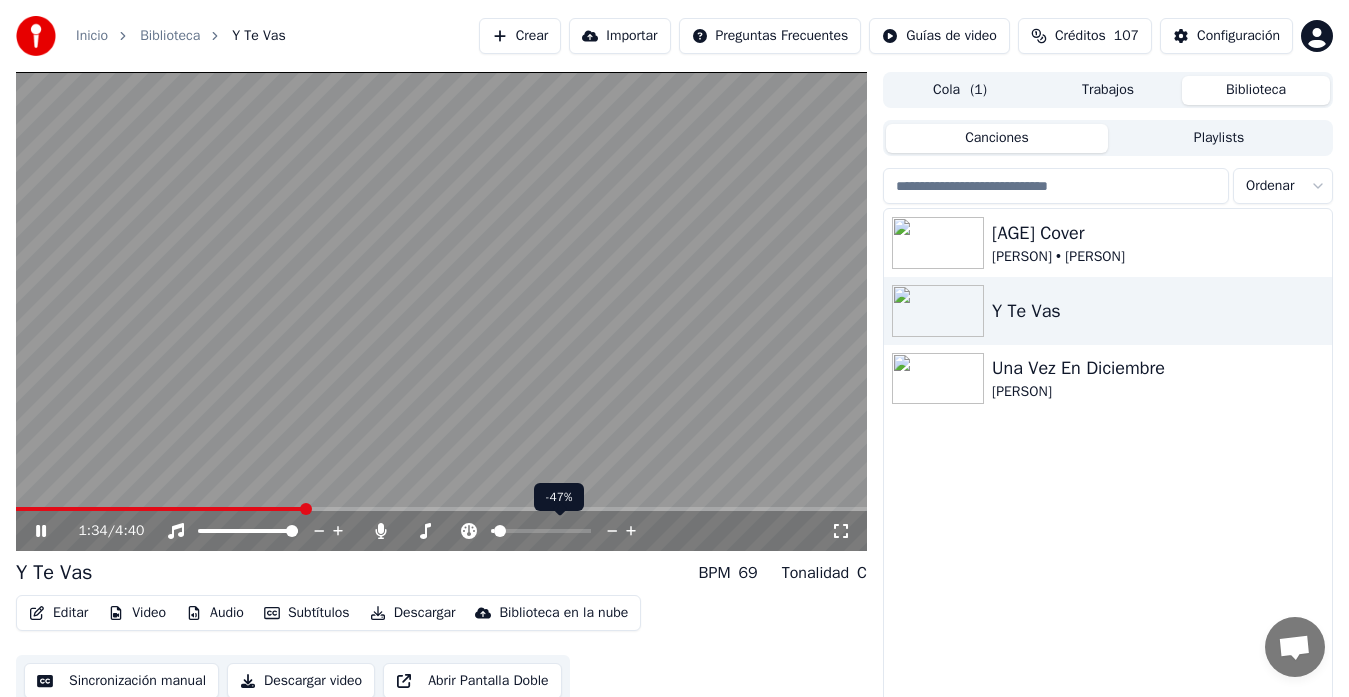 click 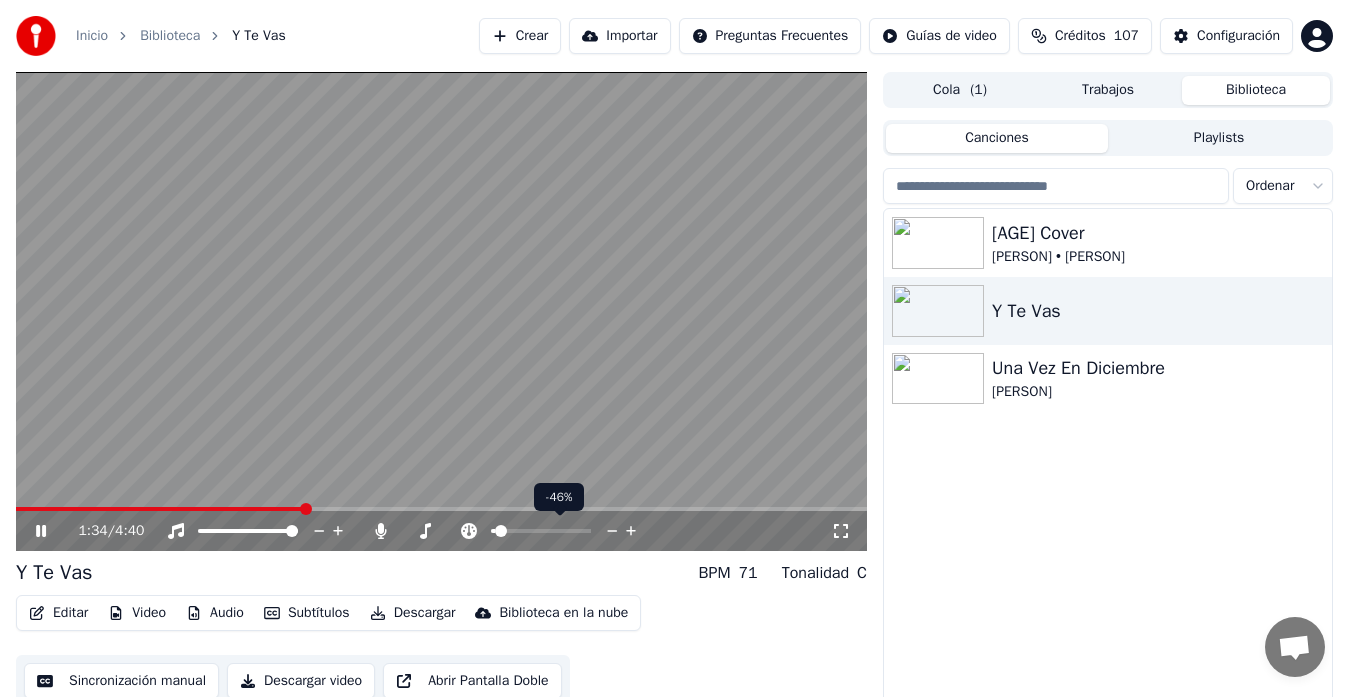 click 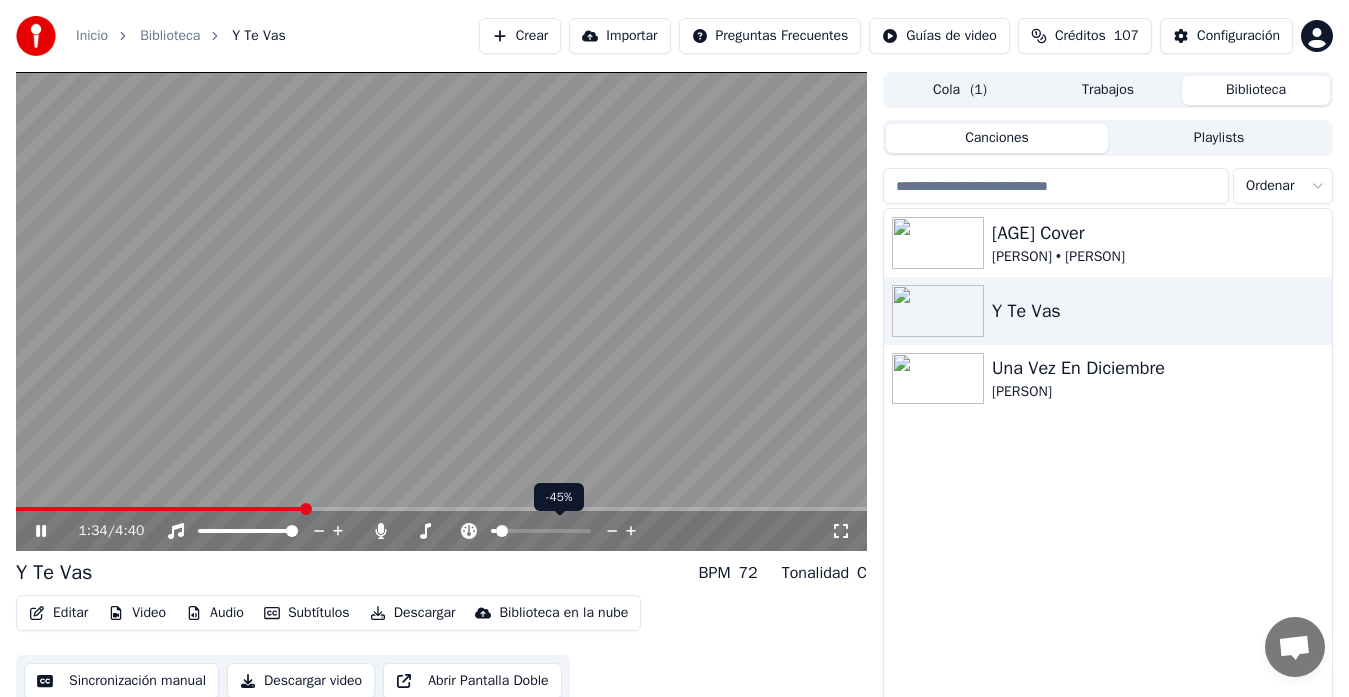 click 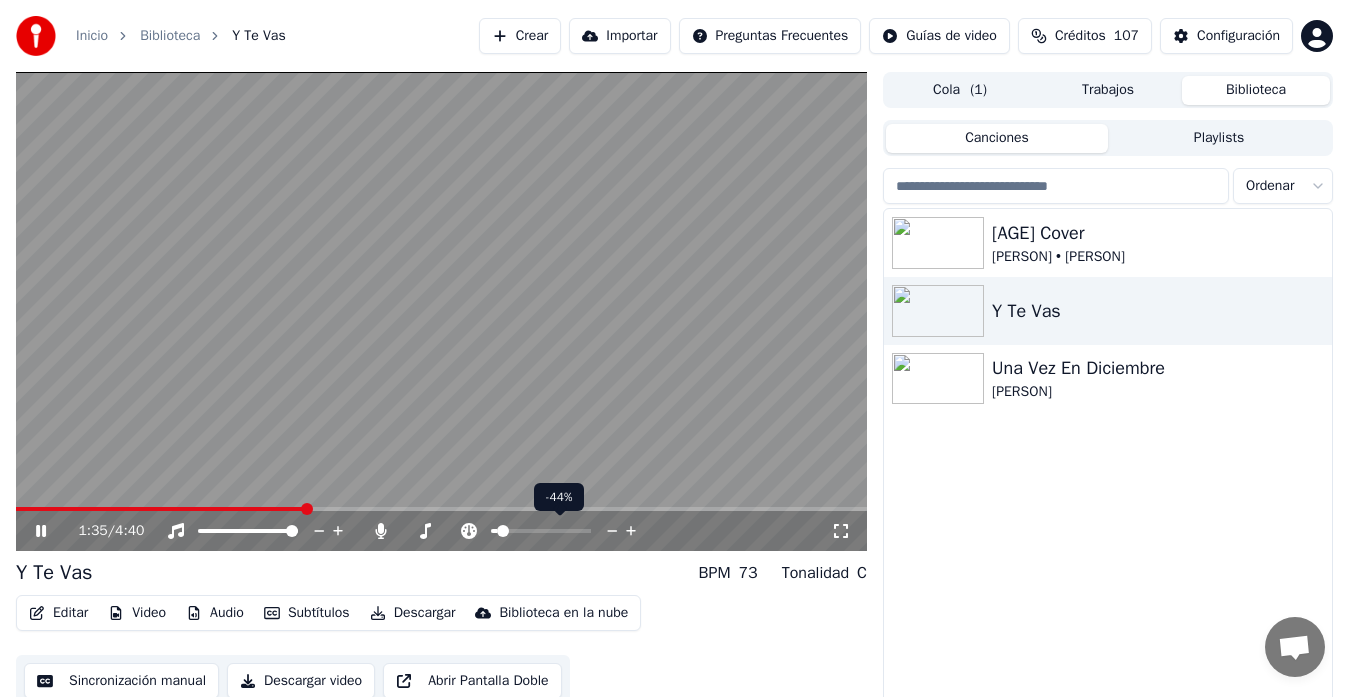 click 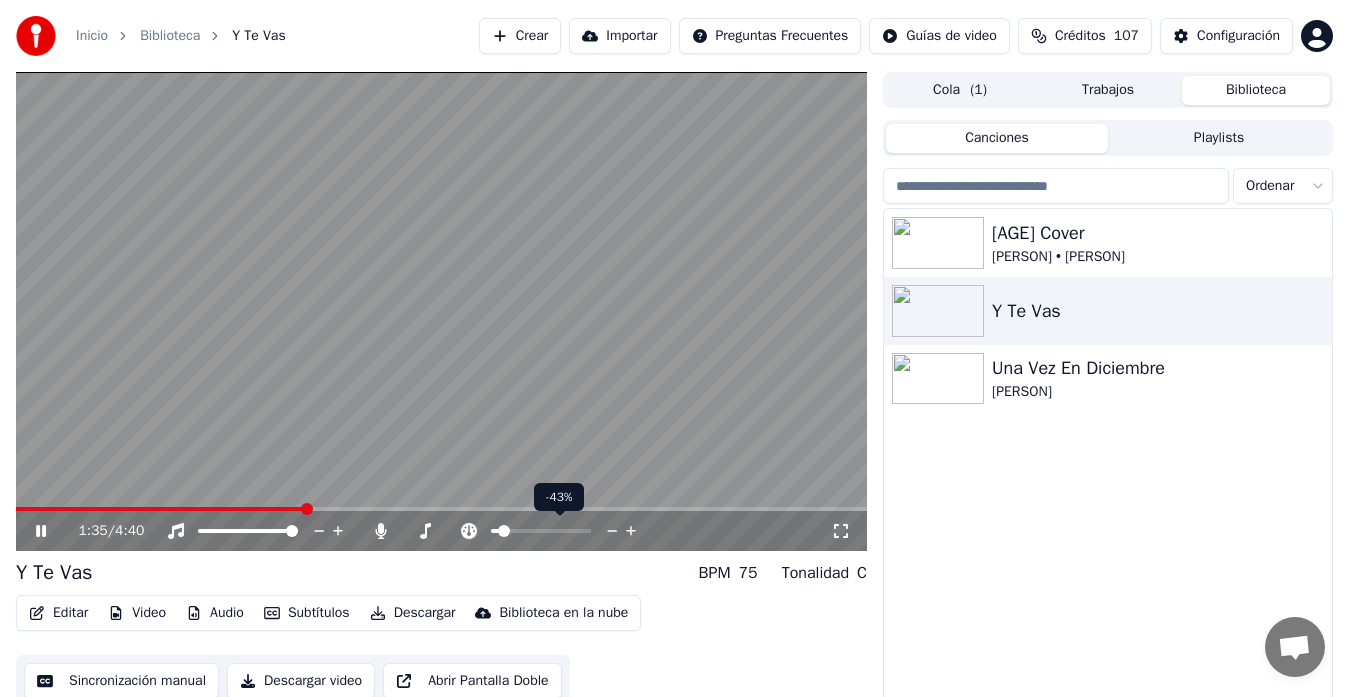 click 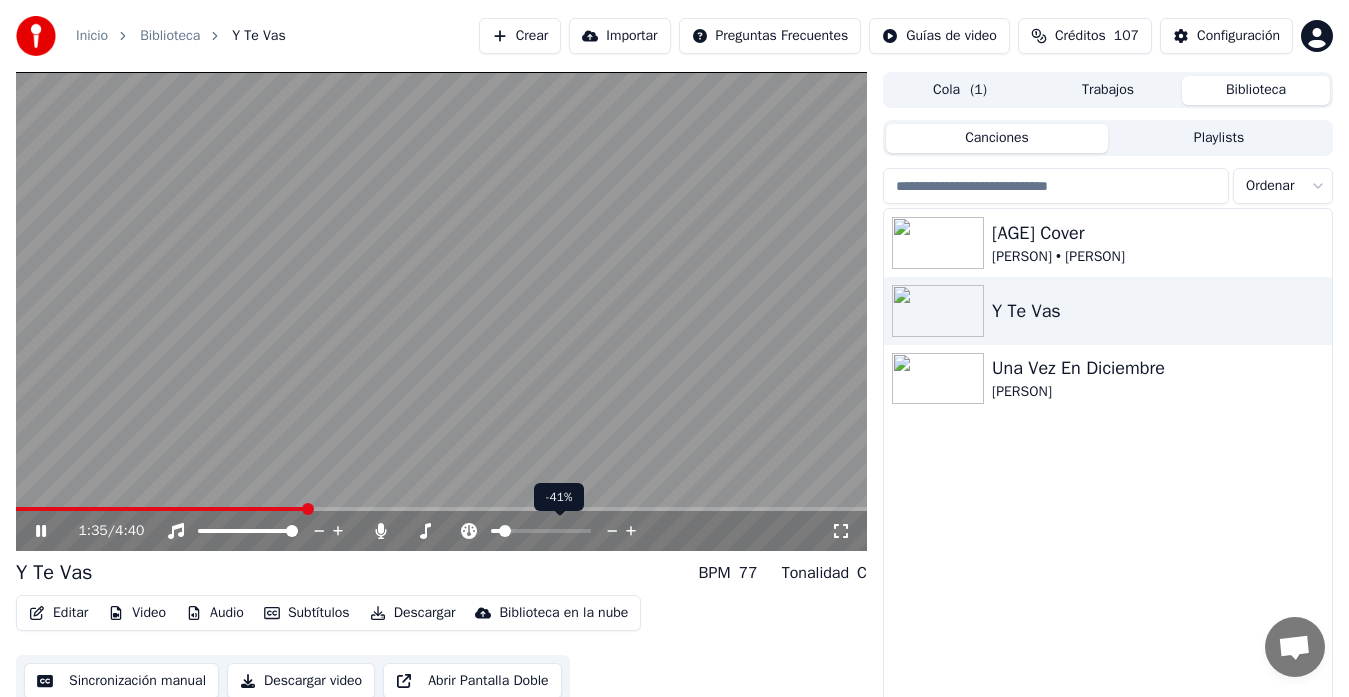 click 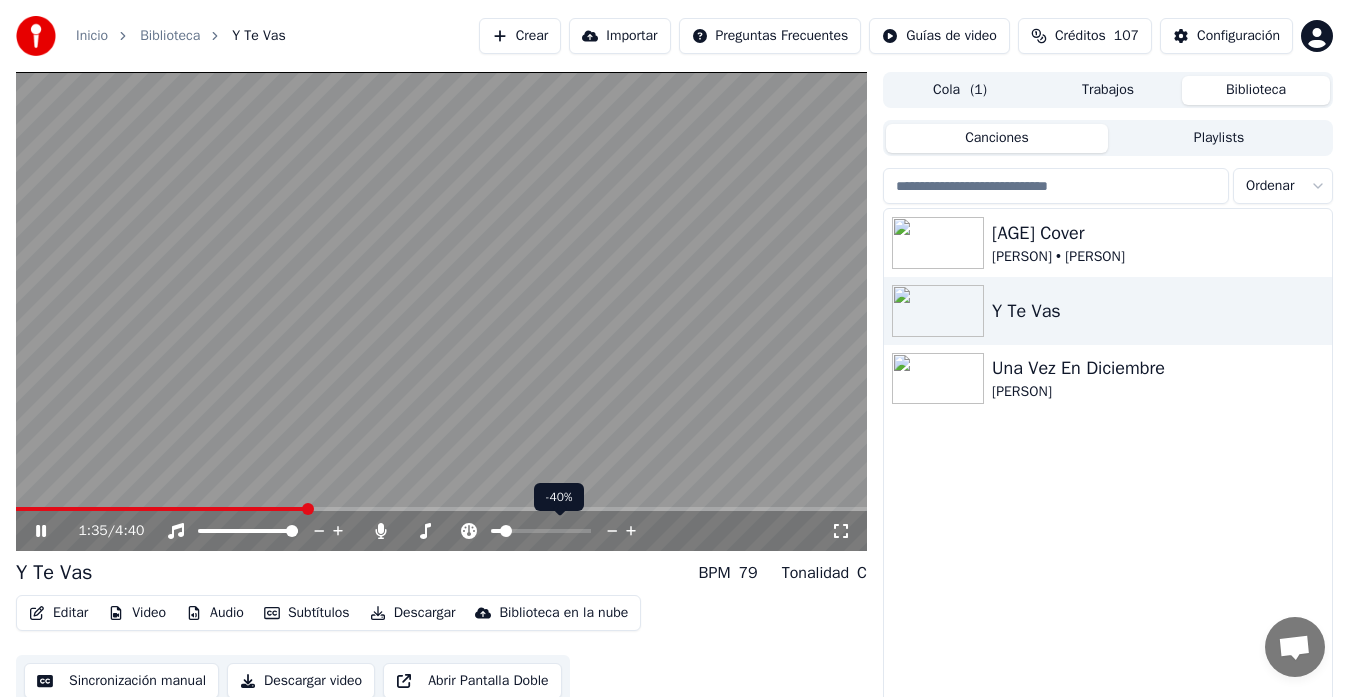 click 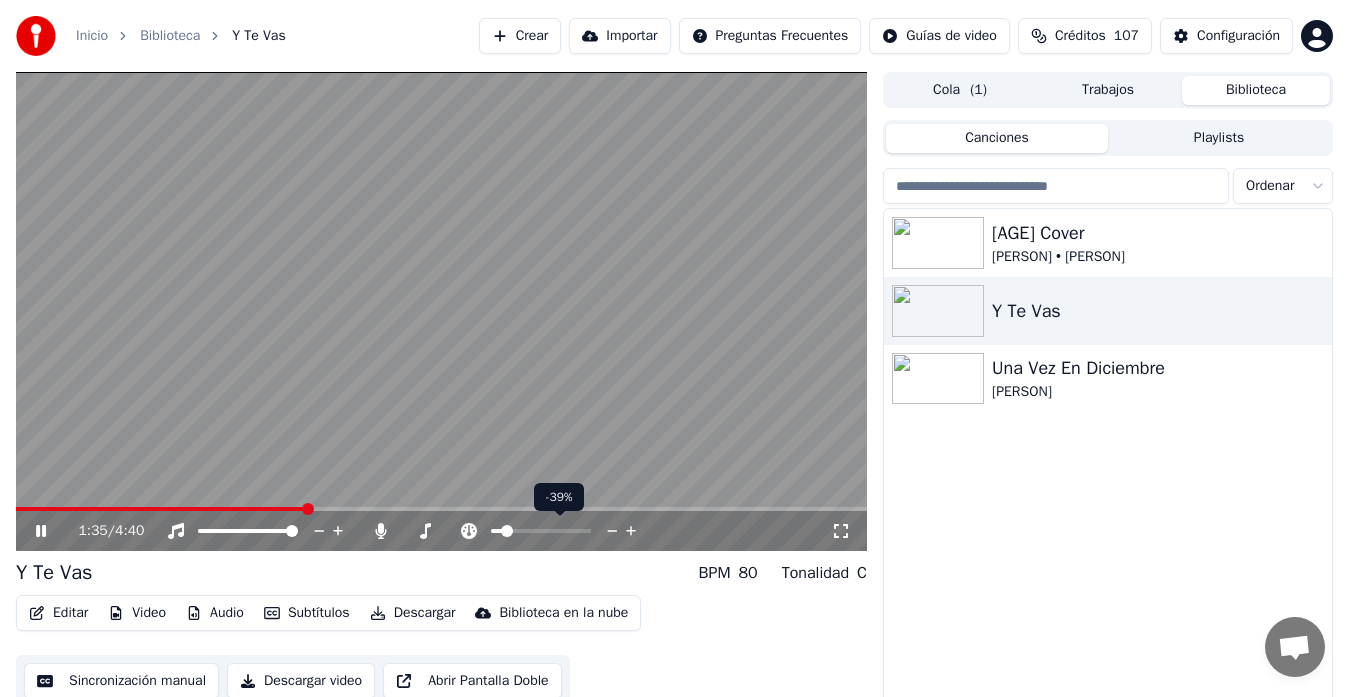 click 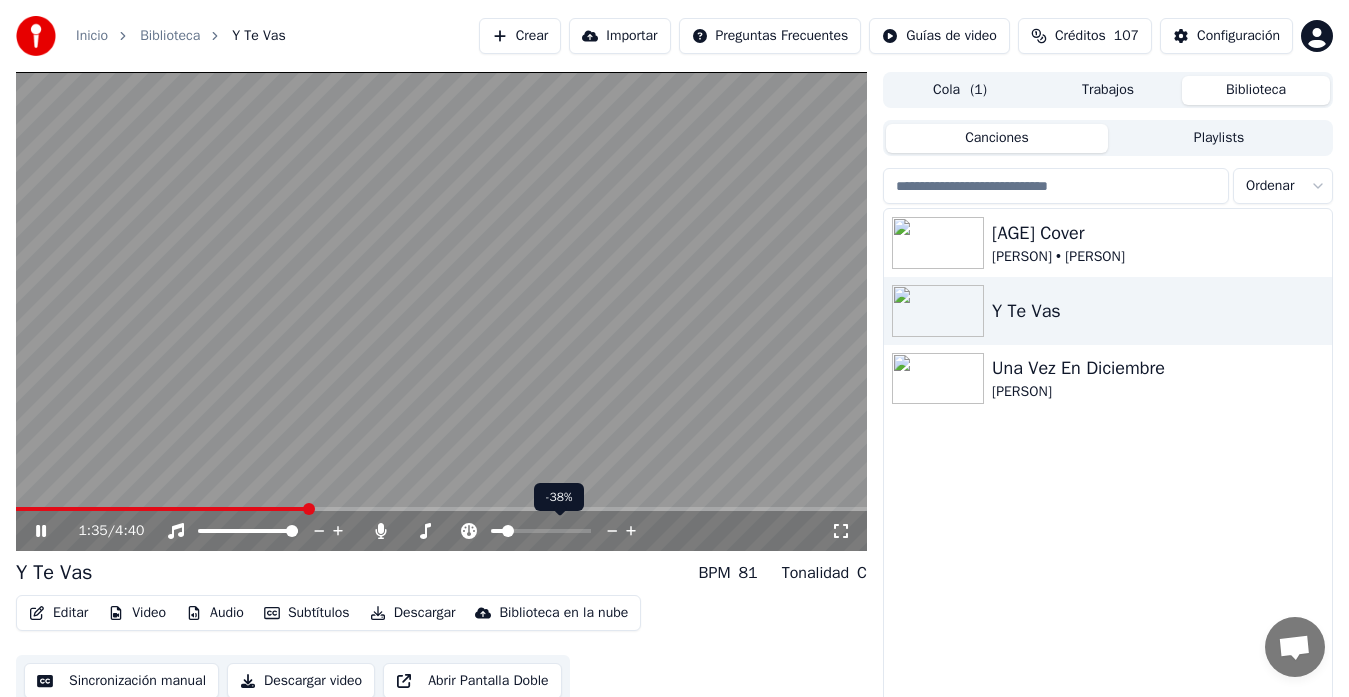 click 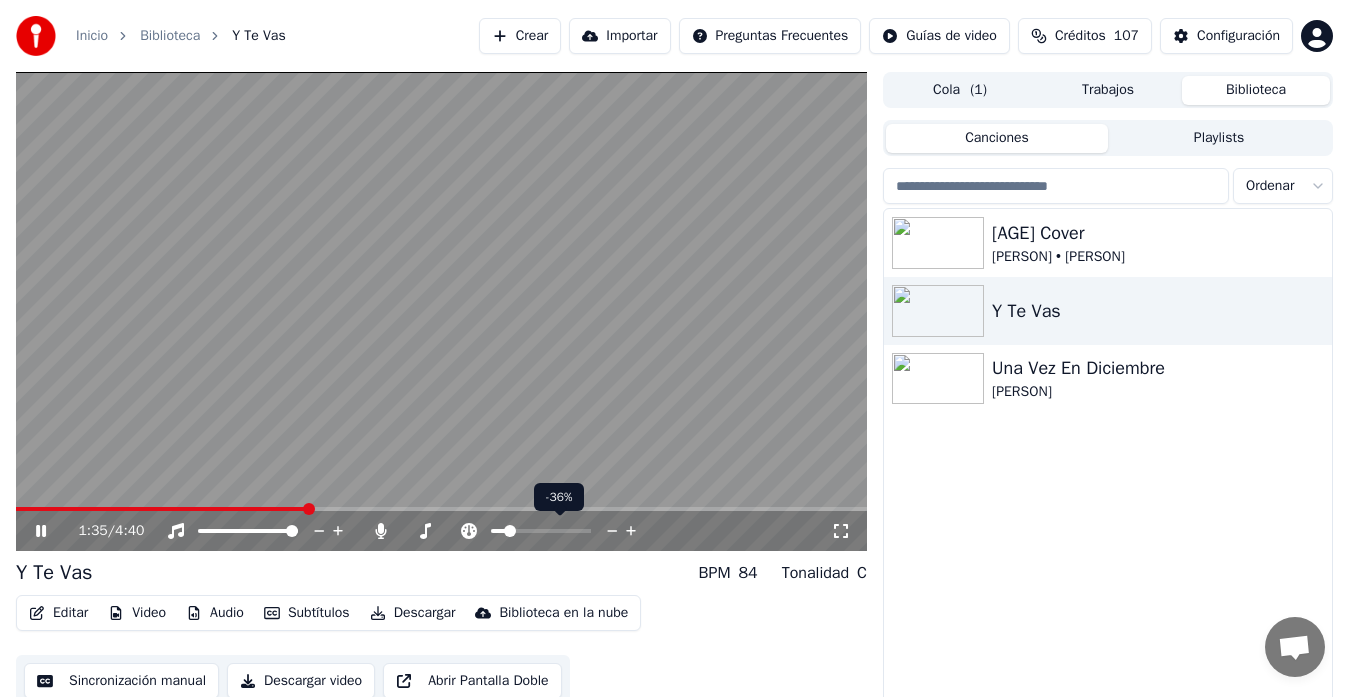 click 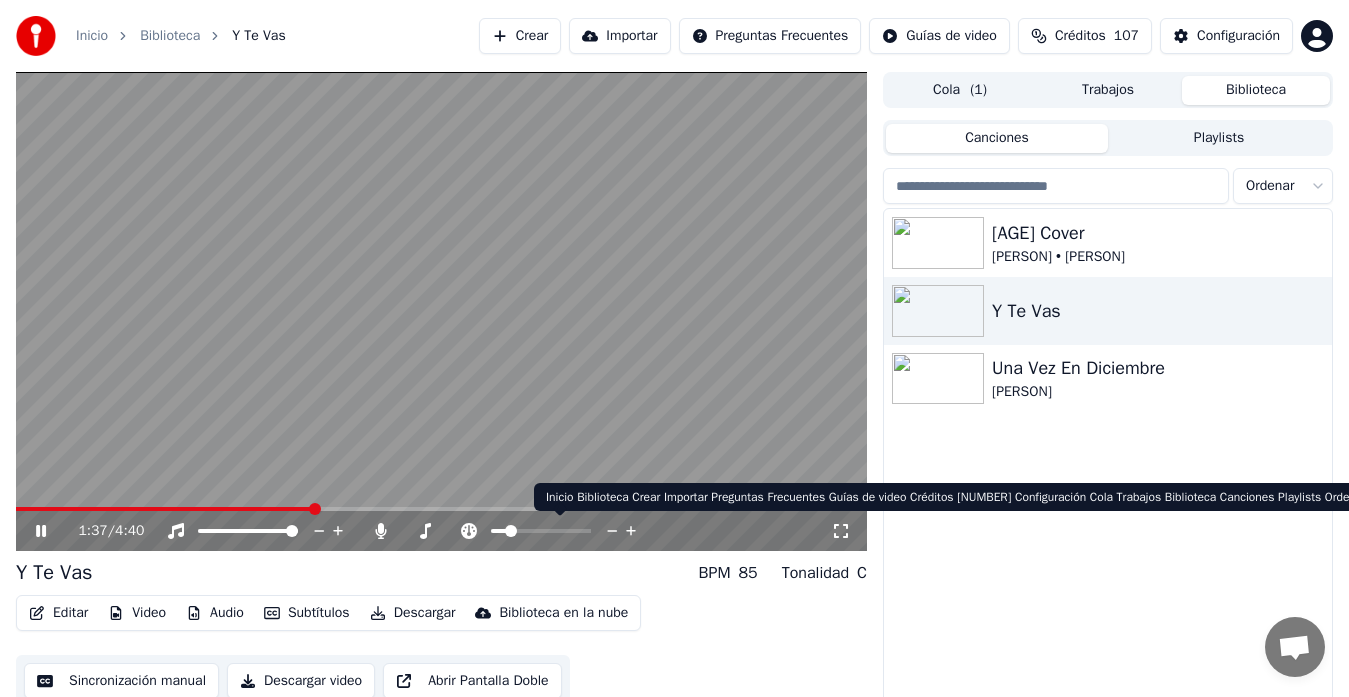 click 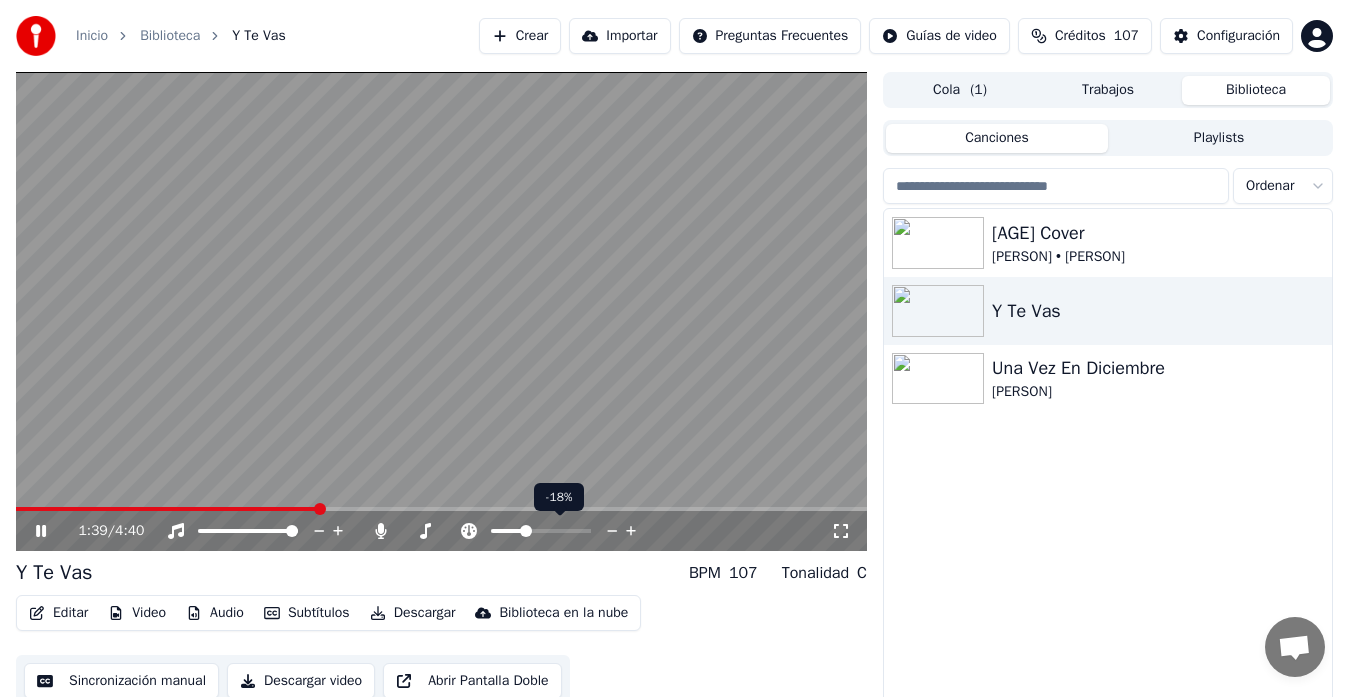 click at bounding box center (526, 531) 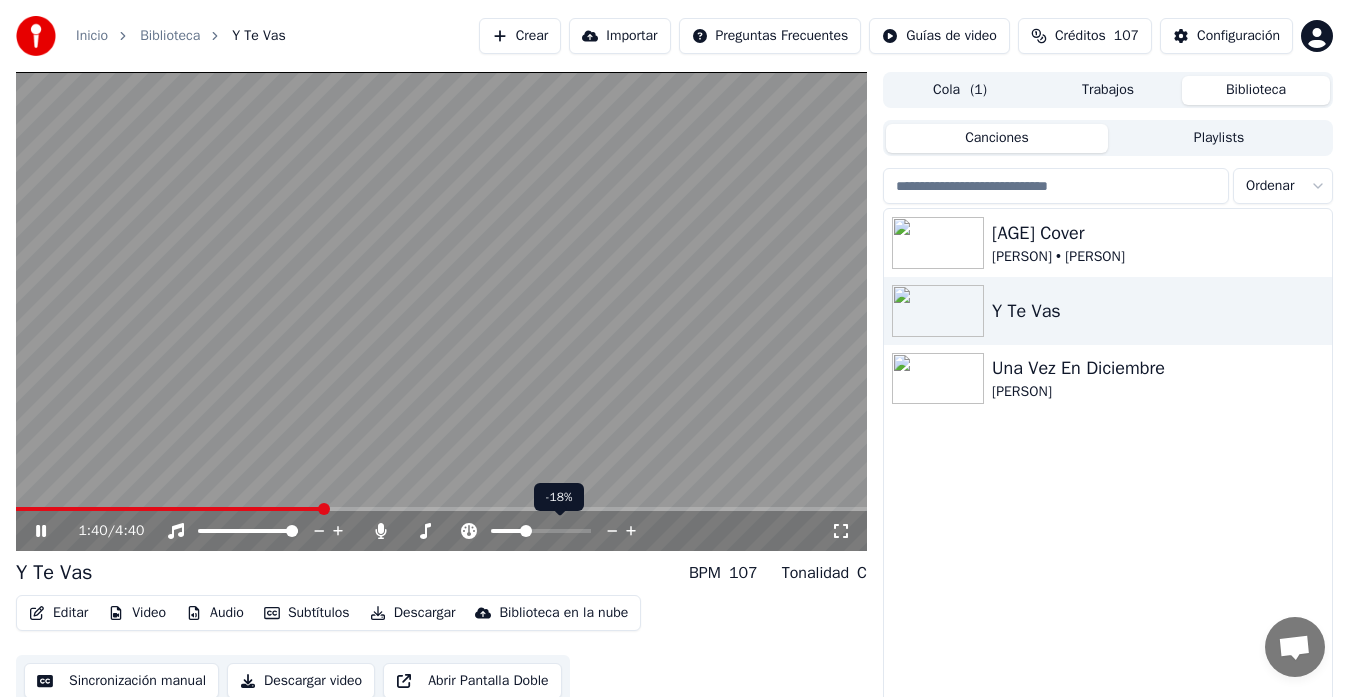 click at bounding box center [526, 531] 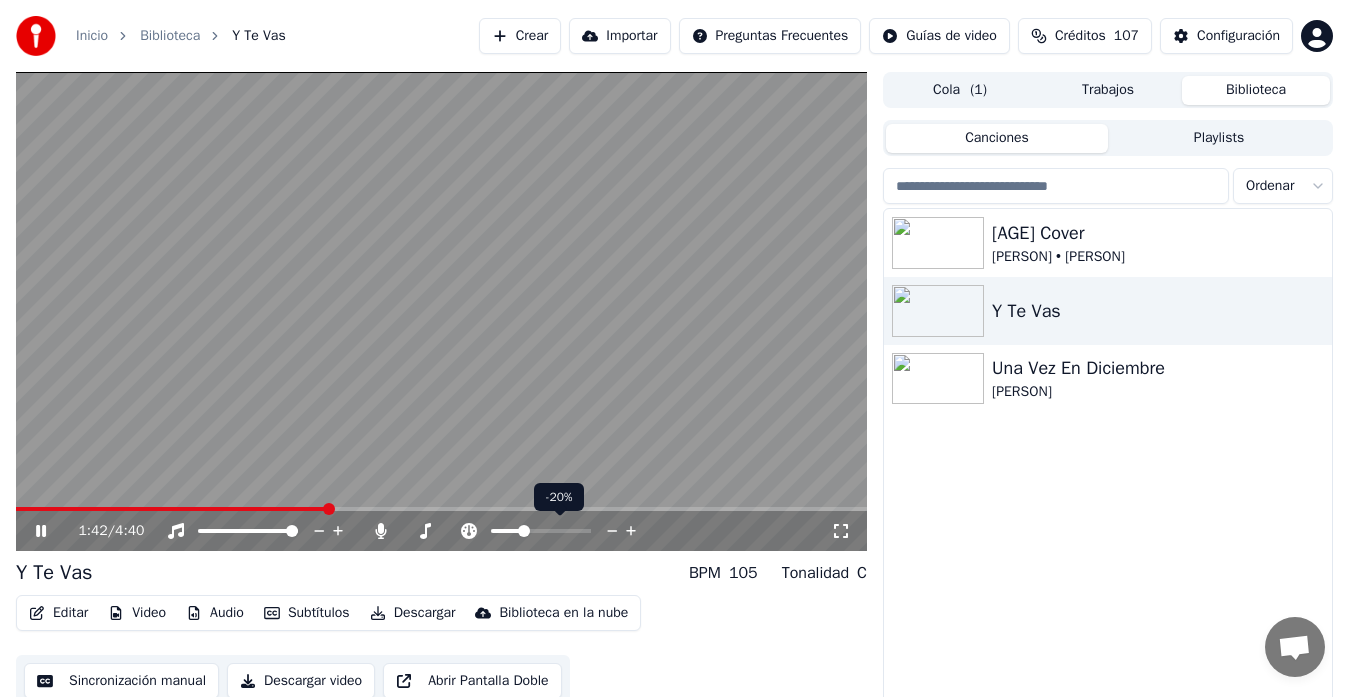click at bounding box center [524, 531] 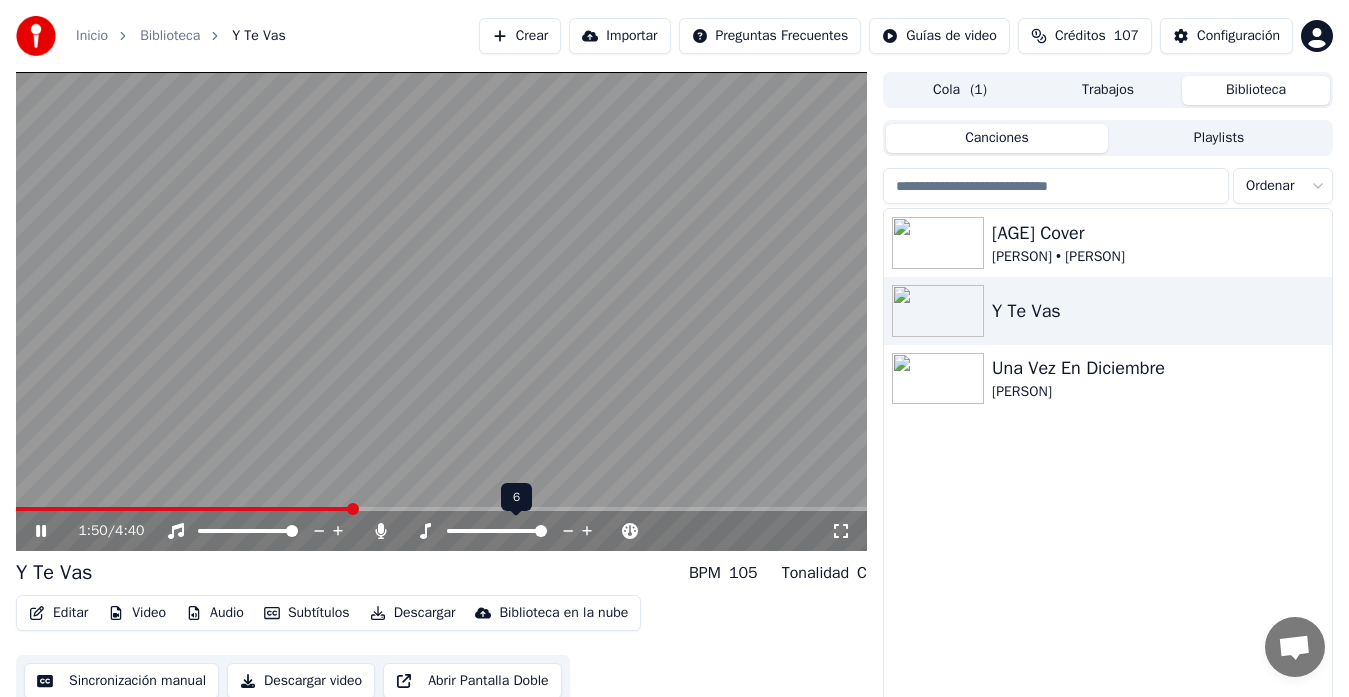 click 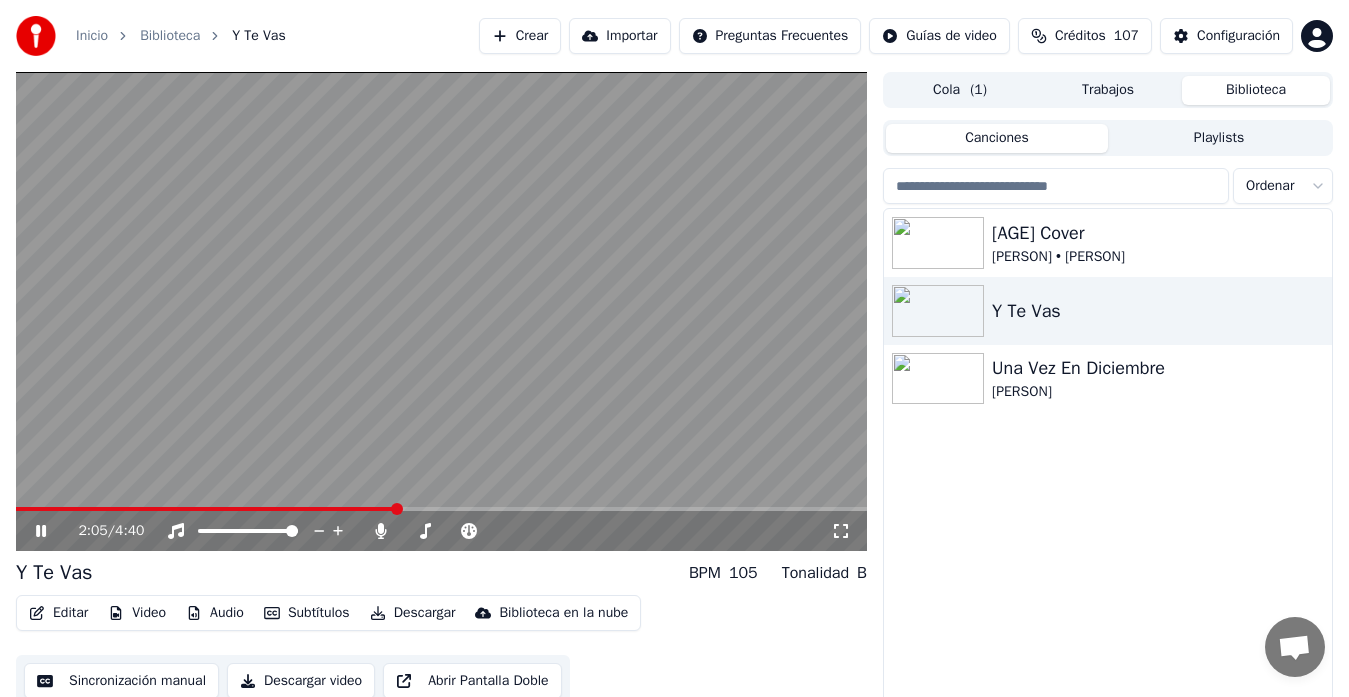 click at bounding box center [206, 509] 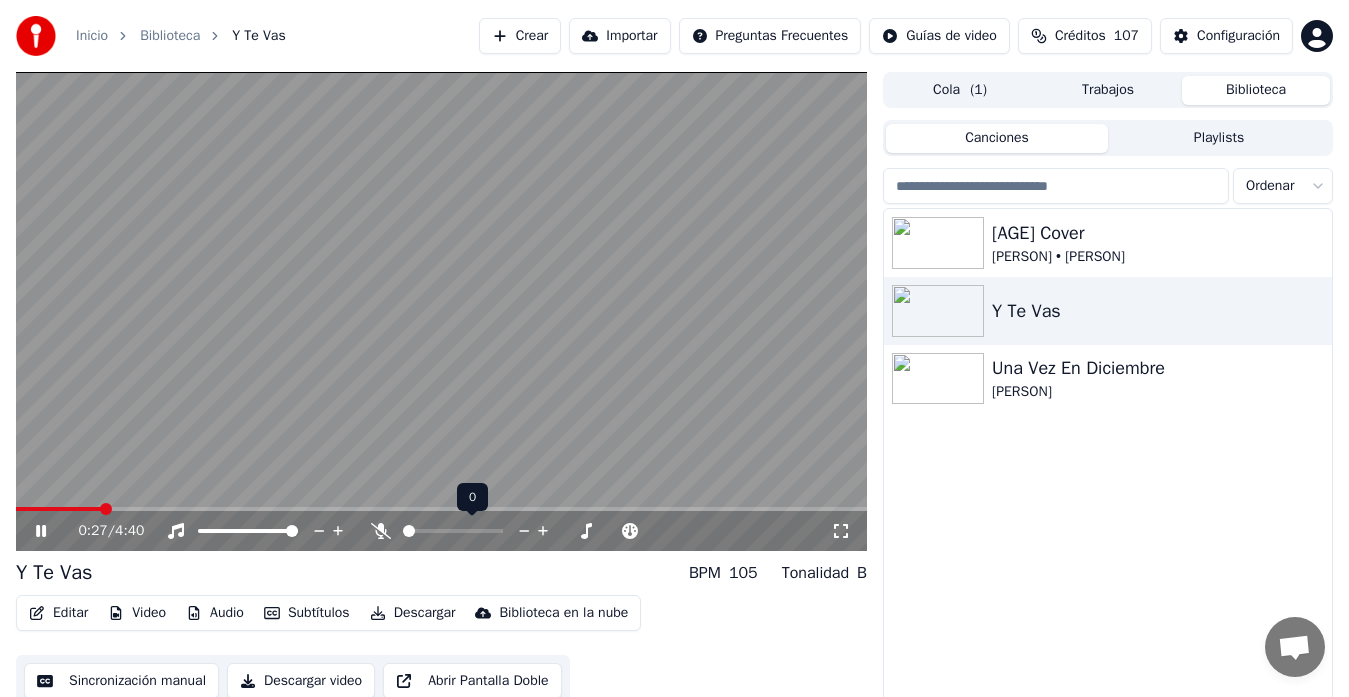 click at bounding box center [409, 531] 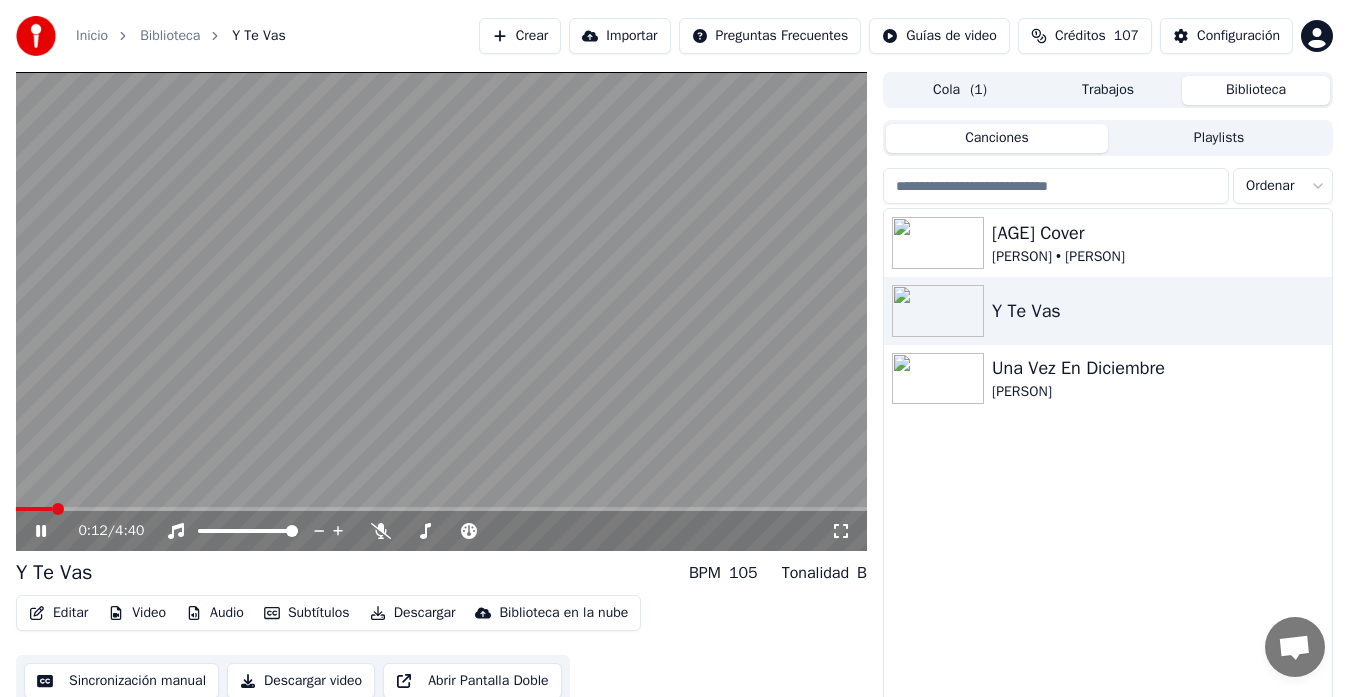 click at bounding box center (58, 509) 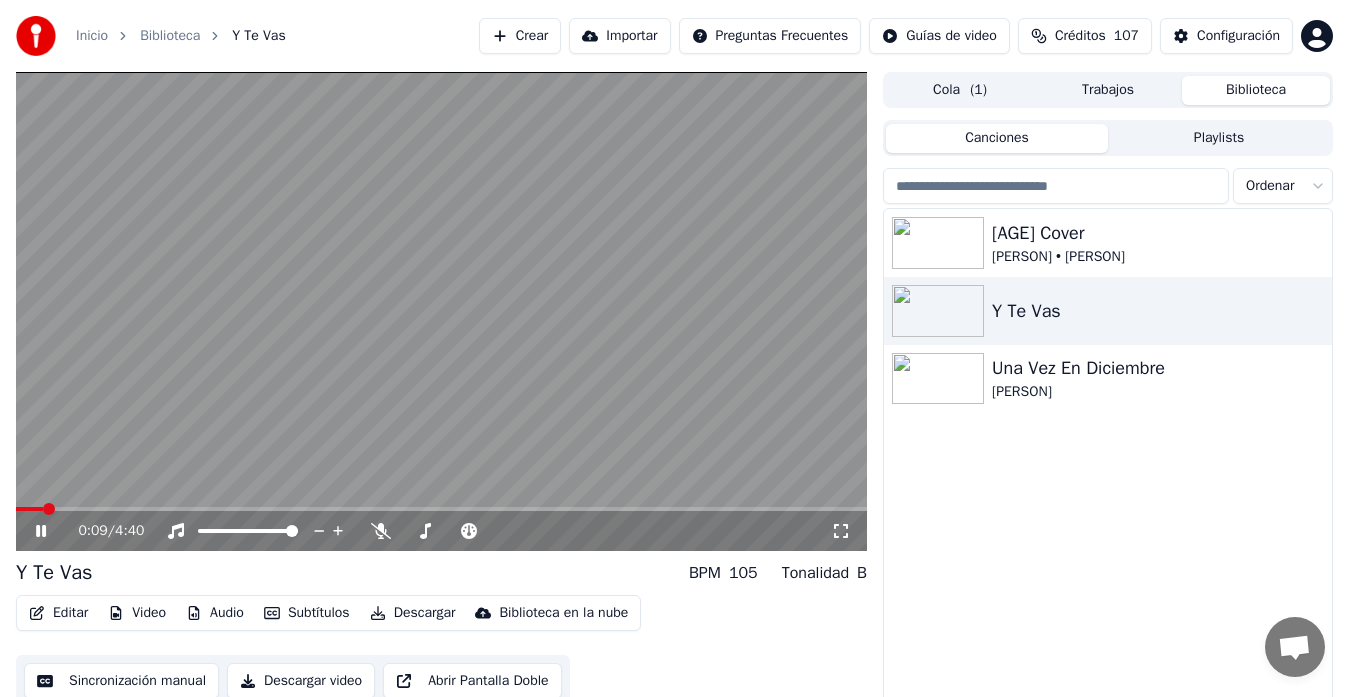 click at bounding box center (49, 509) 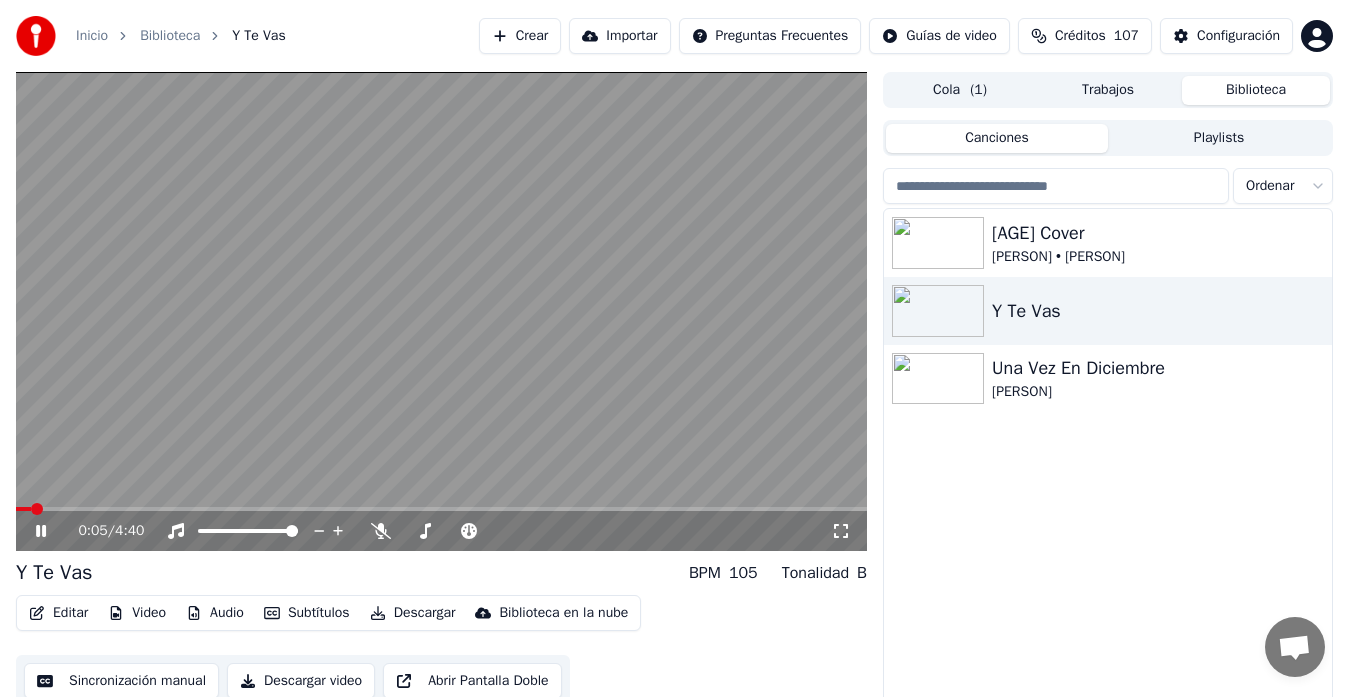 click at bounding box center (23, 509) 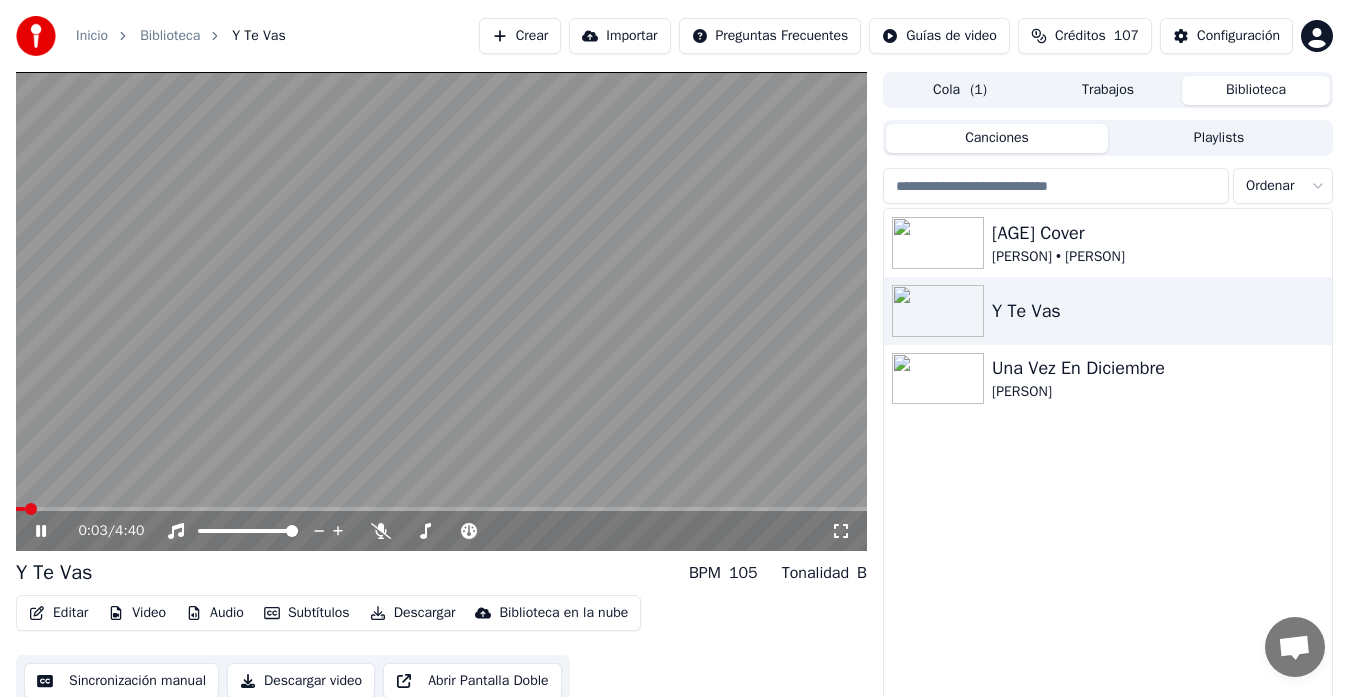 click at bounding box center [20, 509] 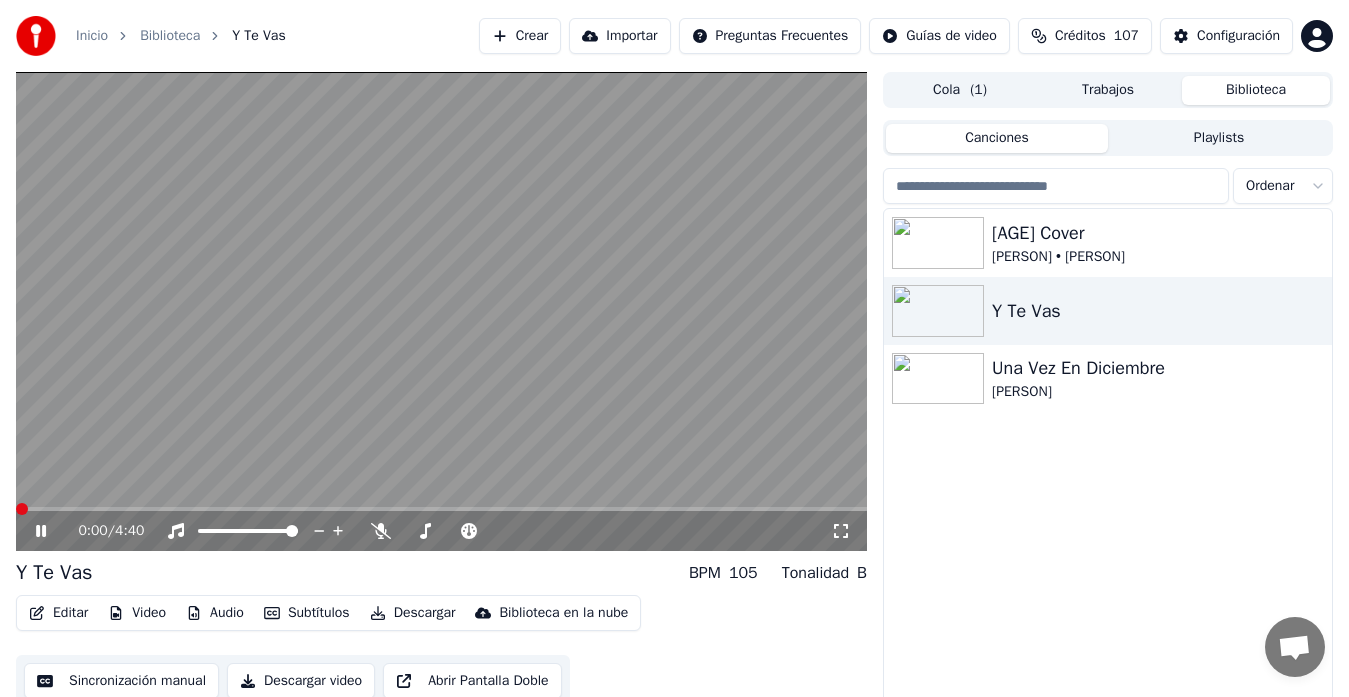 click at bounding box center [22, 509] 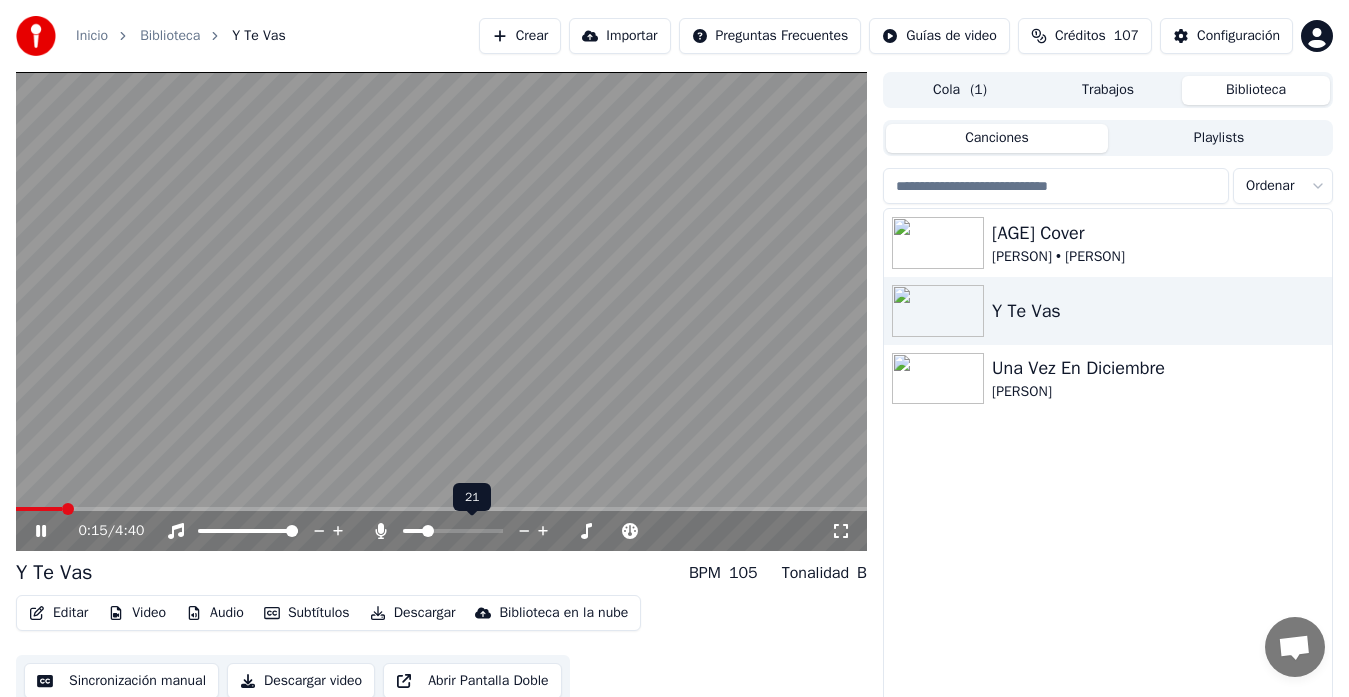 click at bounding box center [428, 531] 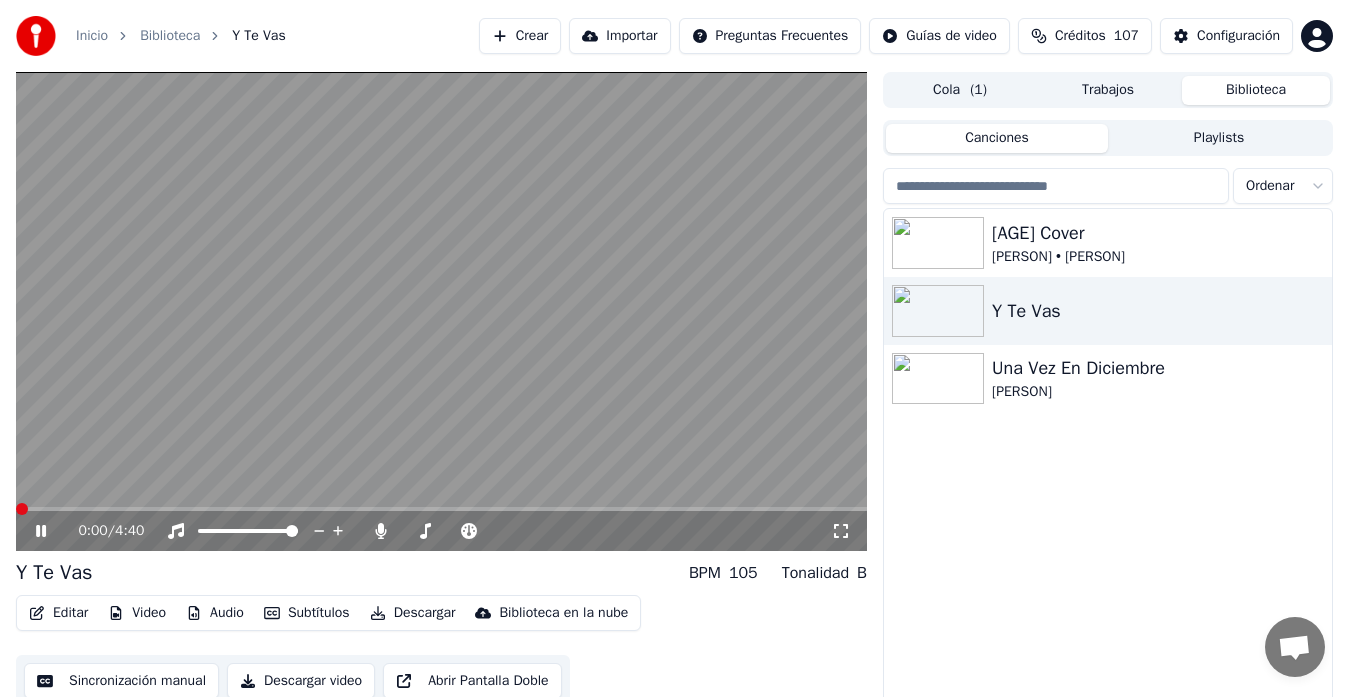 click at bounding box center (22, 509) 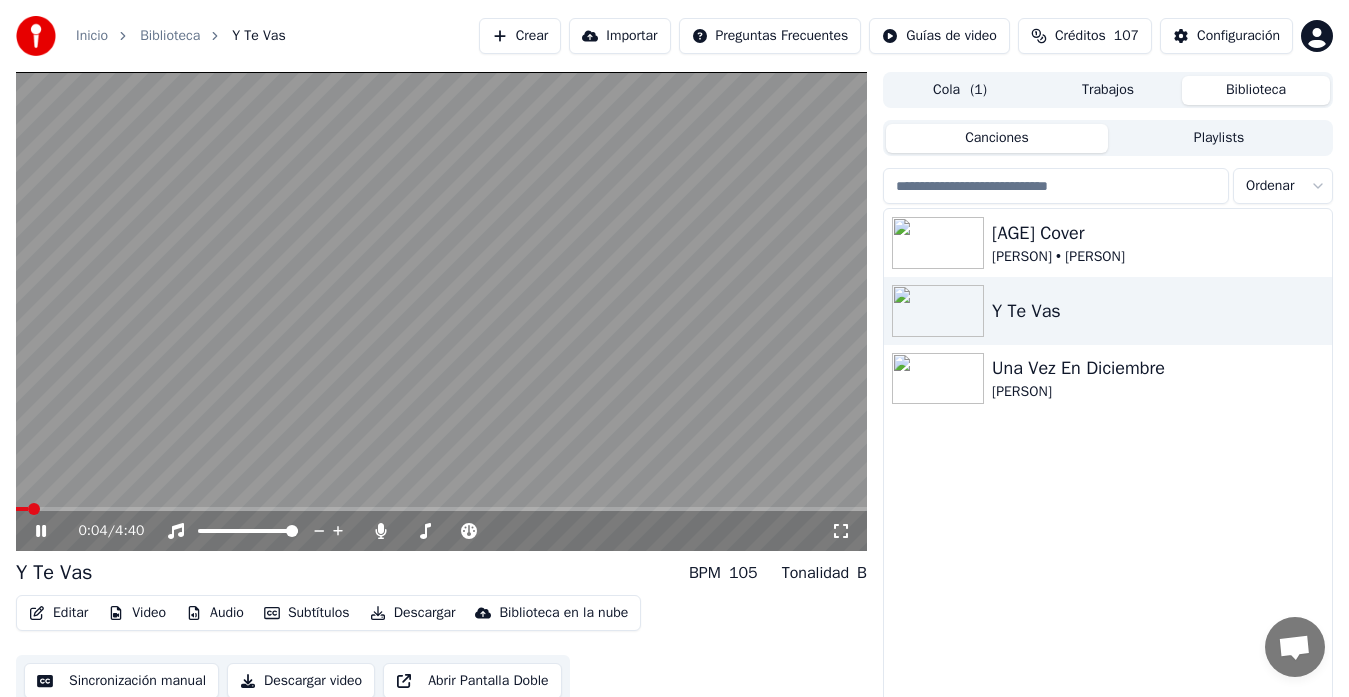 click at bounding box center [22, 509] 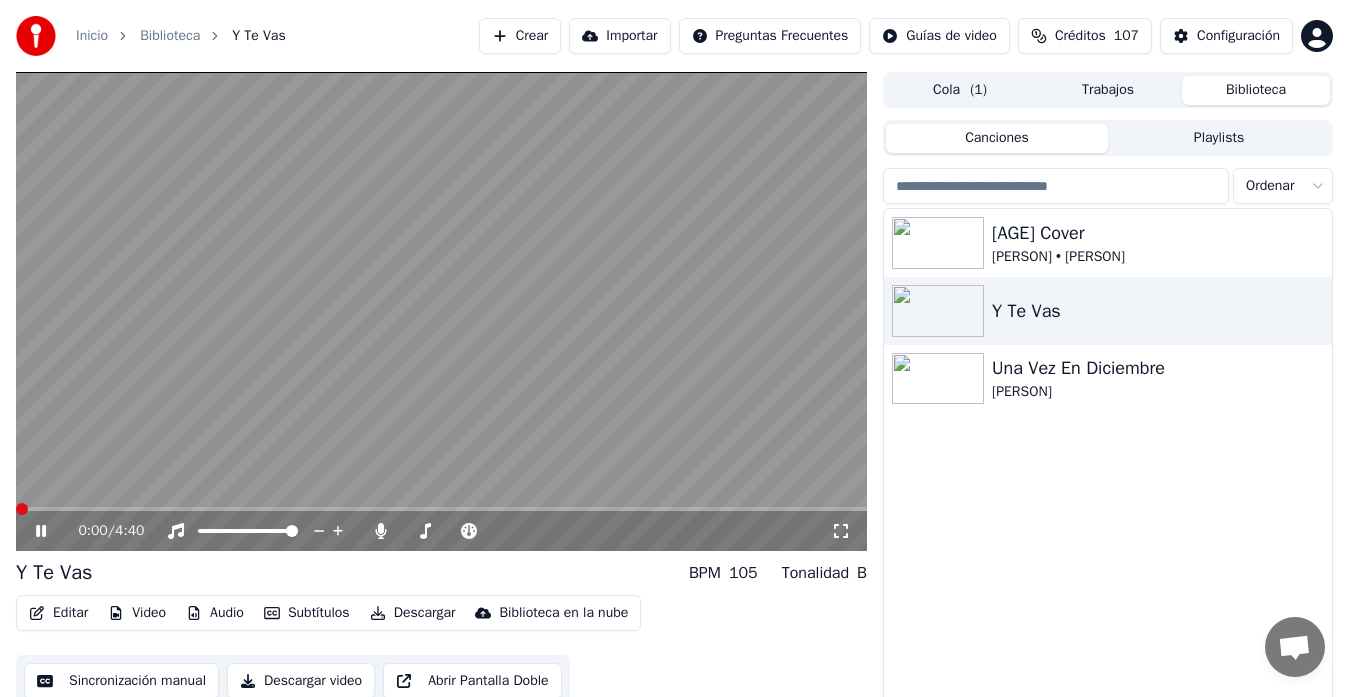 click at bounding box center (16, 509) 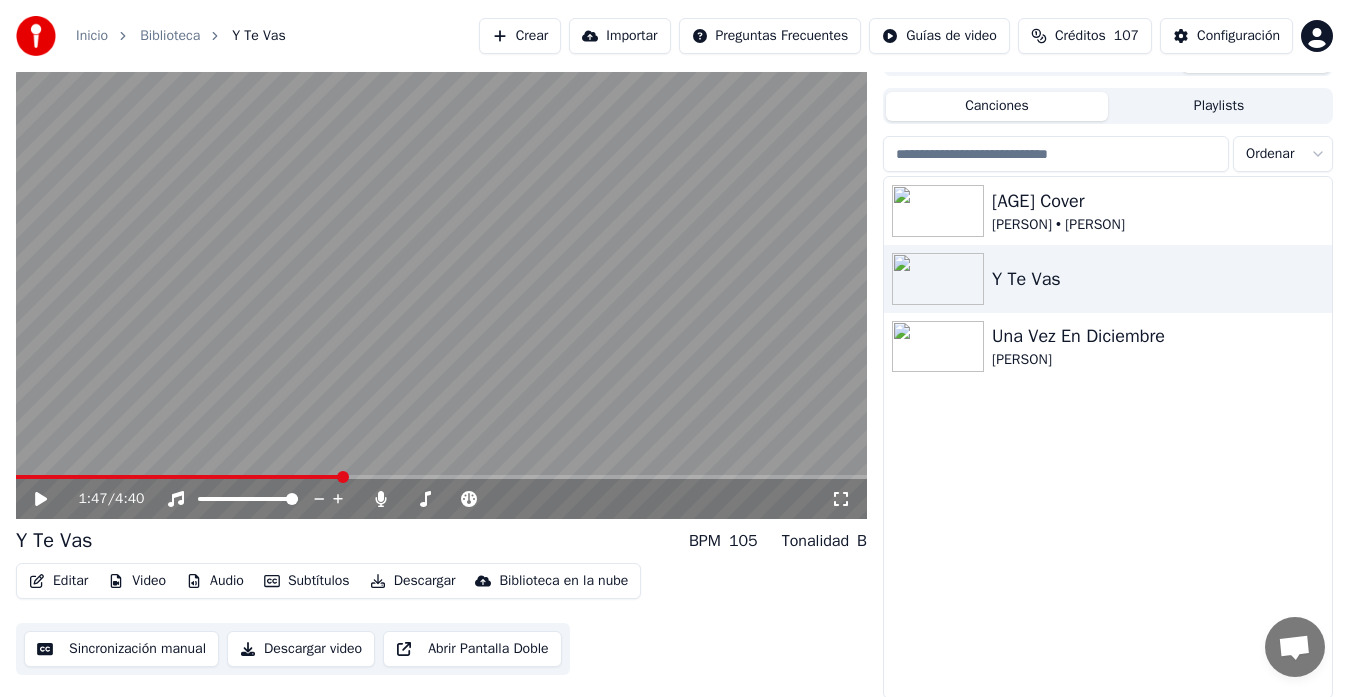 scroll, scrollTop: 34, scrollLeft: 0, axis: vertical 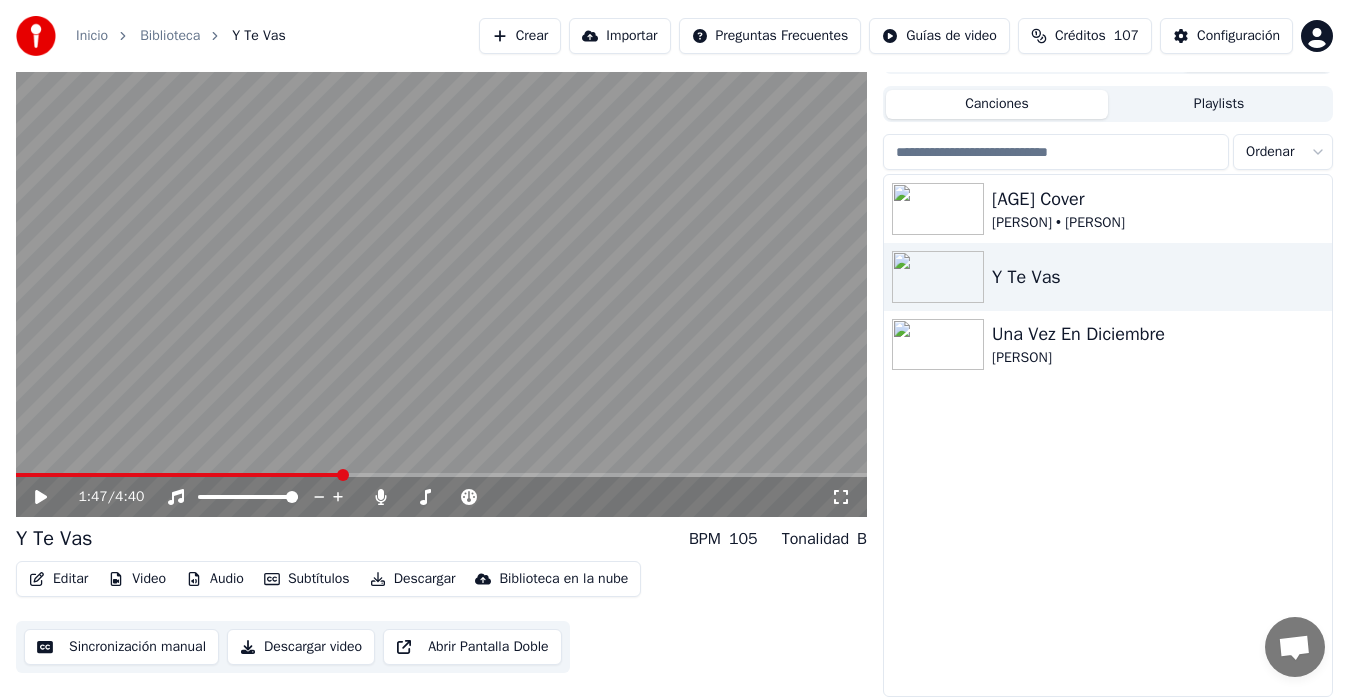 click at bounding box center [178, 475] 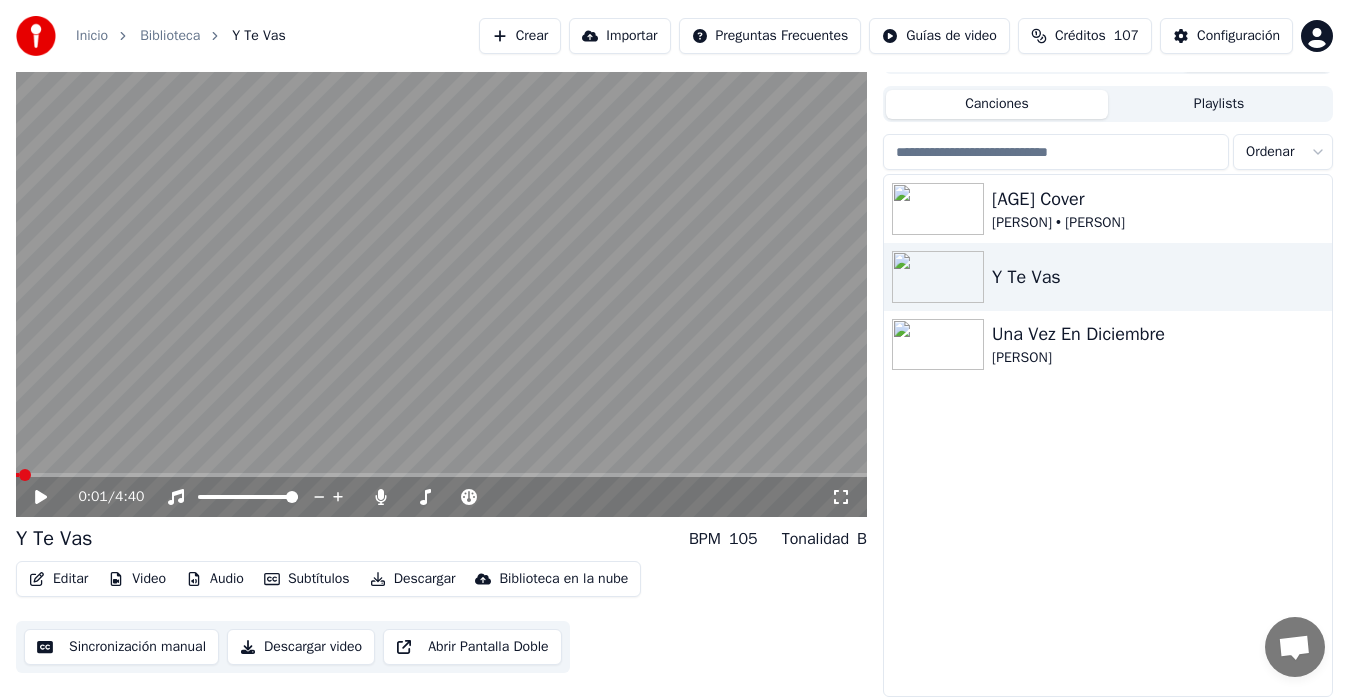 click 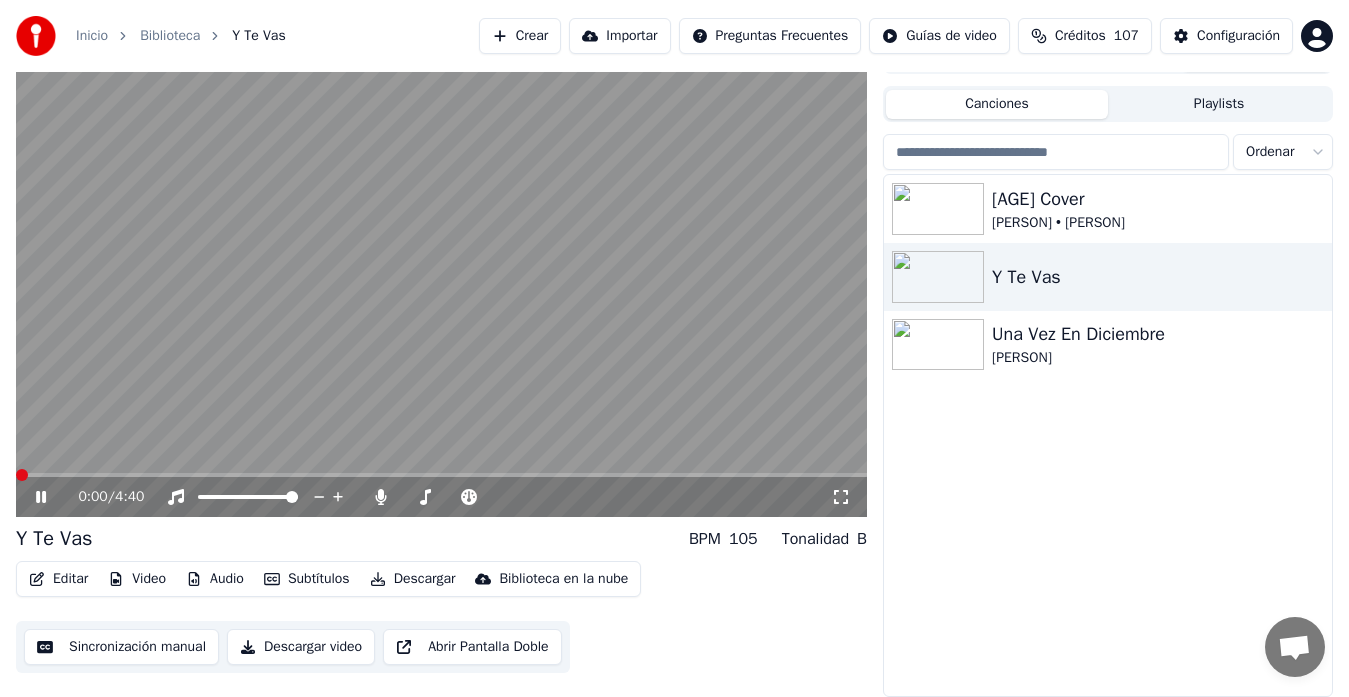 click at bounding box center [22, 475] 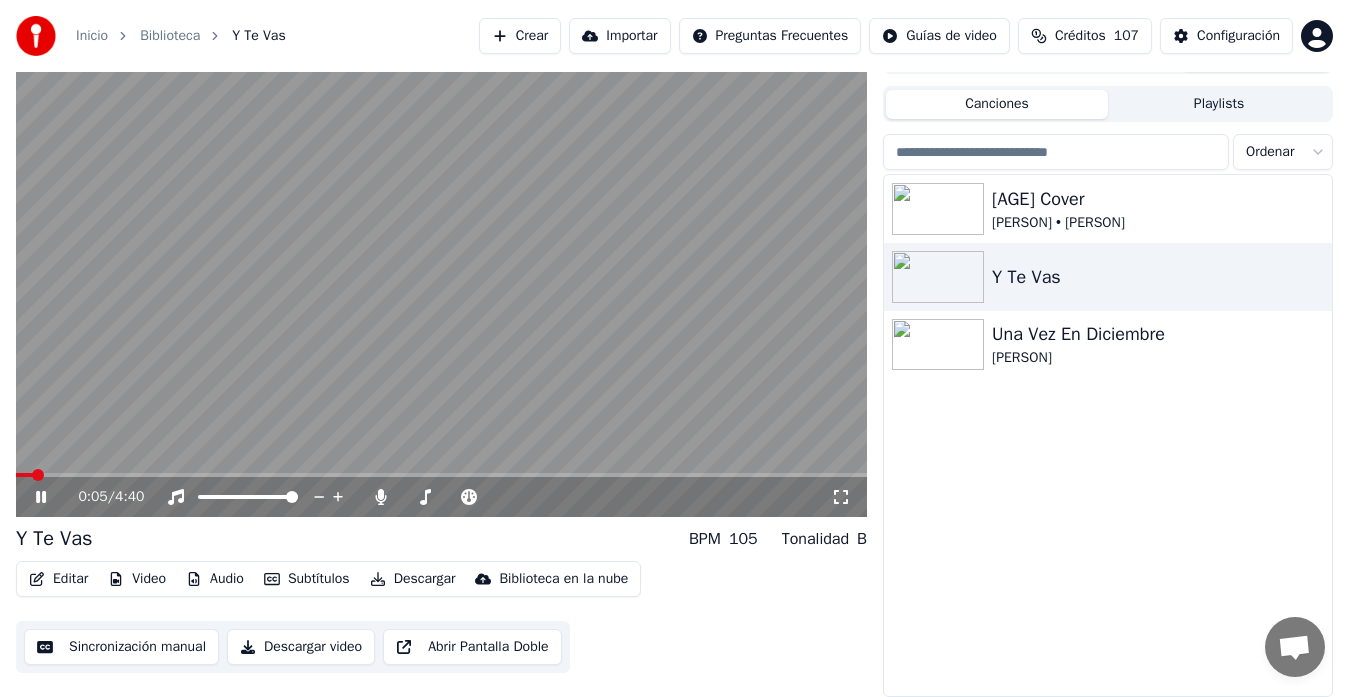 click 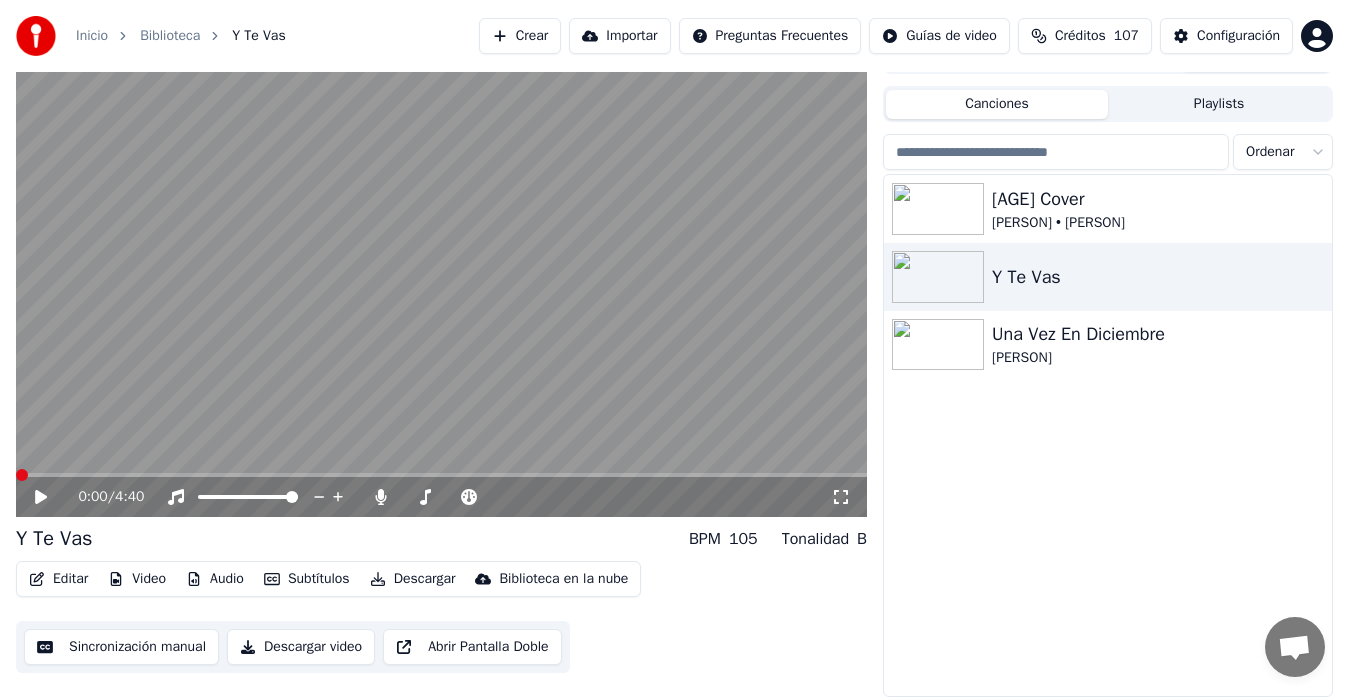 click at bounding box center [22, 475] 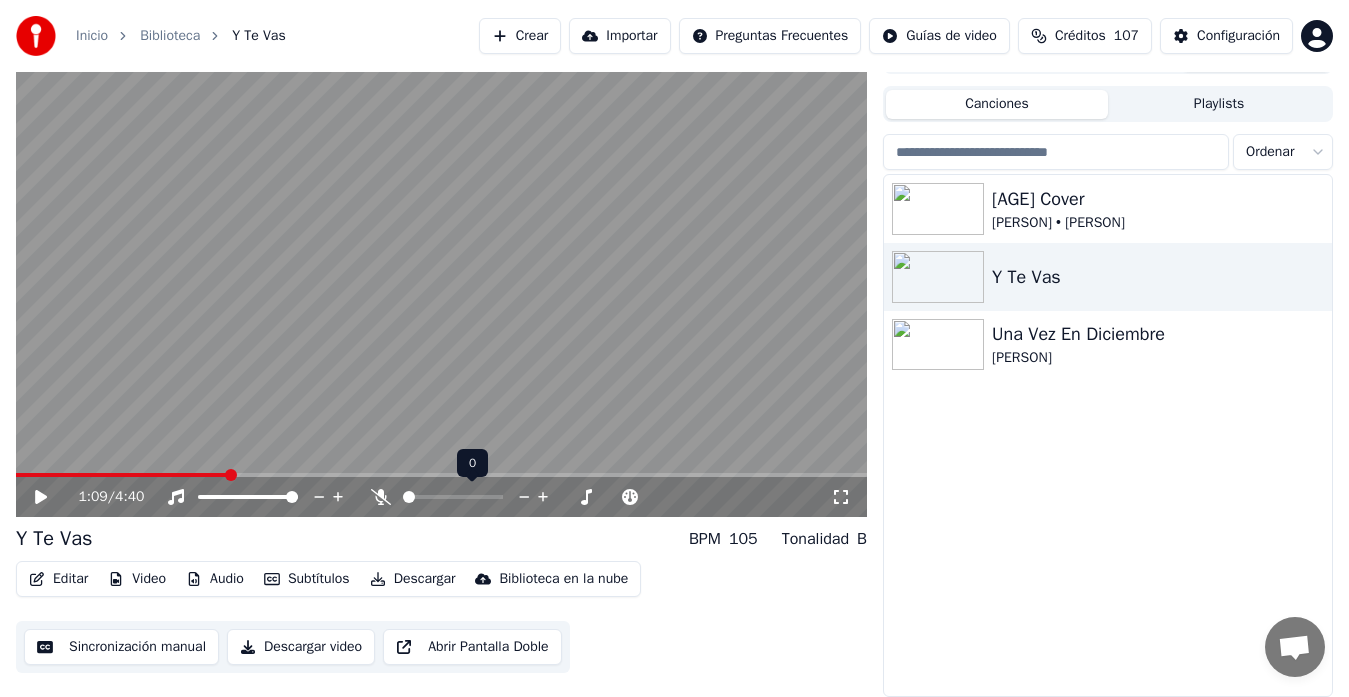 click at bounding box center [409, 497] 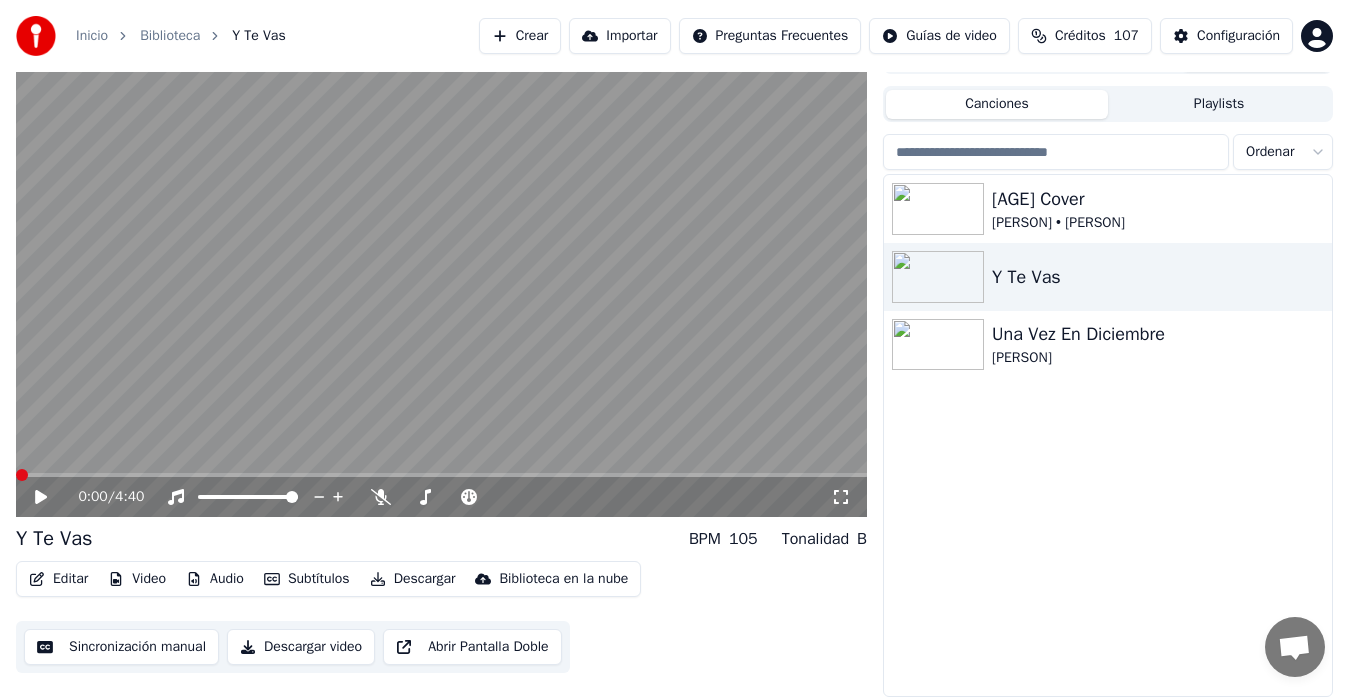click at bounding box center (22, 475) 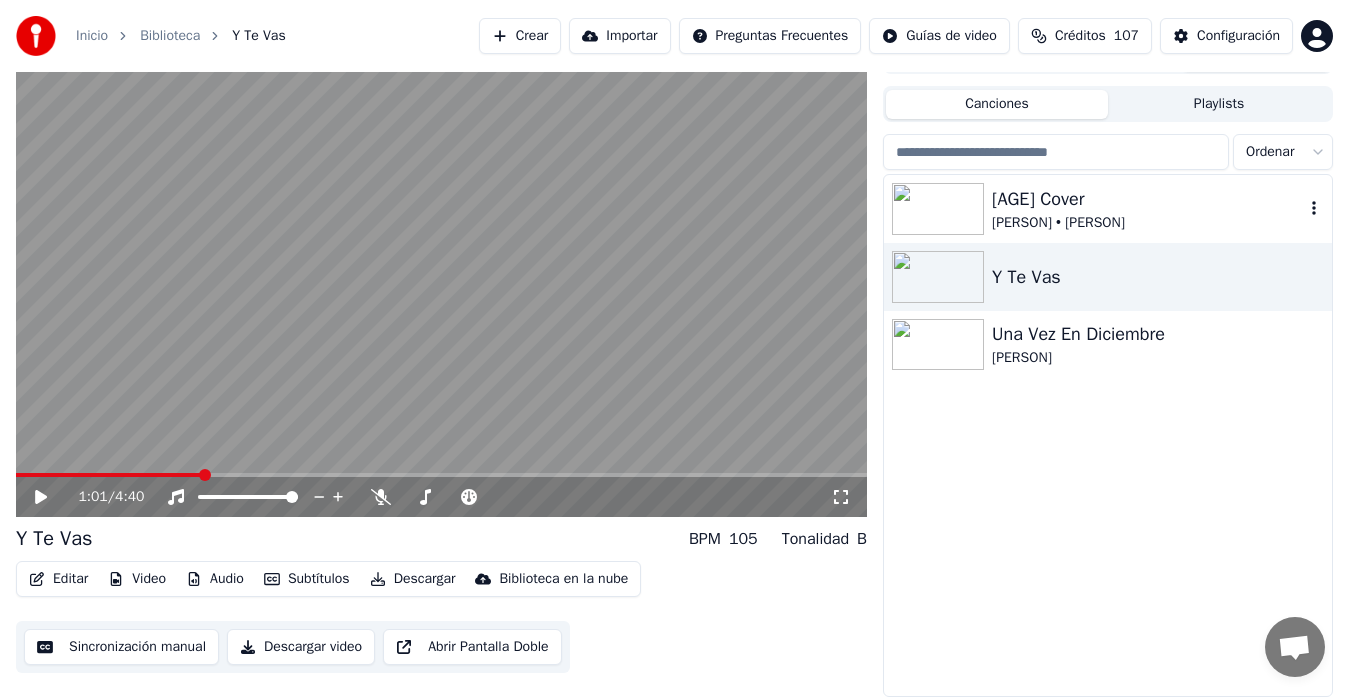 click on "[PERSON] • [PERSON]" at bounding box center [1148, 223] 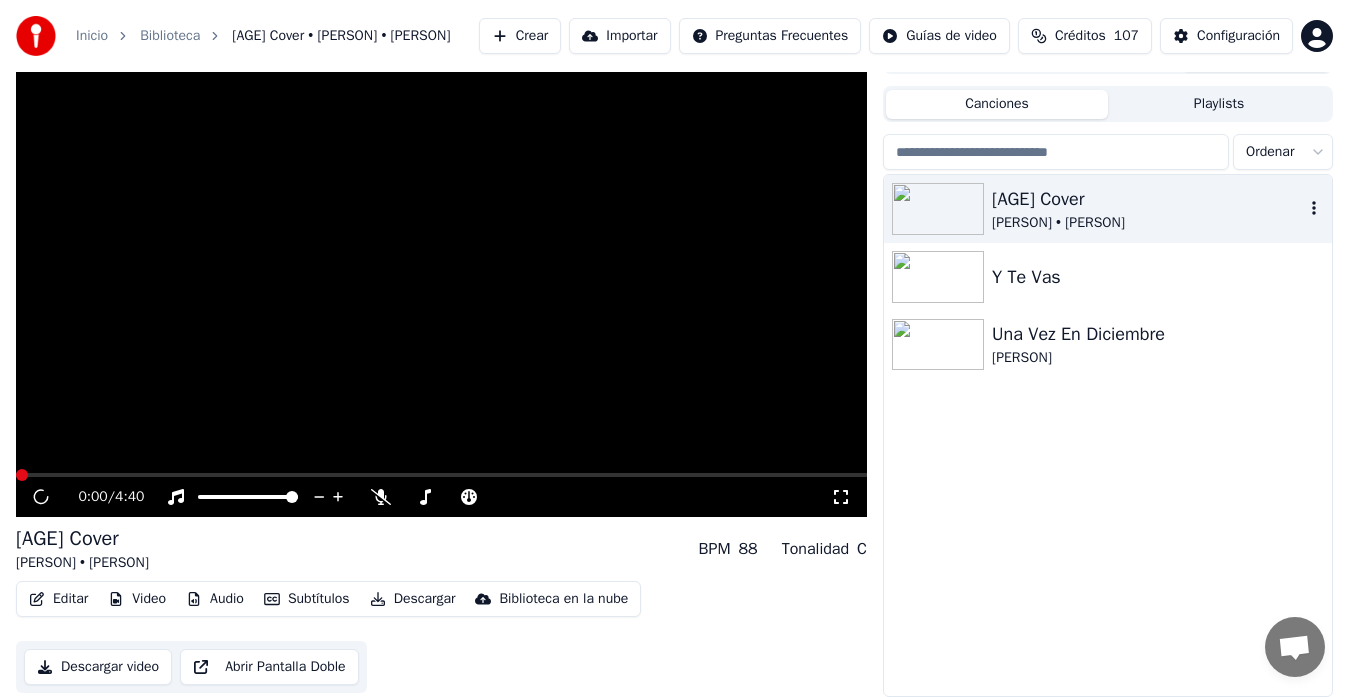 scroll, scrollTop: 44, scrollLeft: 0, axis: vertical 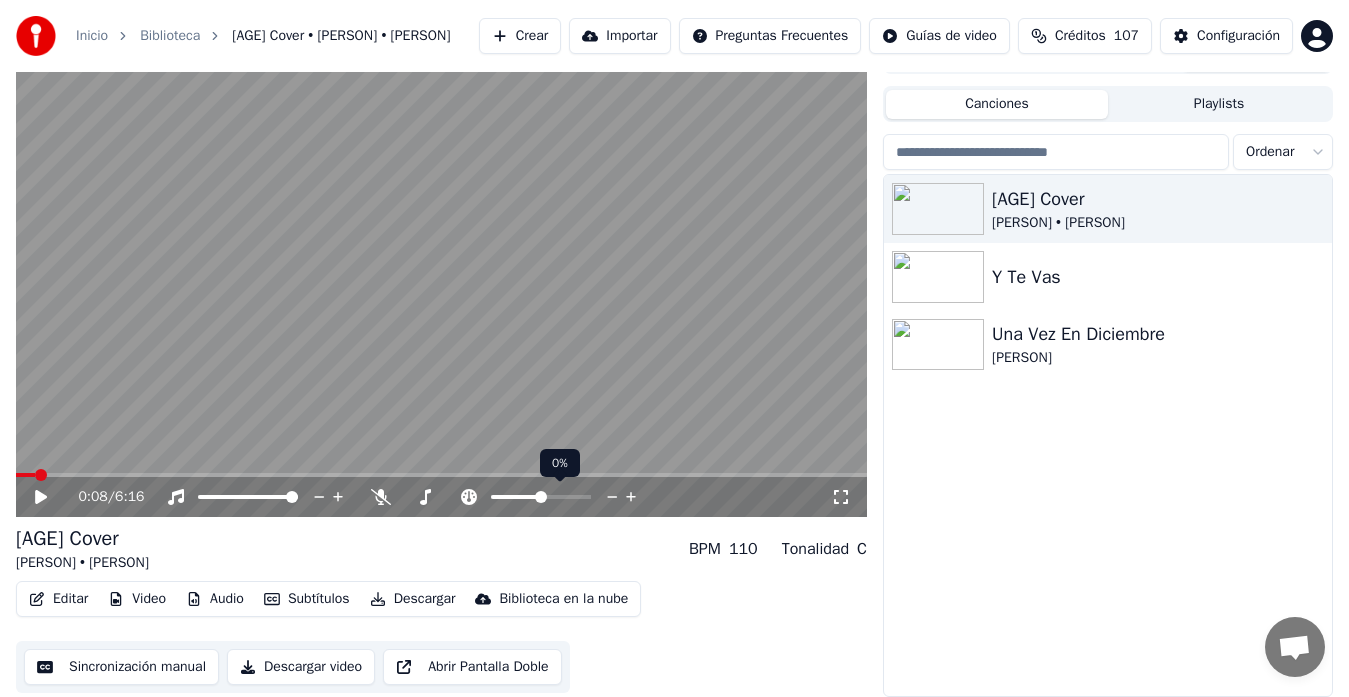 click at bounding box center [541, 497] 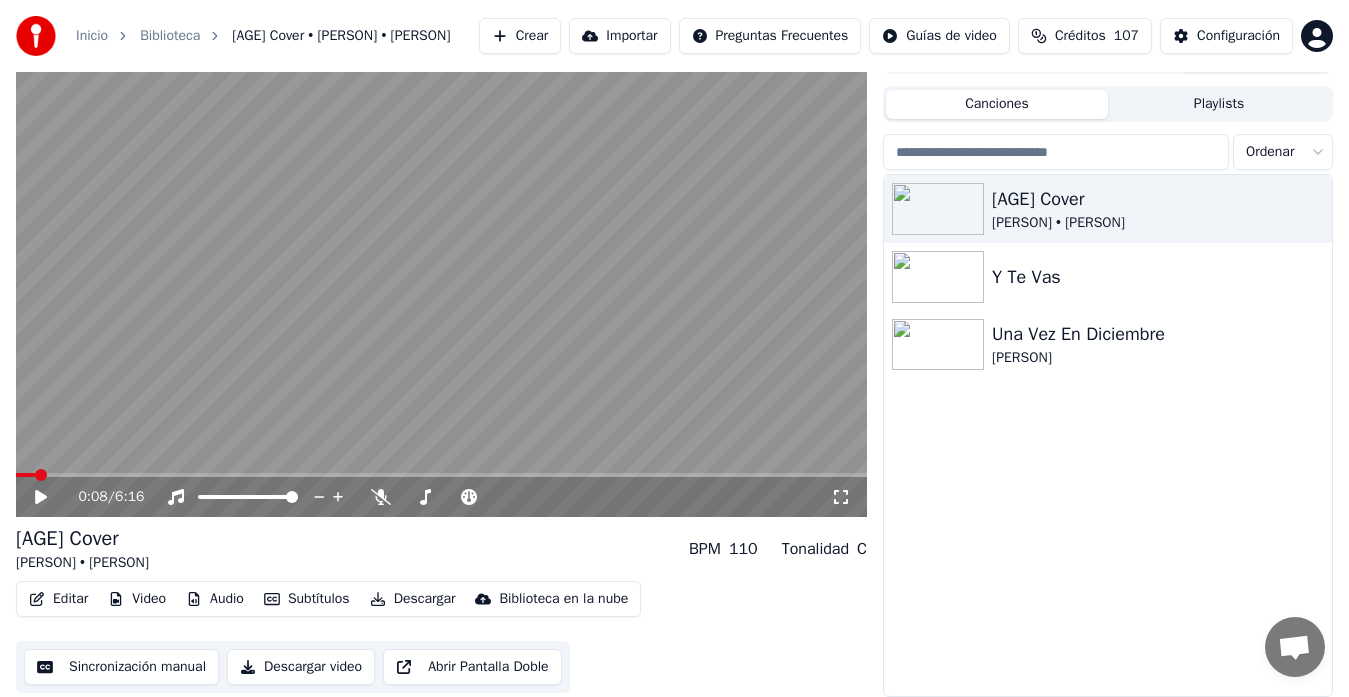 click 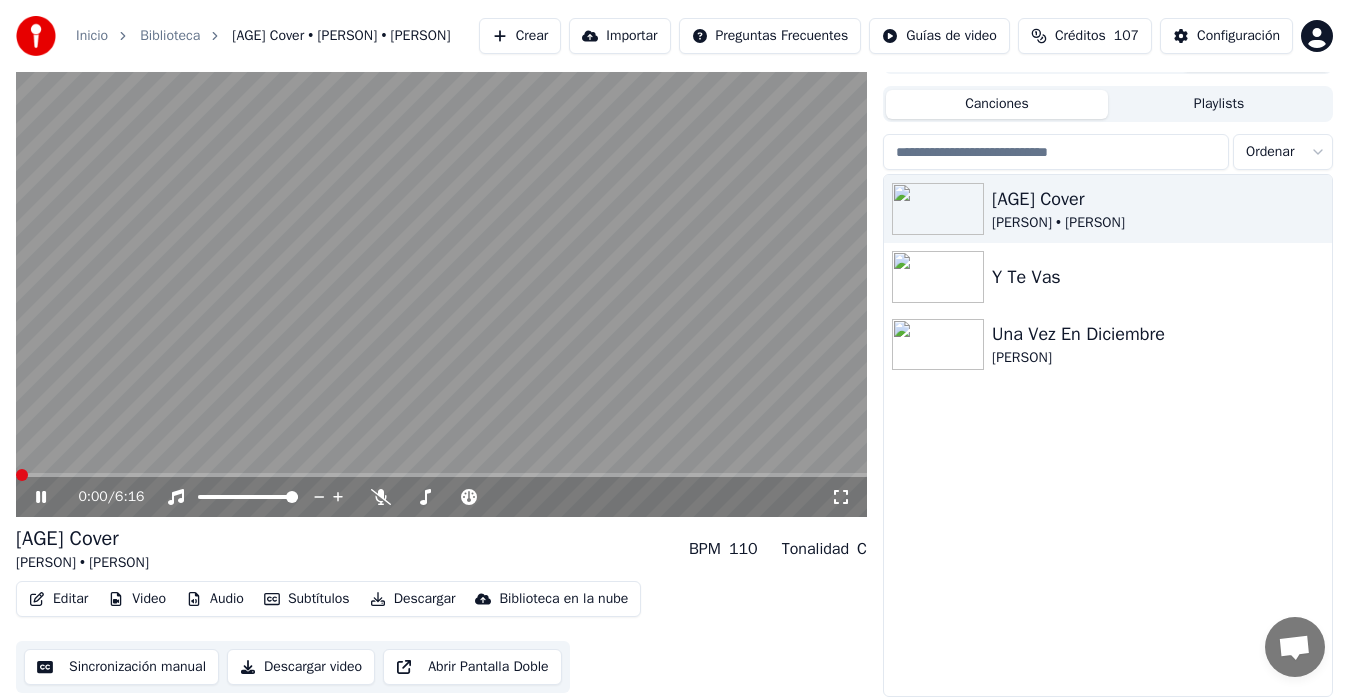 click at bounding box center (22, 475) 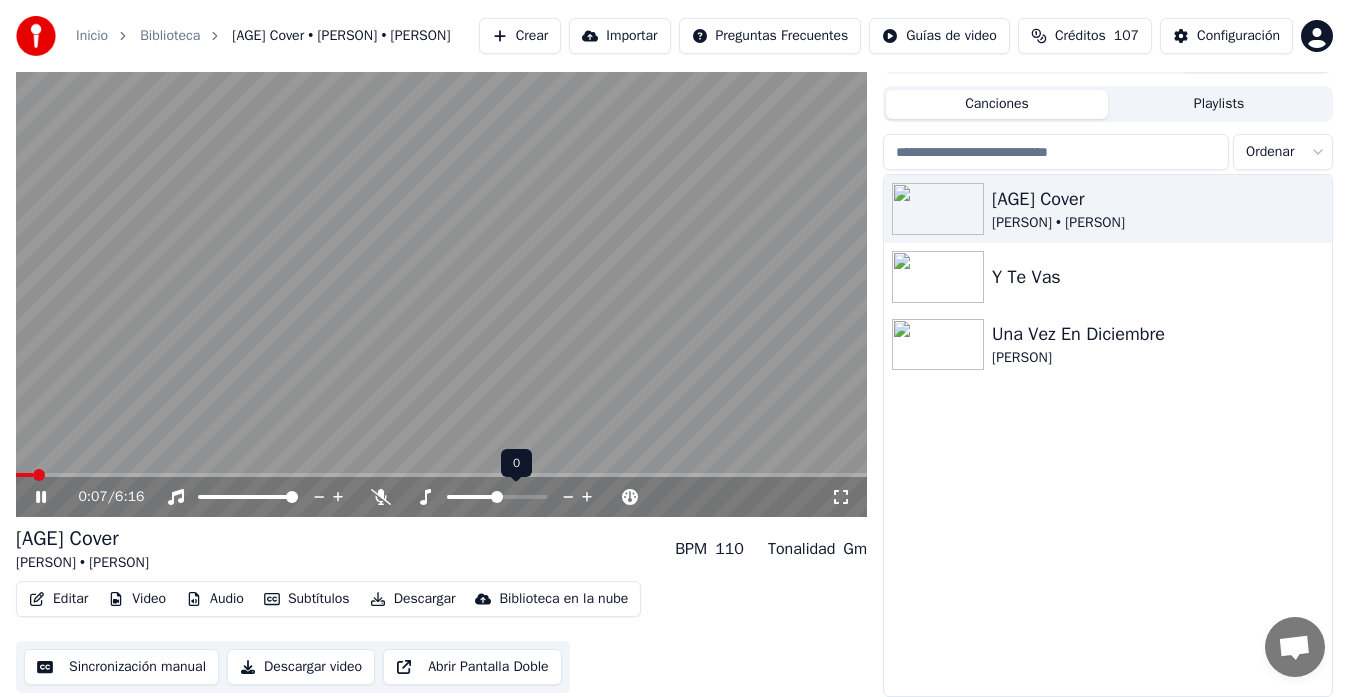 click at bounding box center [497, 497] 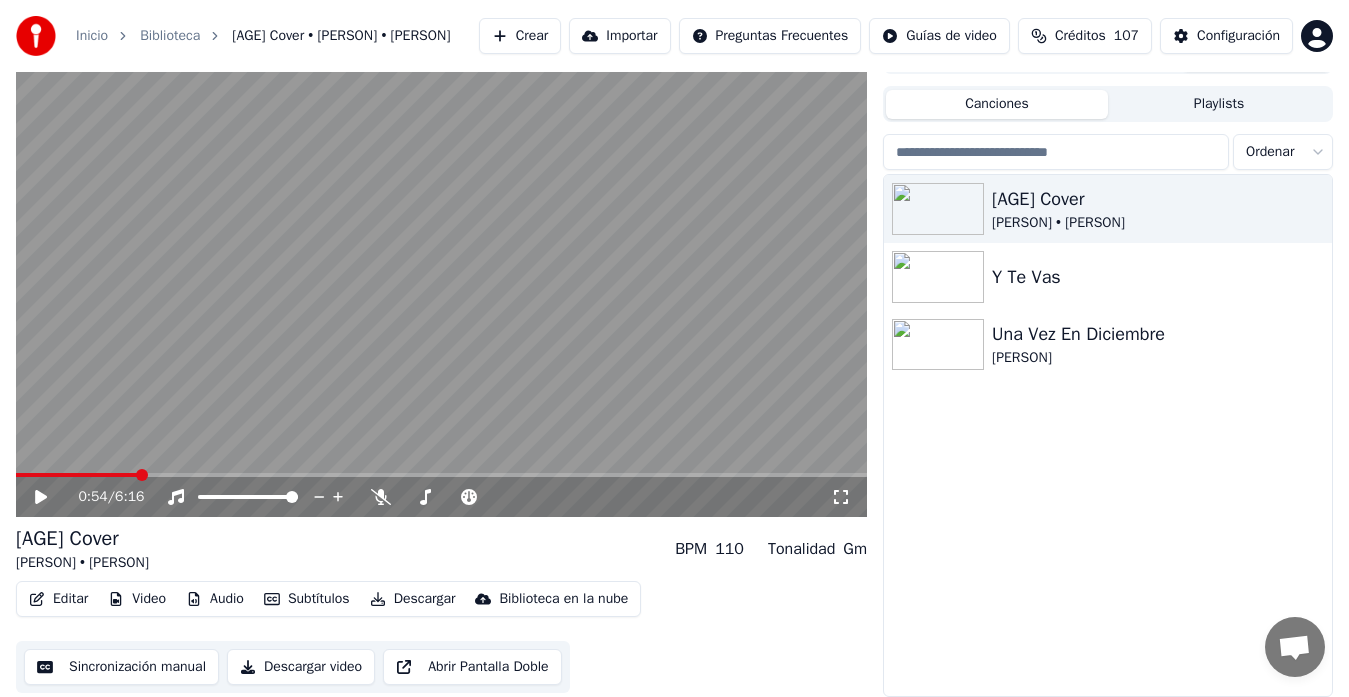 click at bounding box center [77, 475] 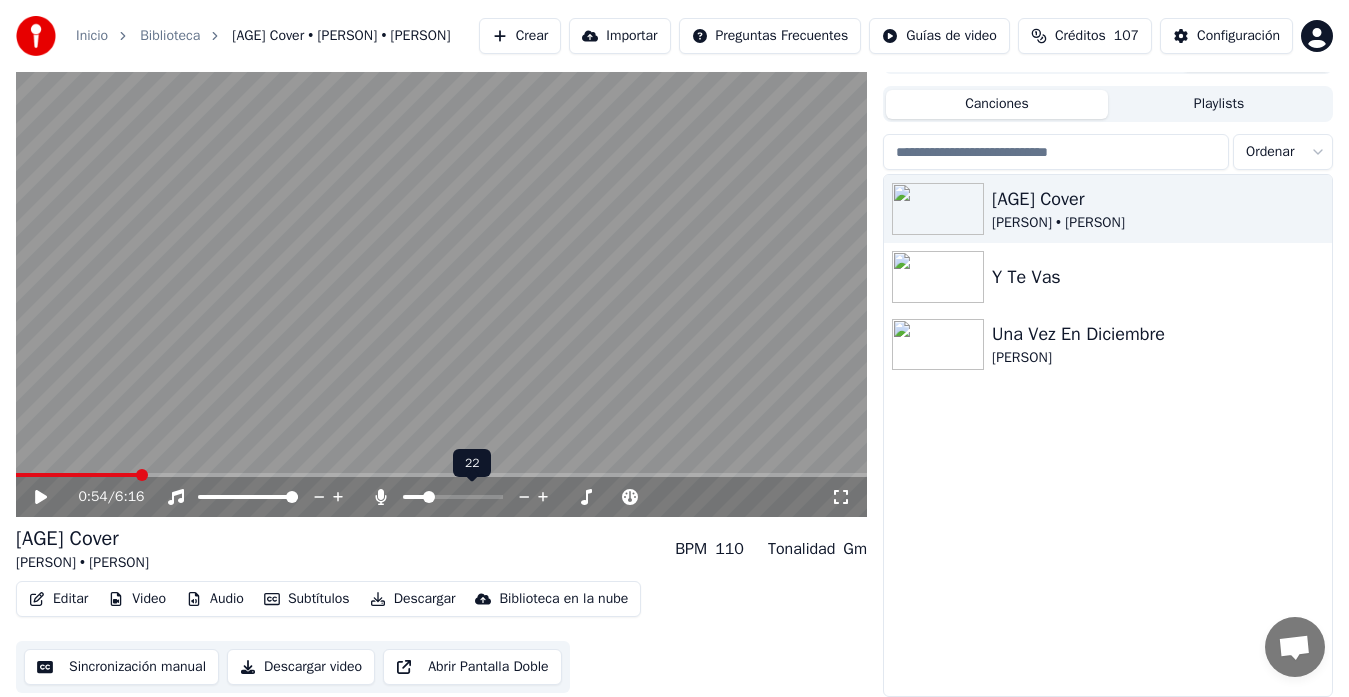 click at bounding box center [453, 497] 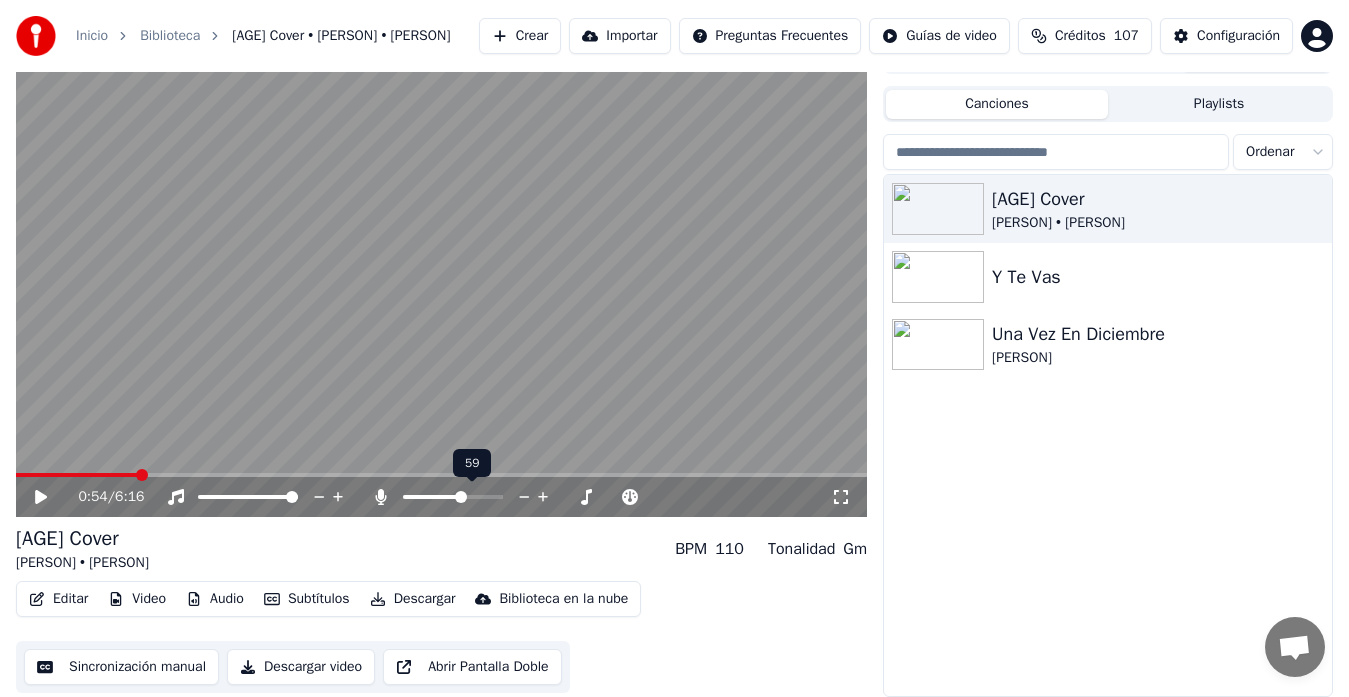 click at bounding box center [461, 497] 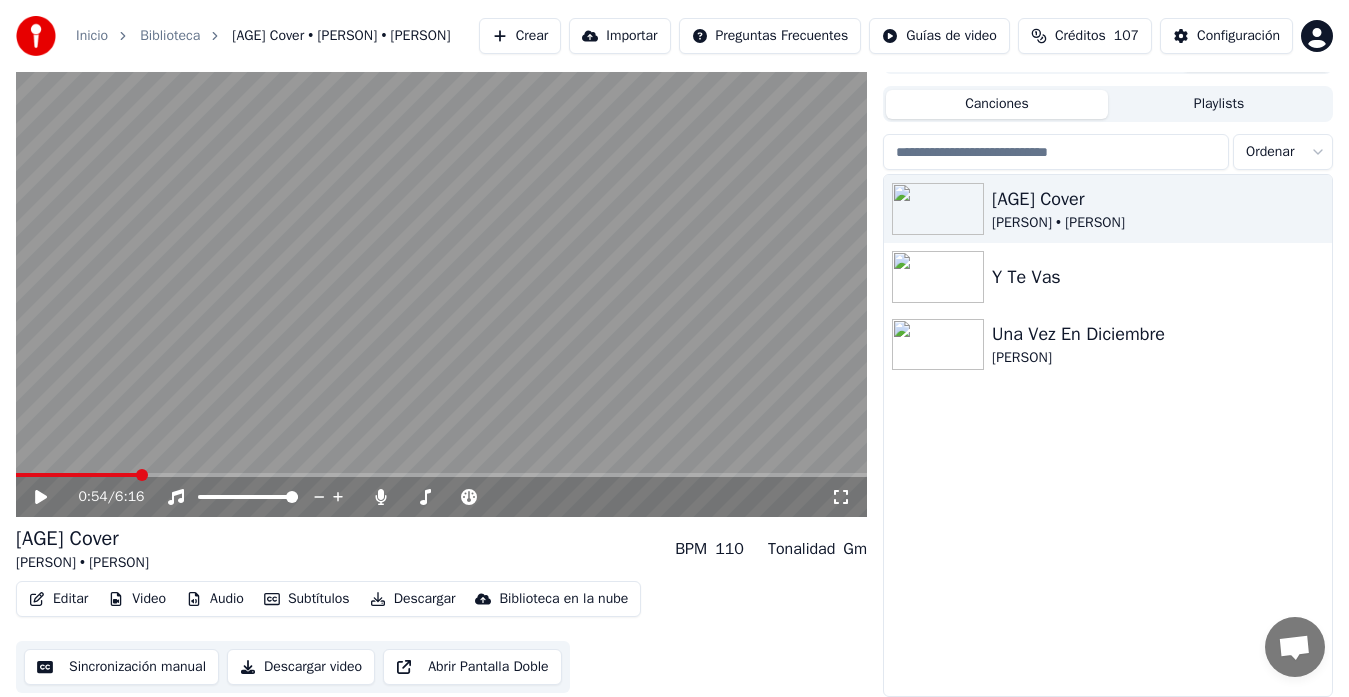 click 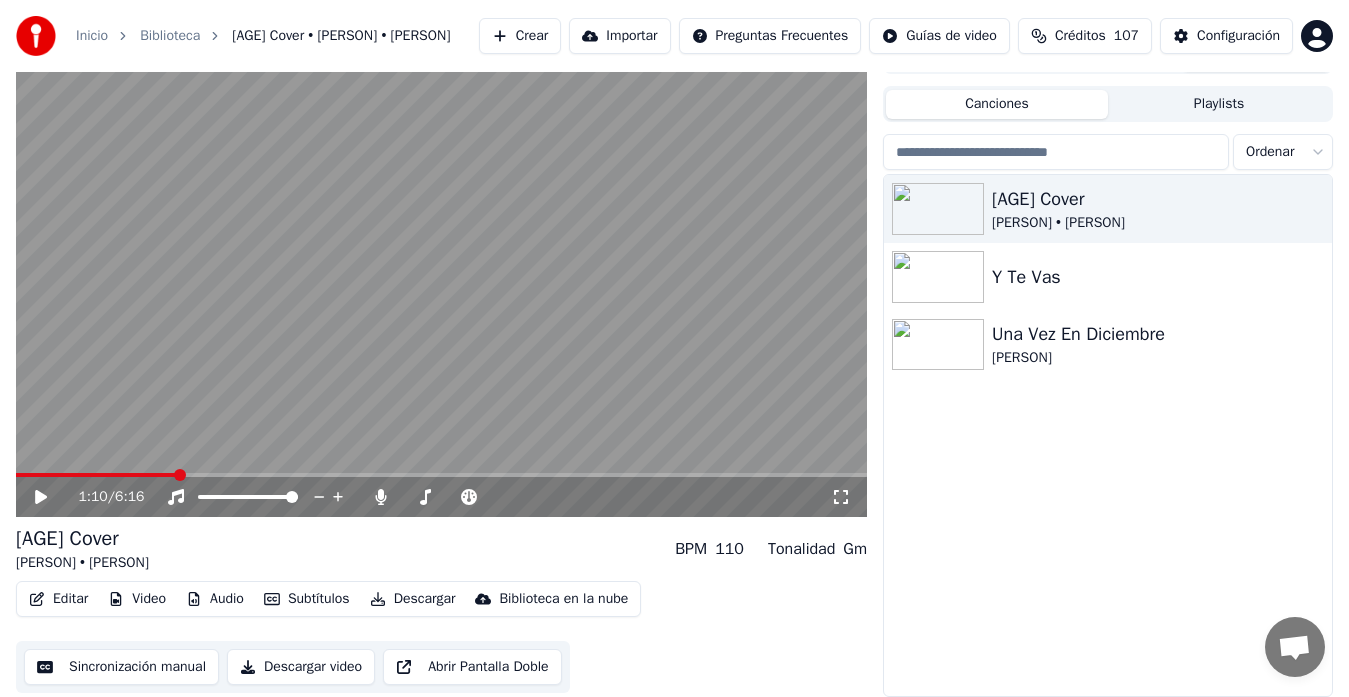 click at bounding box center [441, 277] 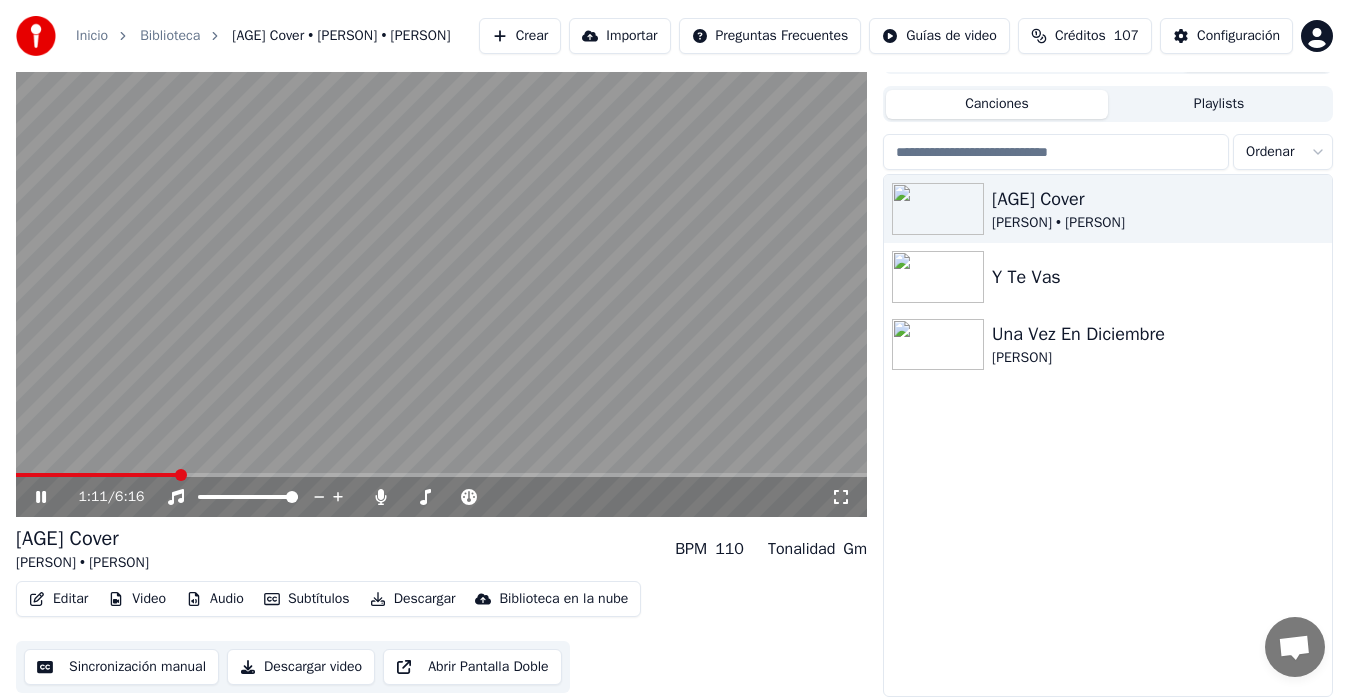 click on "1:11  /  6:16" at bounding box center (441, 497) 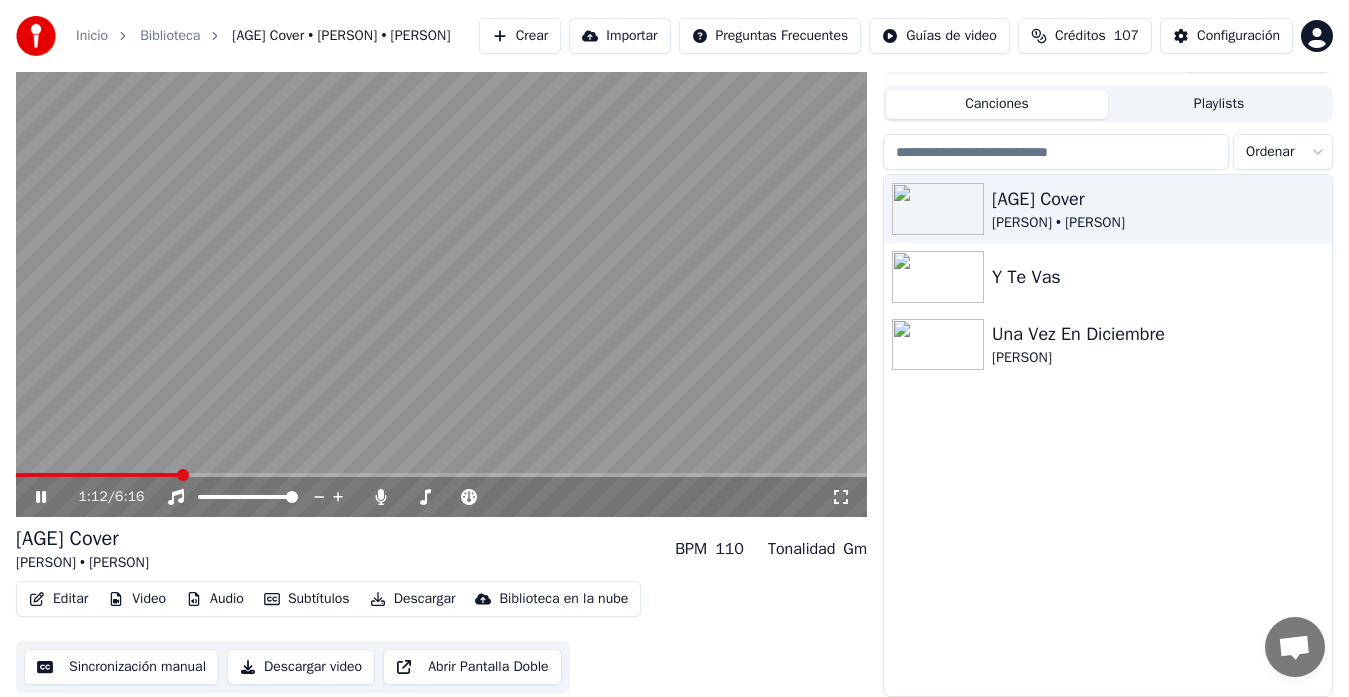 click on "1:12  /  6:16" at bounding box center (441, 497) 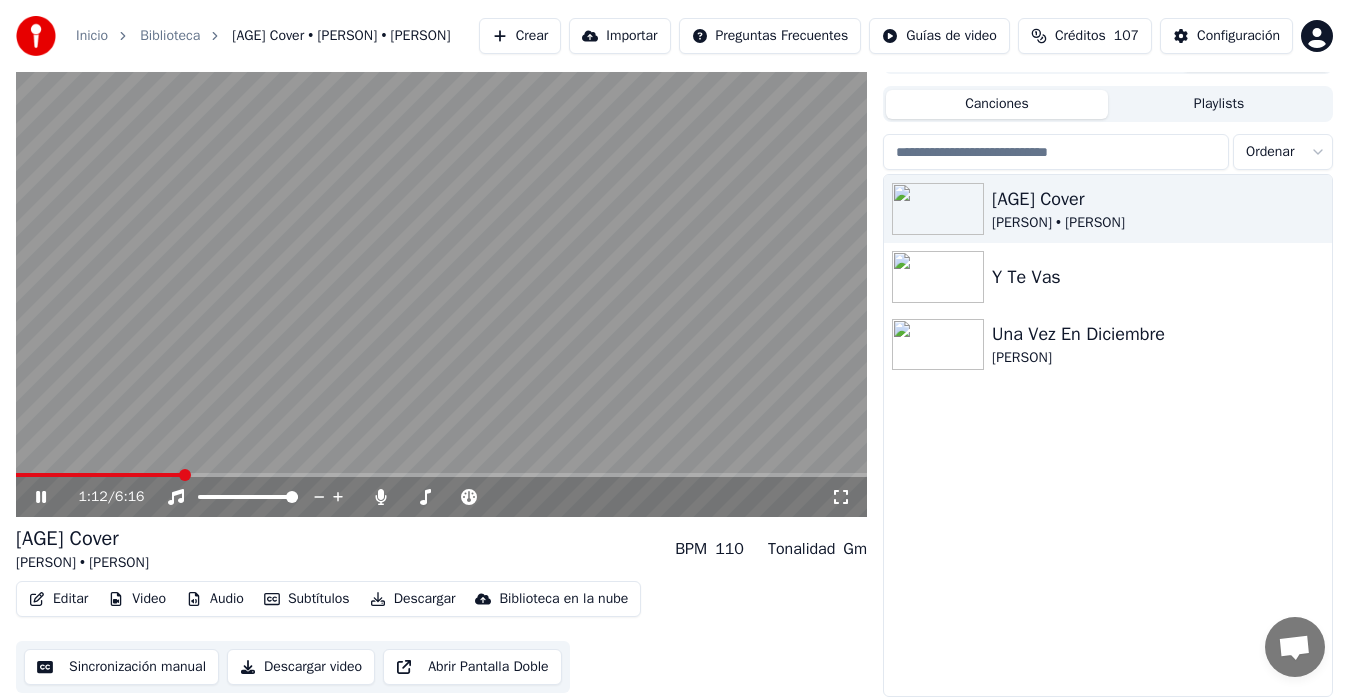 click at bounding box center [98, 475] 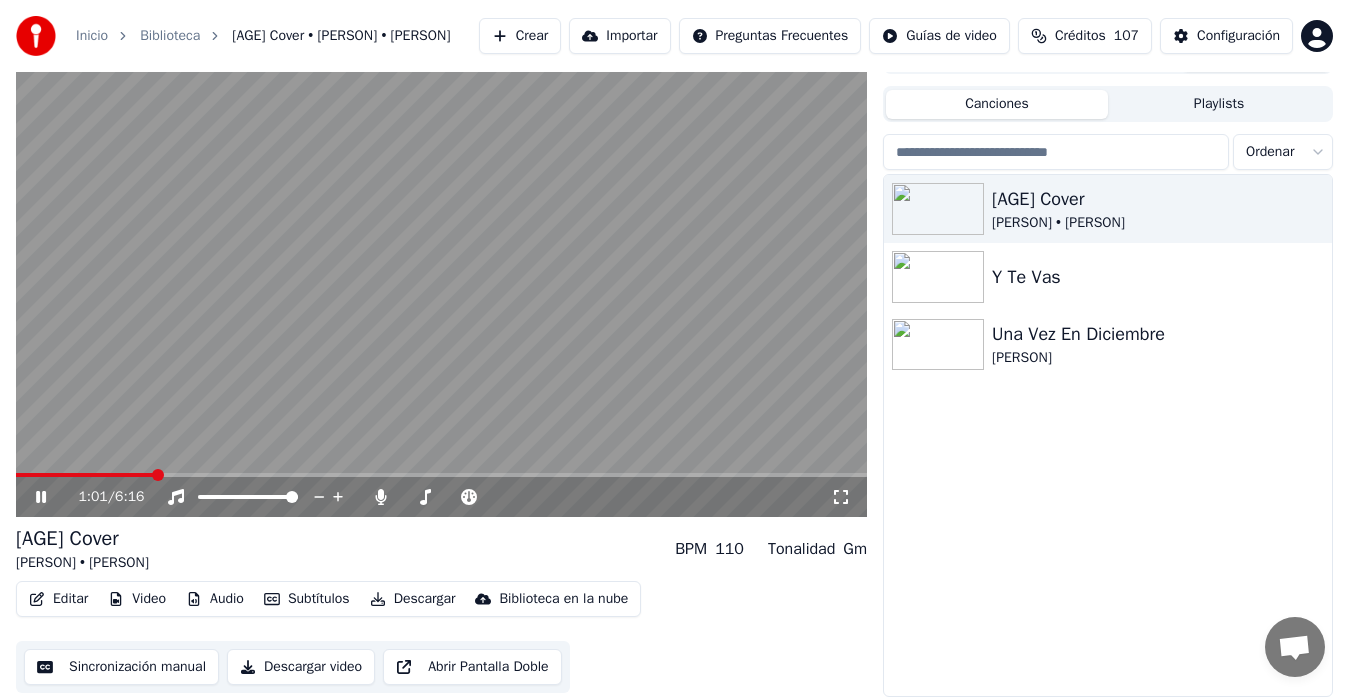 click at bounding box center (85, 475) 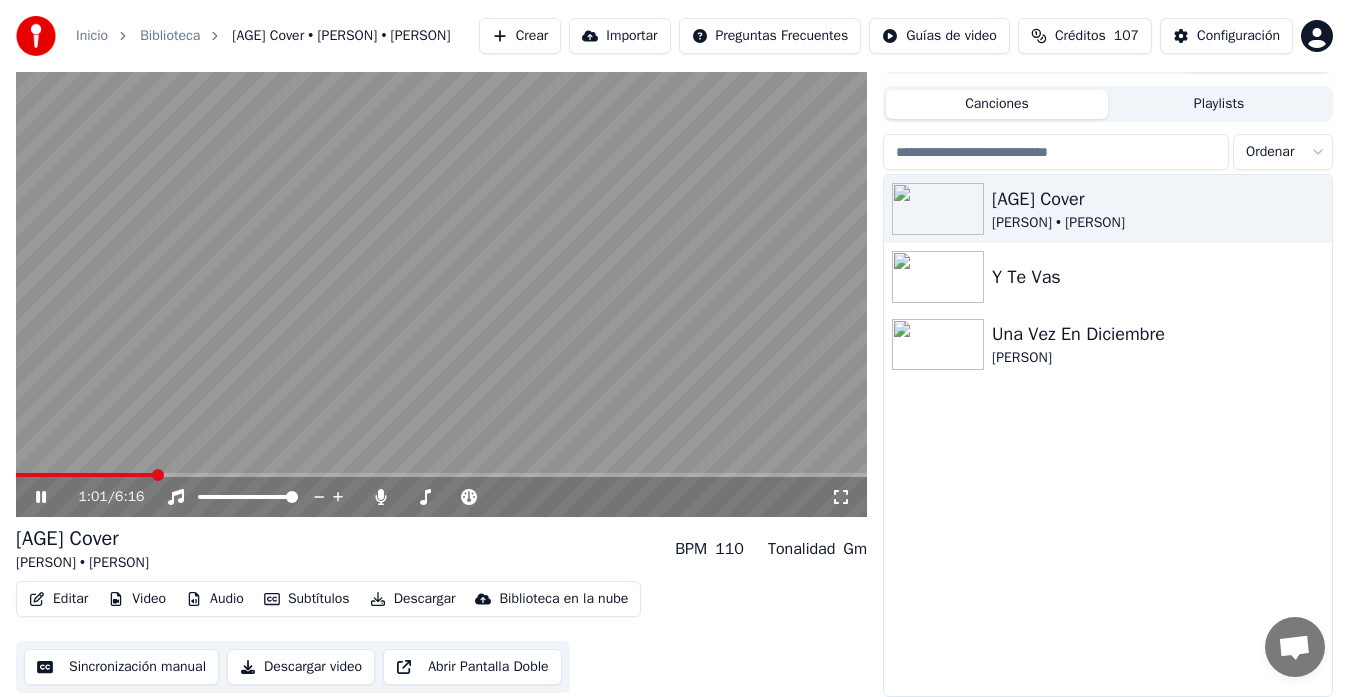 click at bounding box center (85, 475) 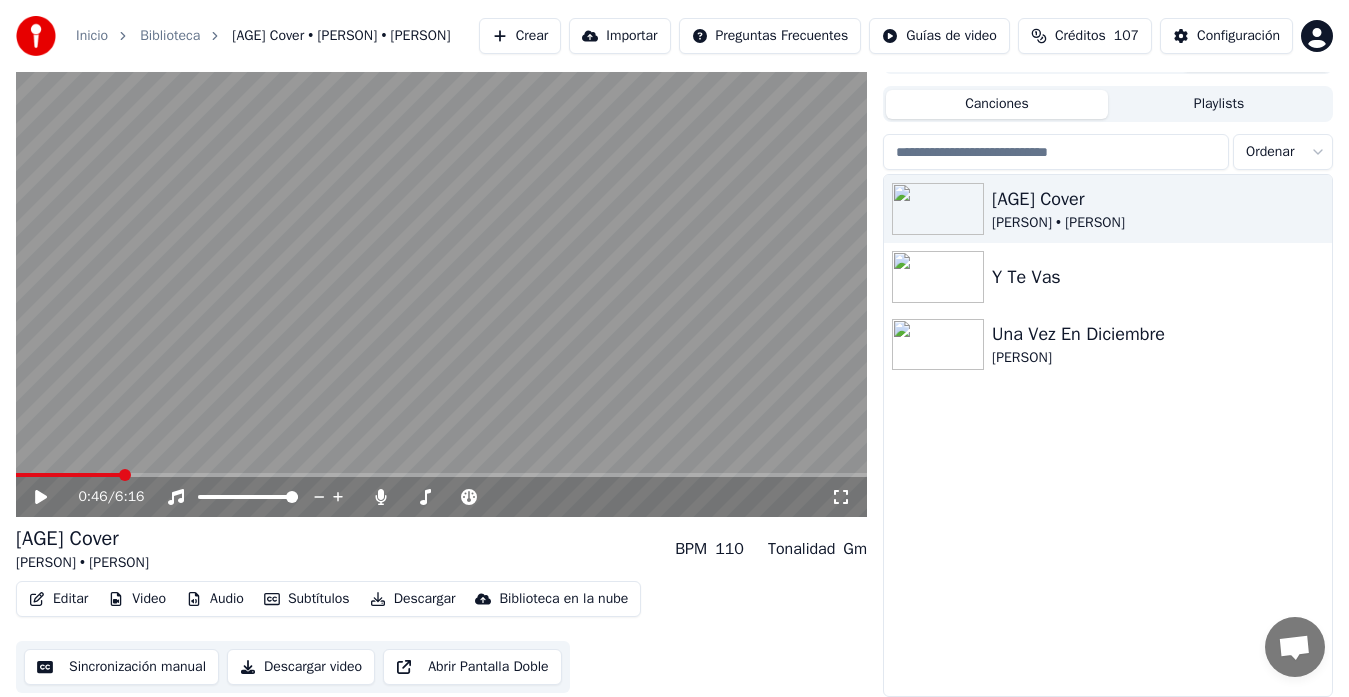 click at bounding box center [68, 475] 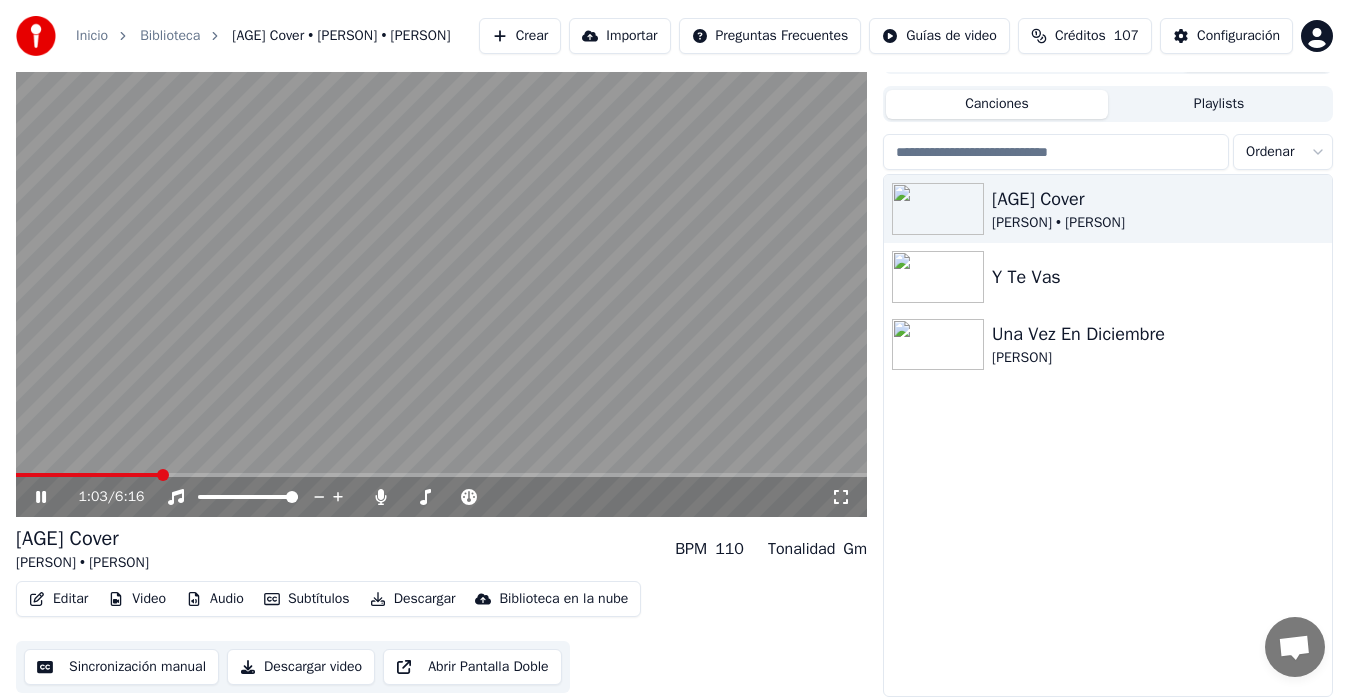 click at bounding box center [441, 475] 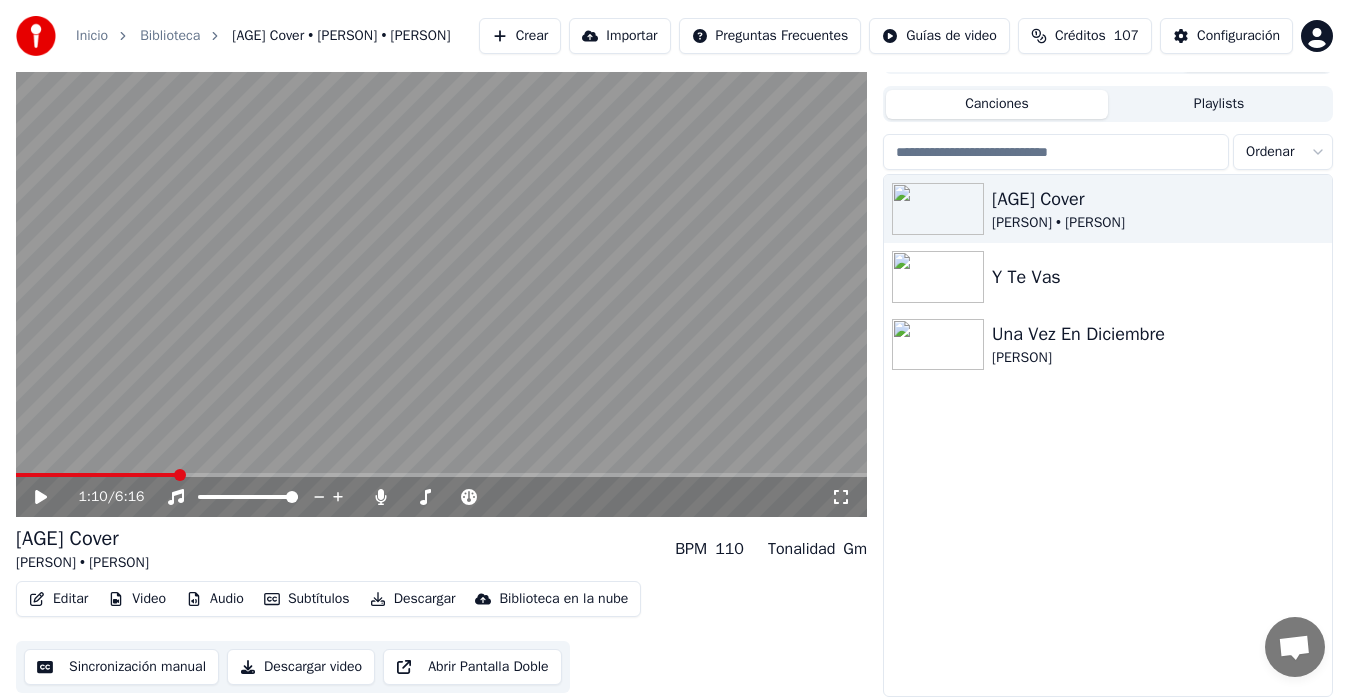 click at bounding box center [96, 475] 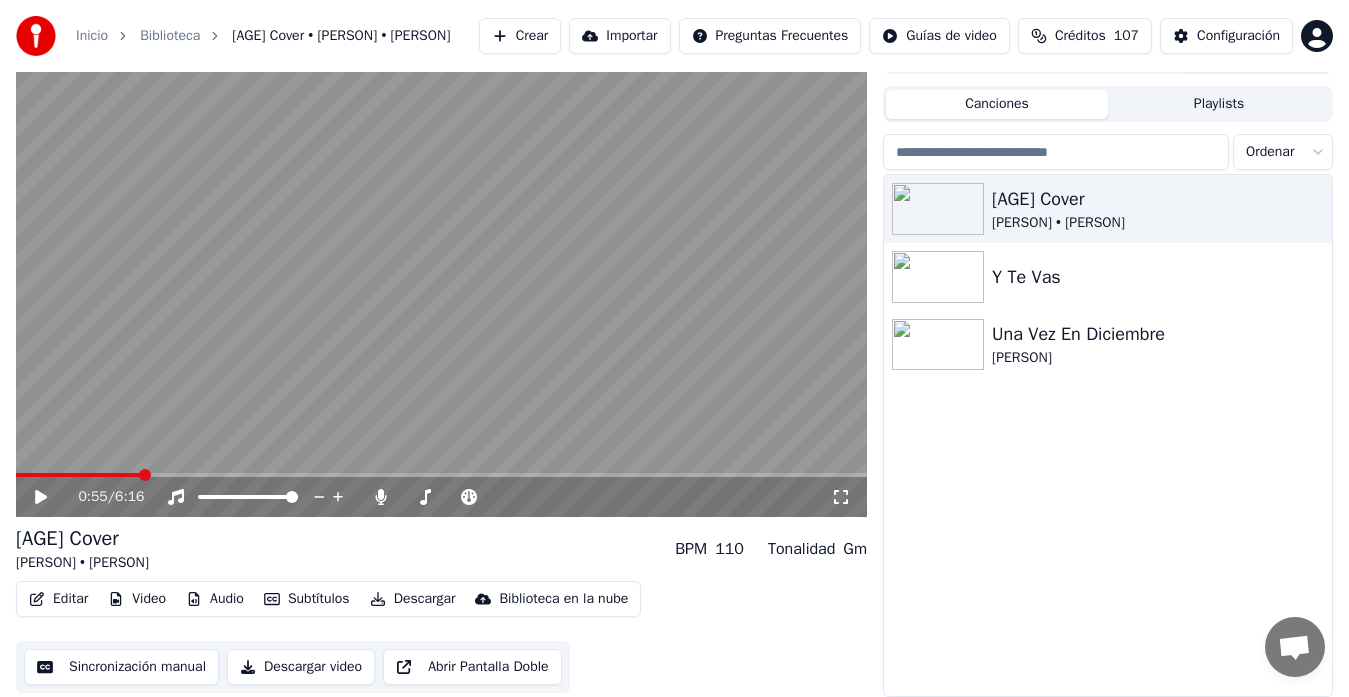 click 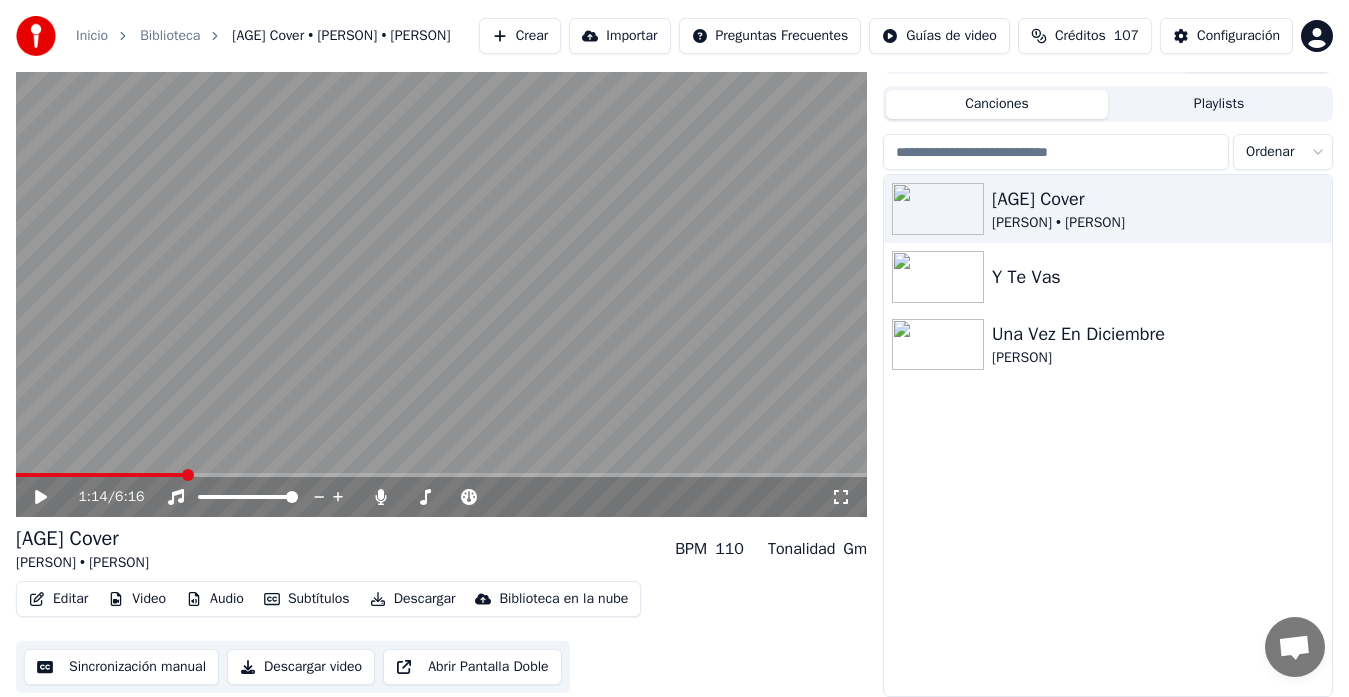 scroll, scrollTop: 0, scrollLeft: 0, axis: both 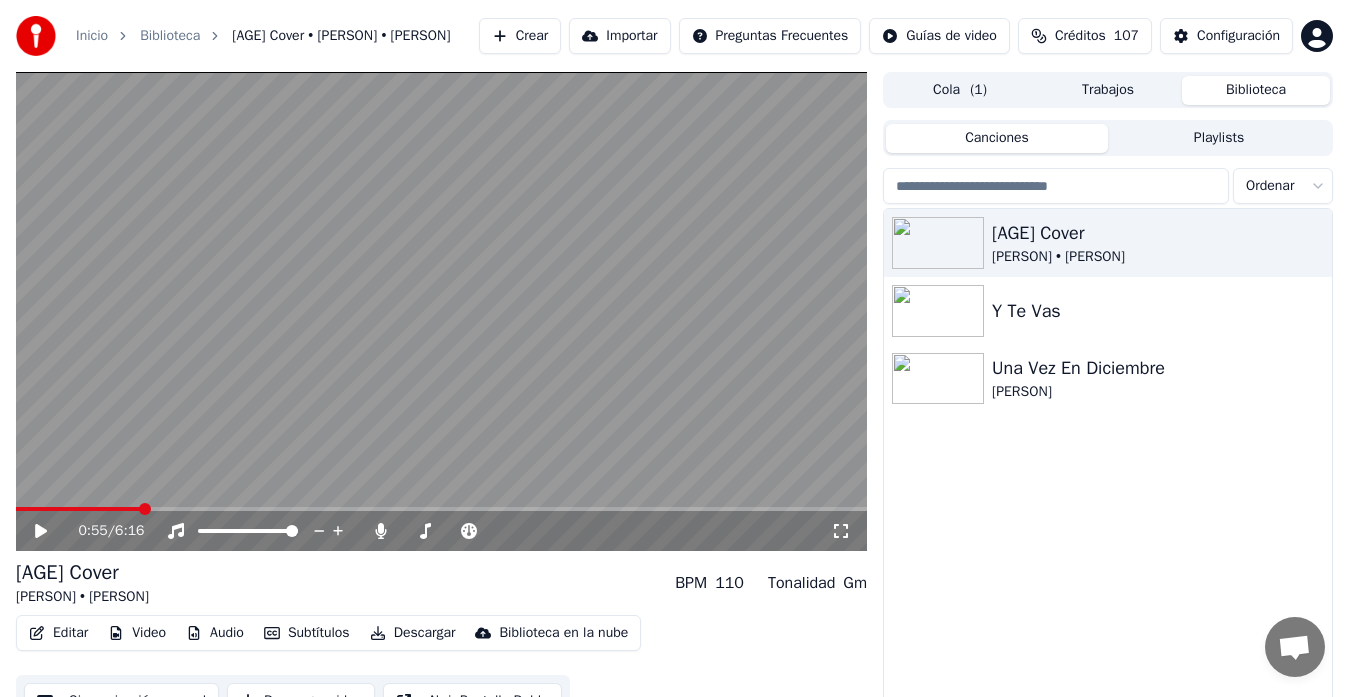 click at bounding box center [78, 509] 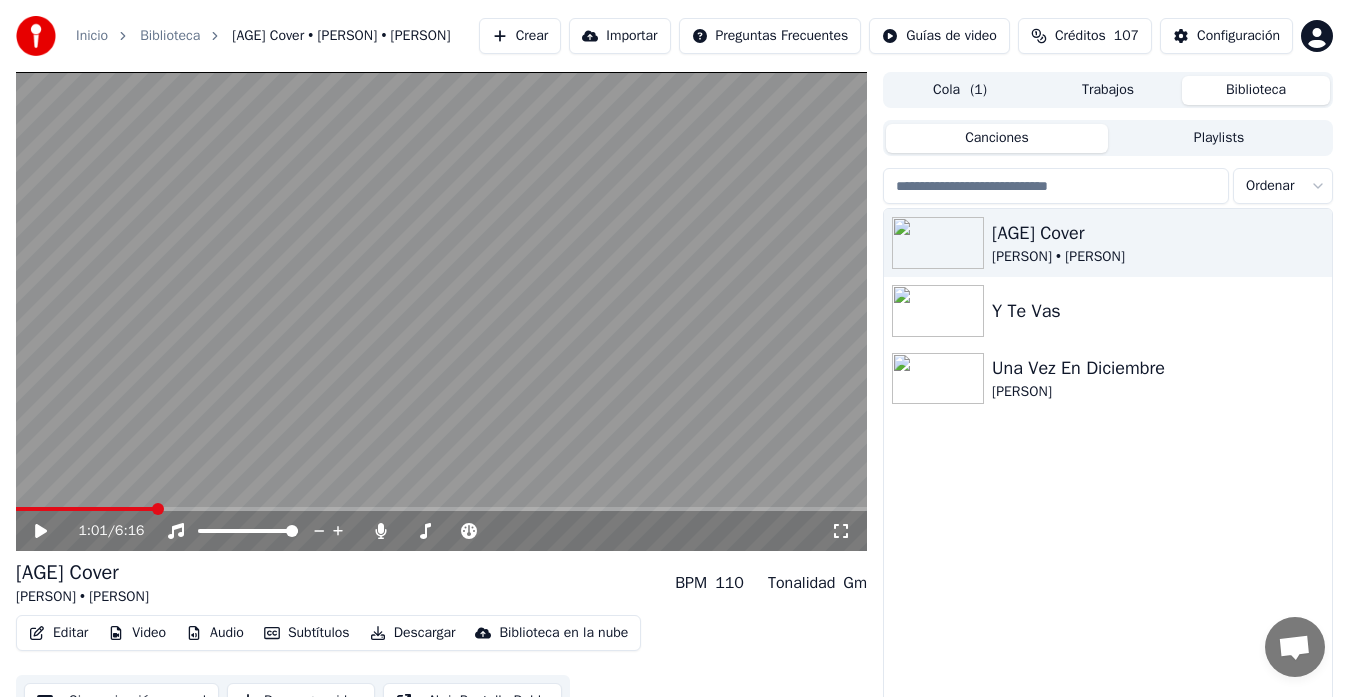 click at bounding box center (441, 509) 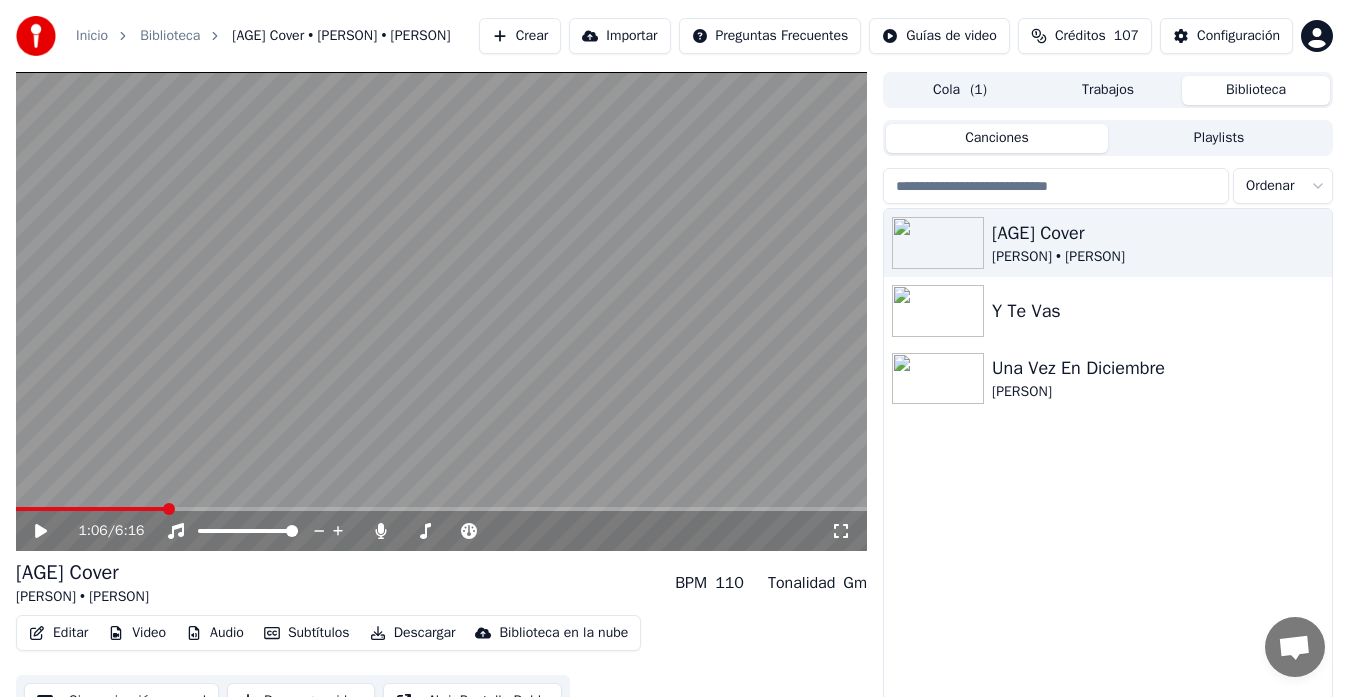 click at bounding box center [169, 509] 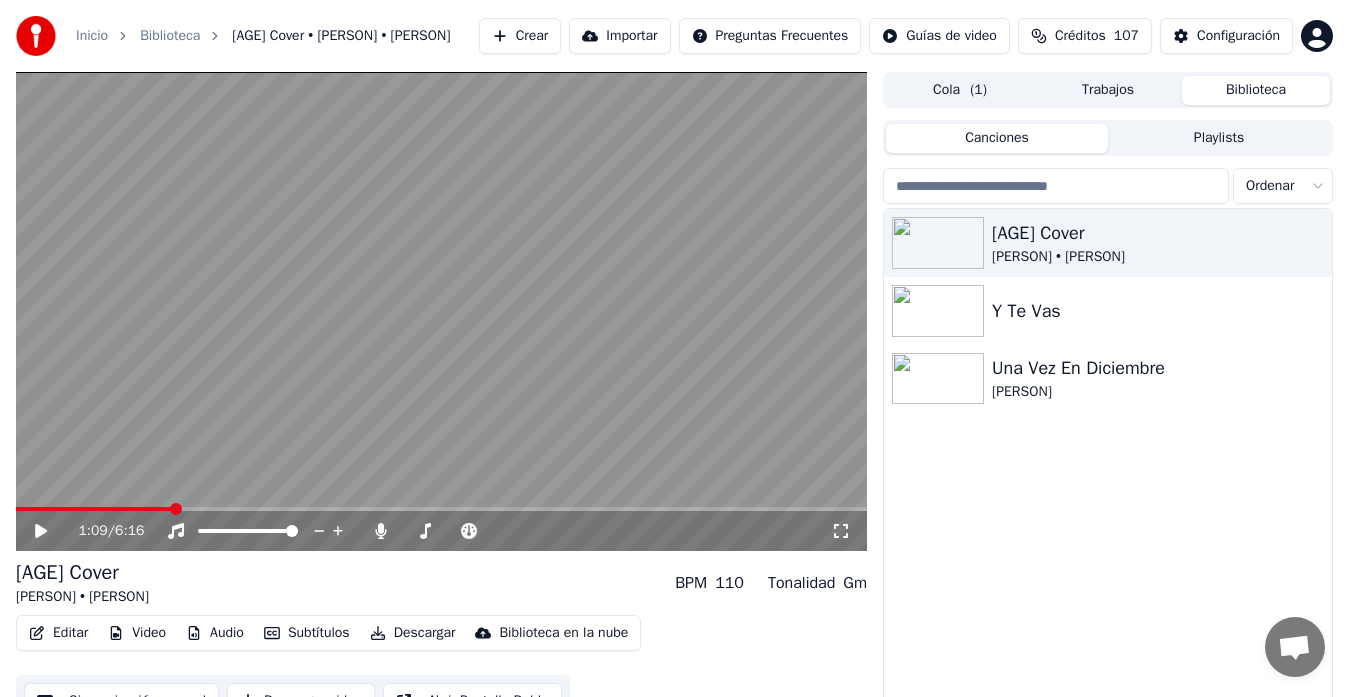 click at bounding box center (176, 509) 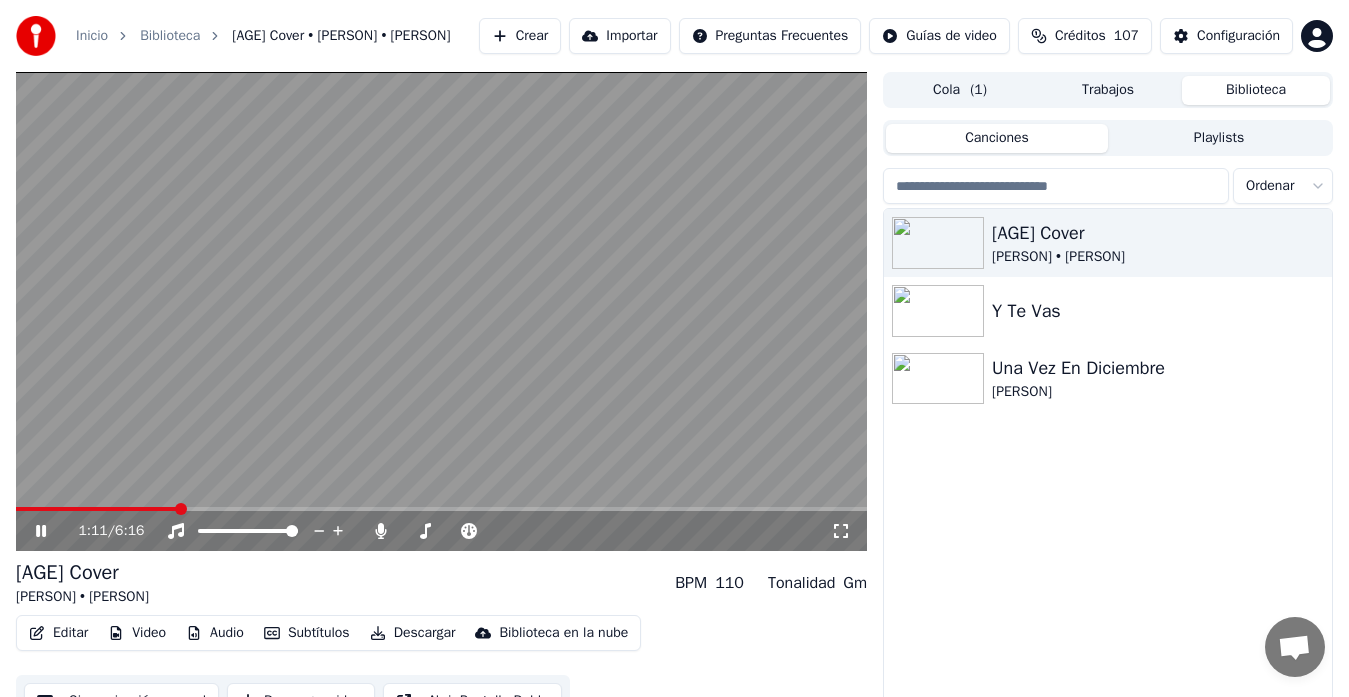 click at bounding box center [181, 509] 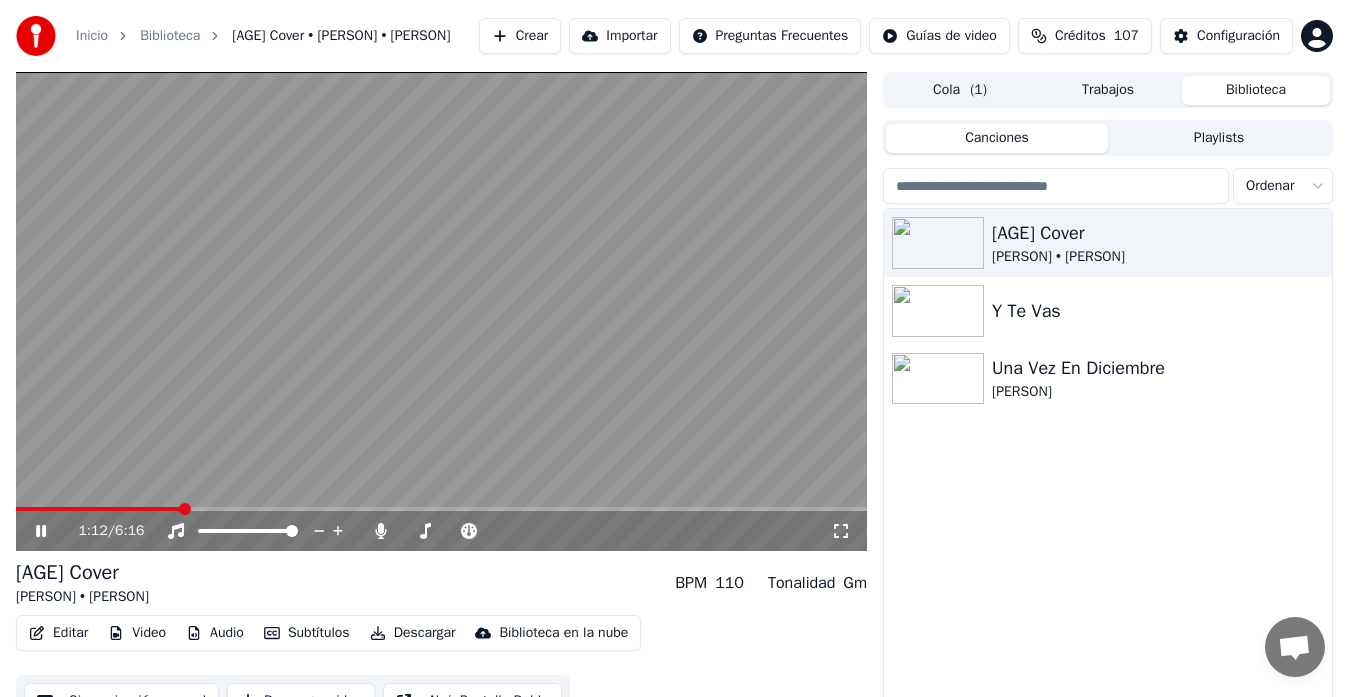 click 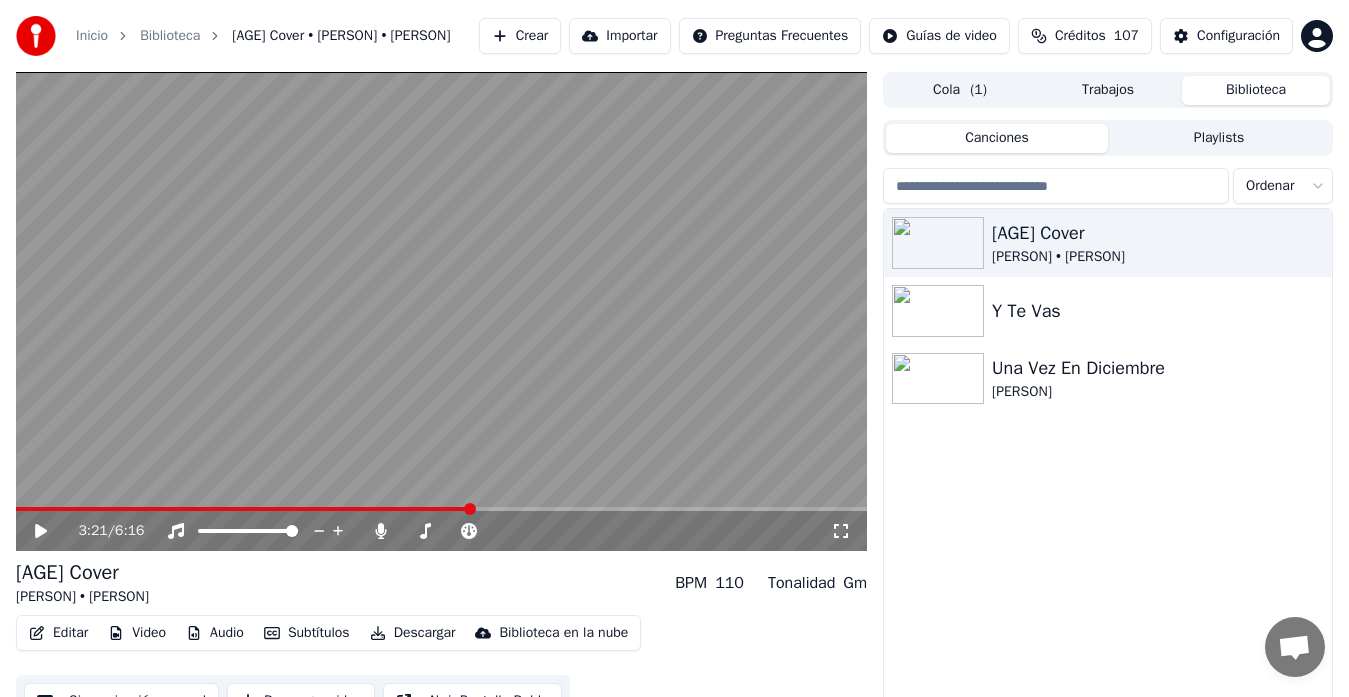 click at bounding box center (441, 509) 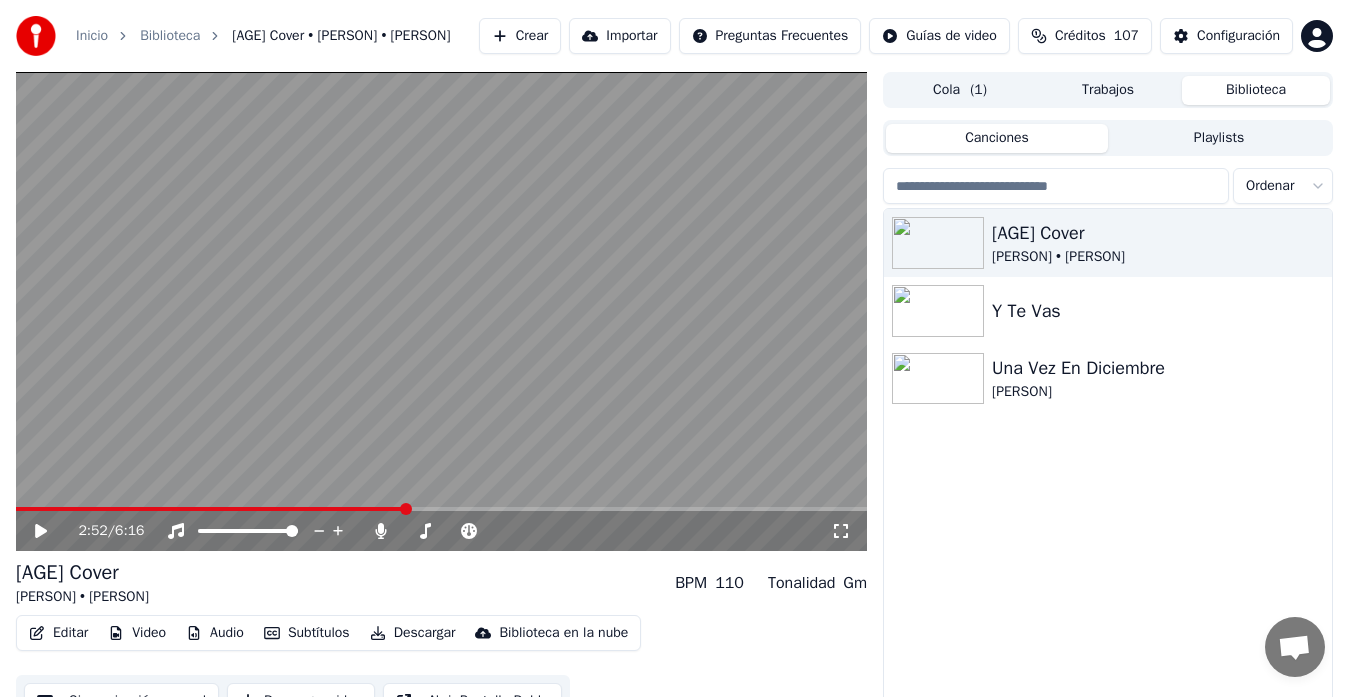 click at bounding box center (406, 509) 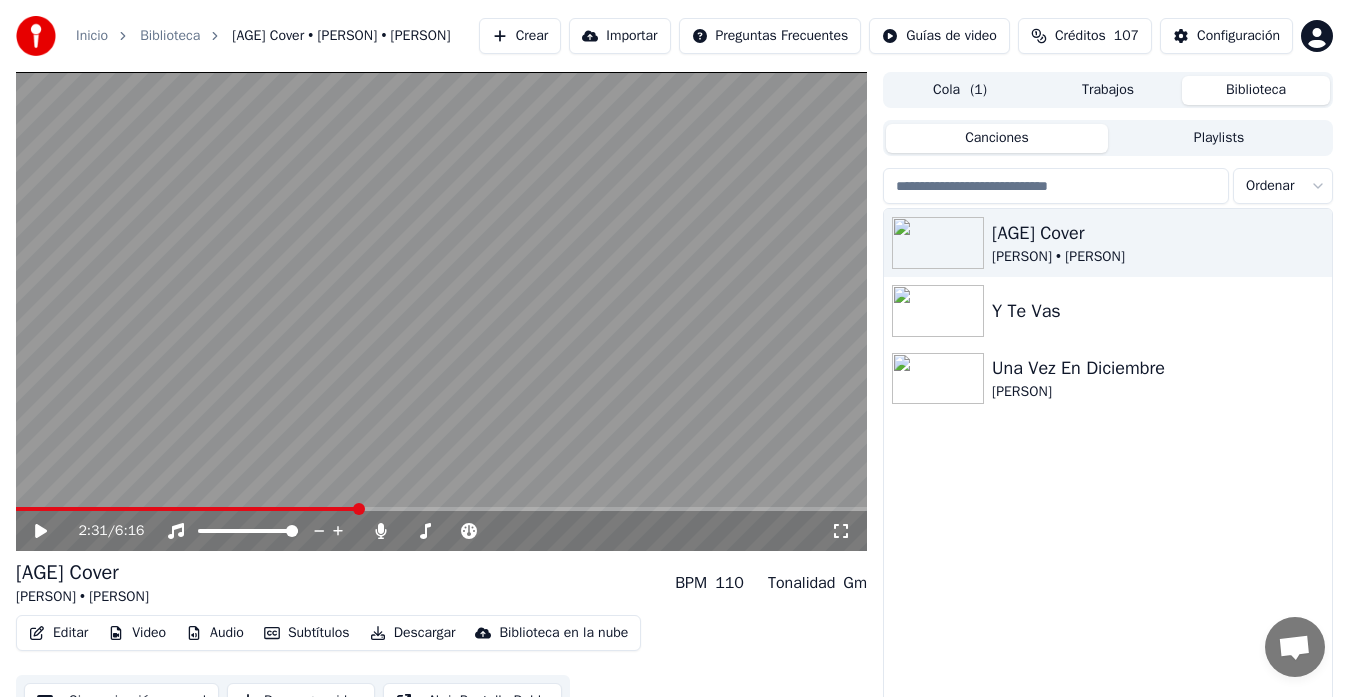 click at bounding box center [359, 509] 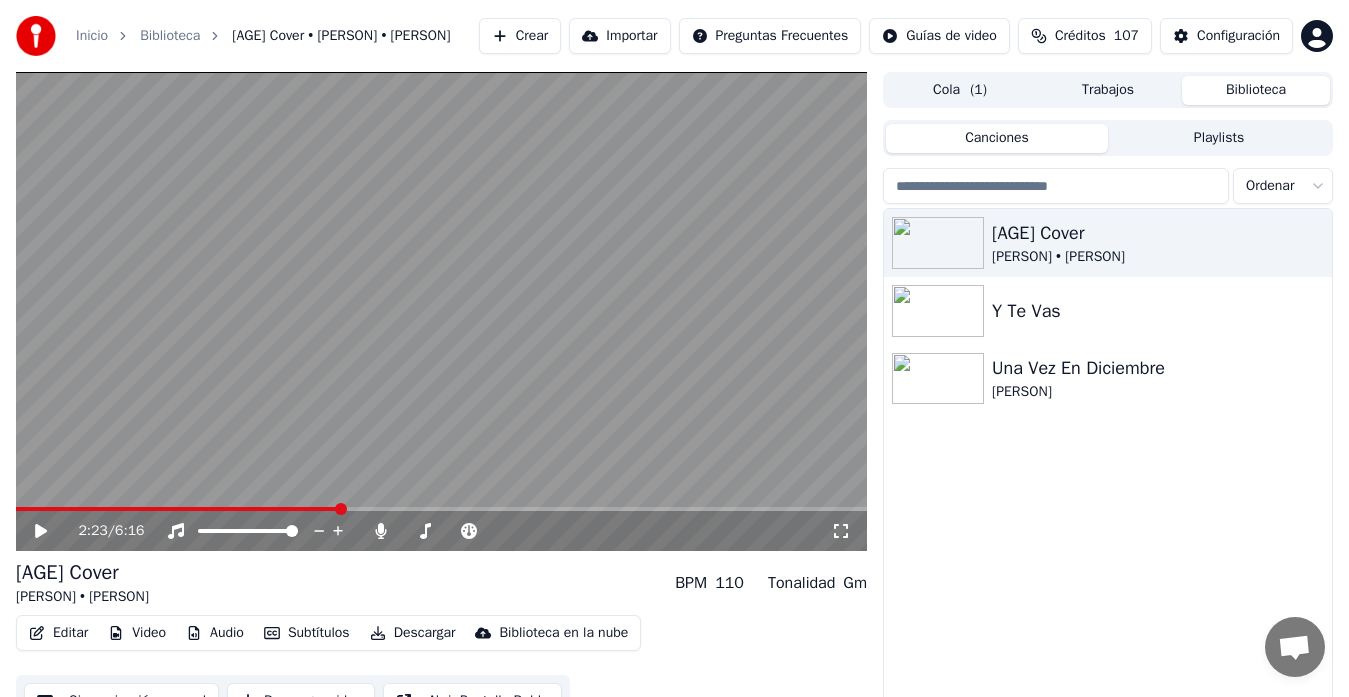 click at bounding box center (341, 509) 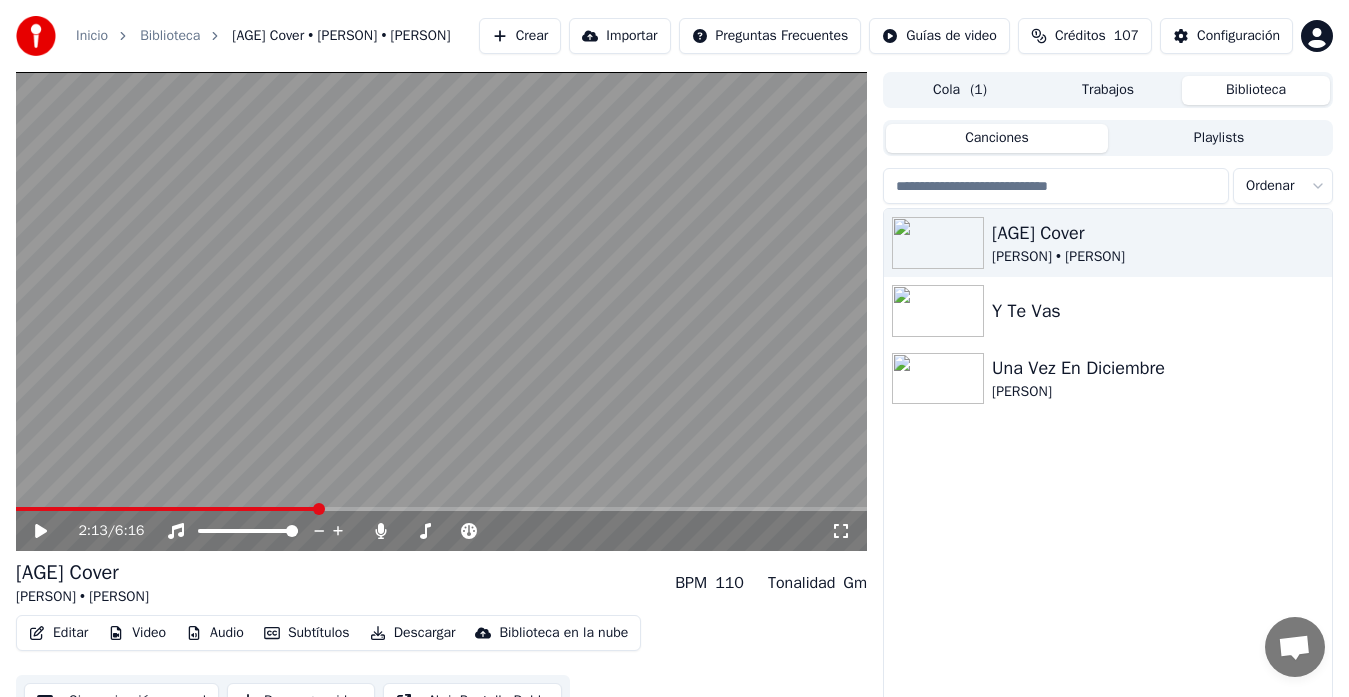 click at bounding box center [319, 509] 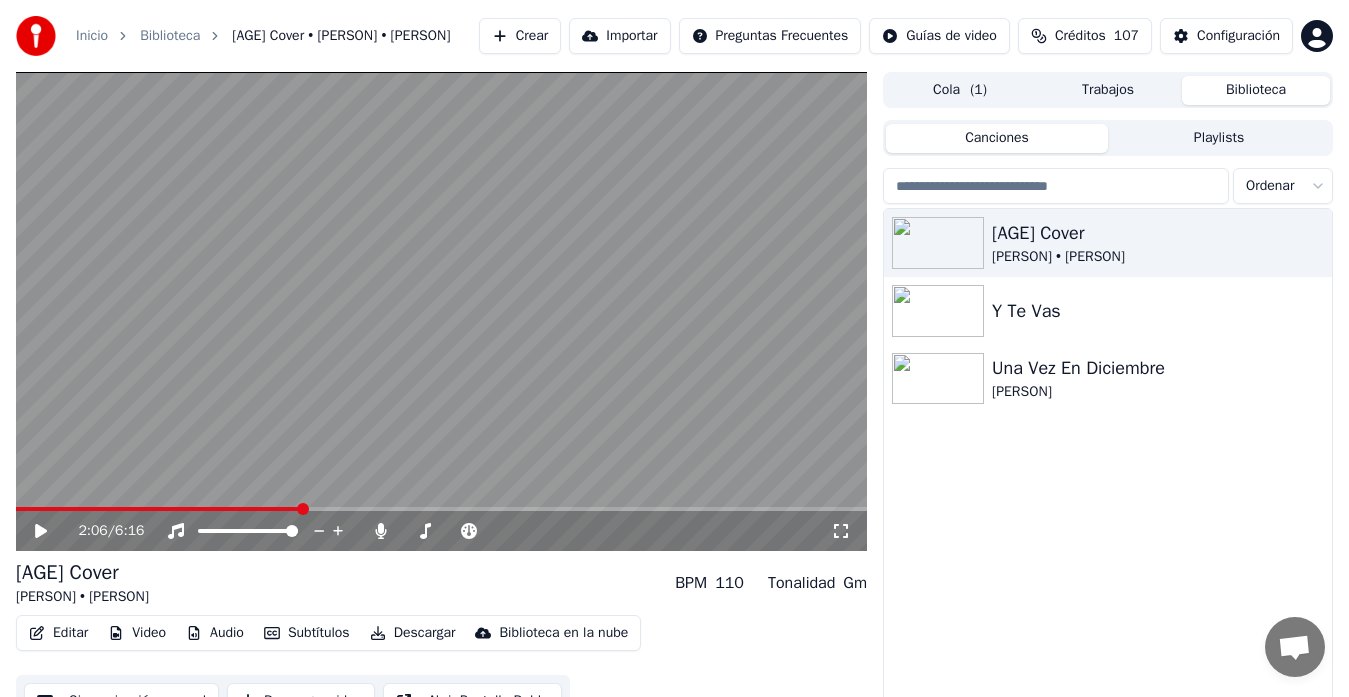click at bounding box center (303, 509) 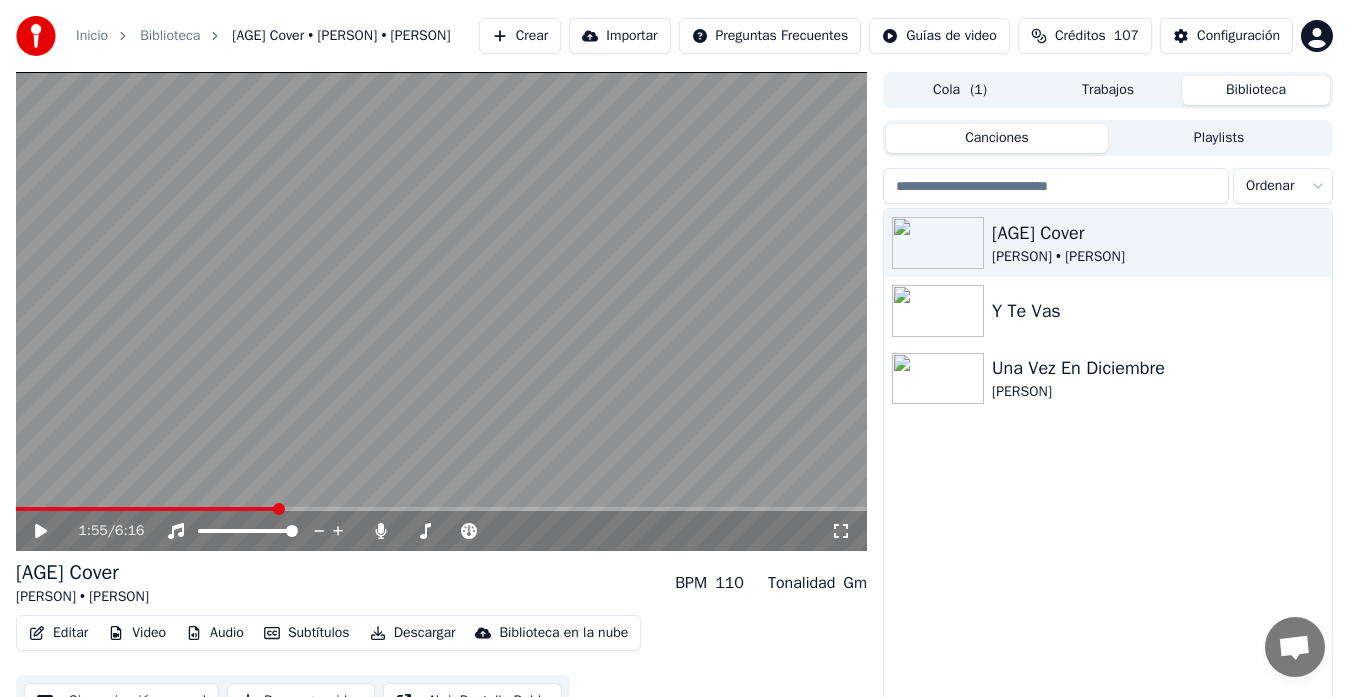 click at bounding box center (279, 509) 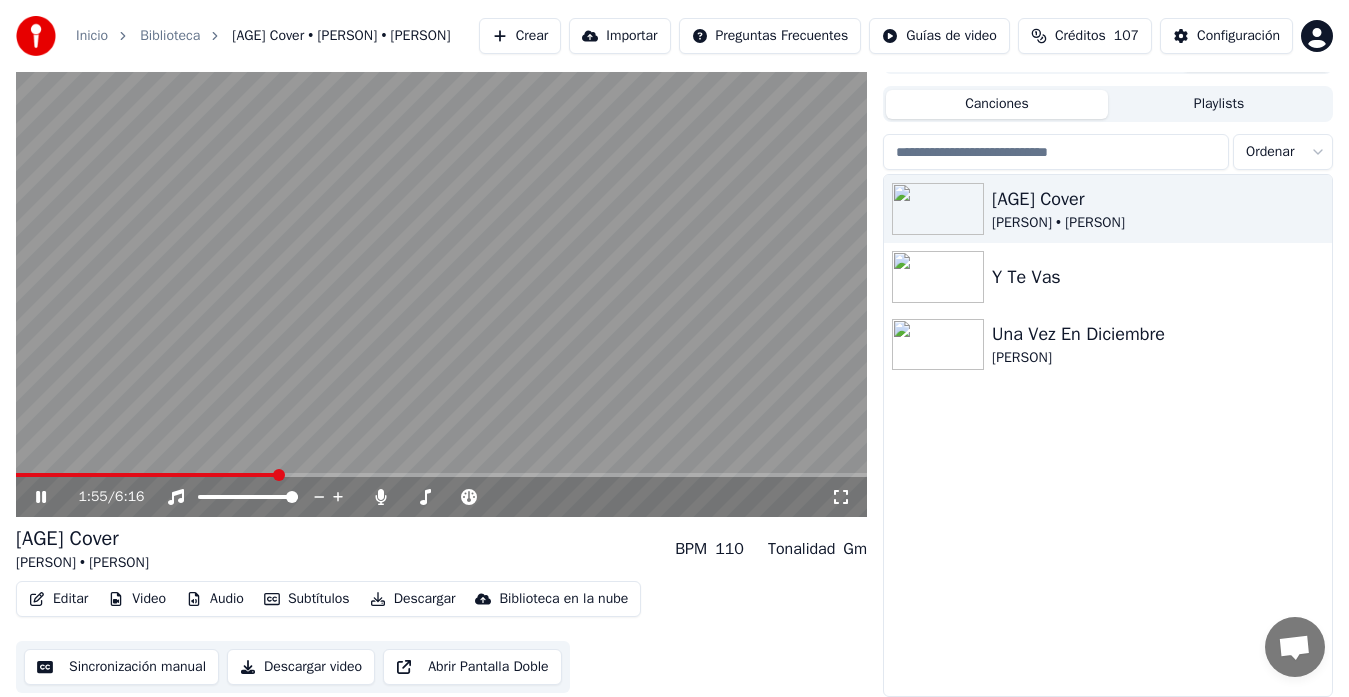 scroll, scrollTop: 44, scrollLeft: 0, axis: vertical 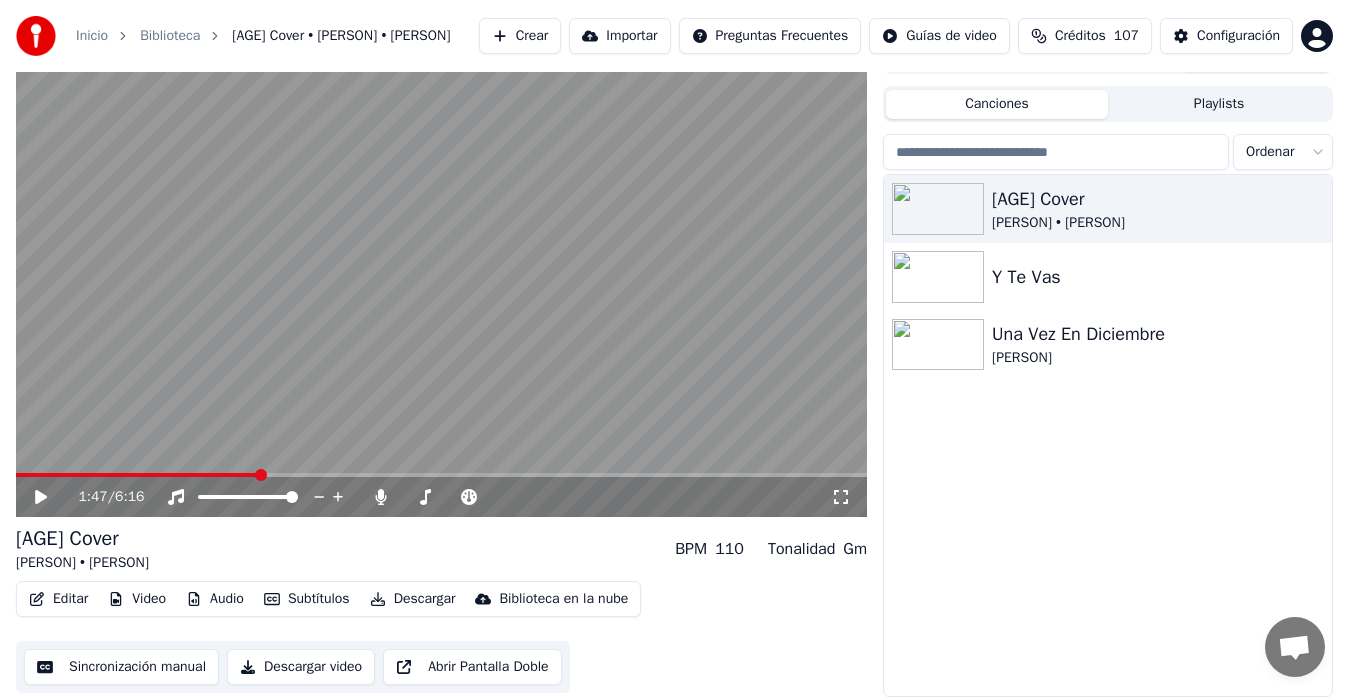 click at bounding box center (137, 475) 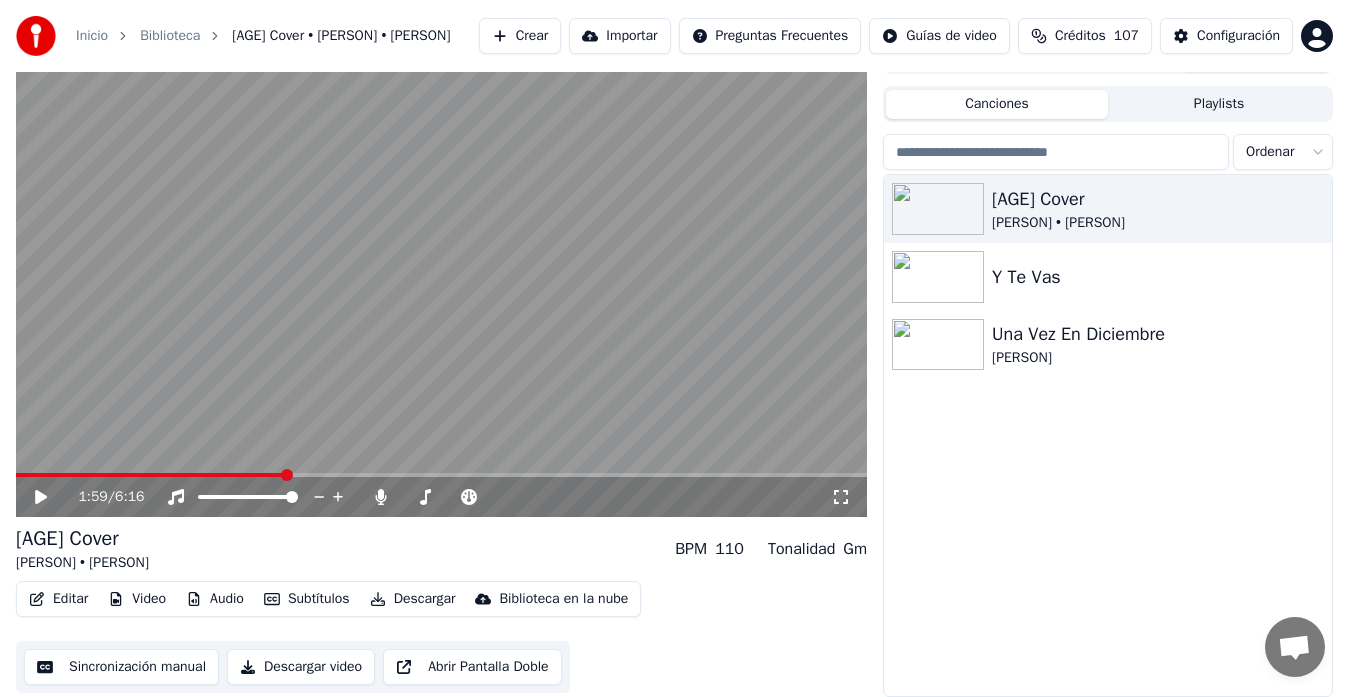 click 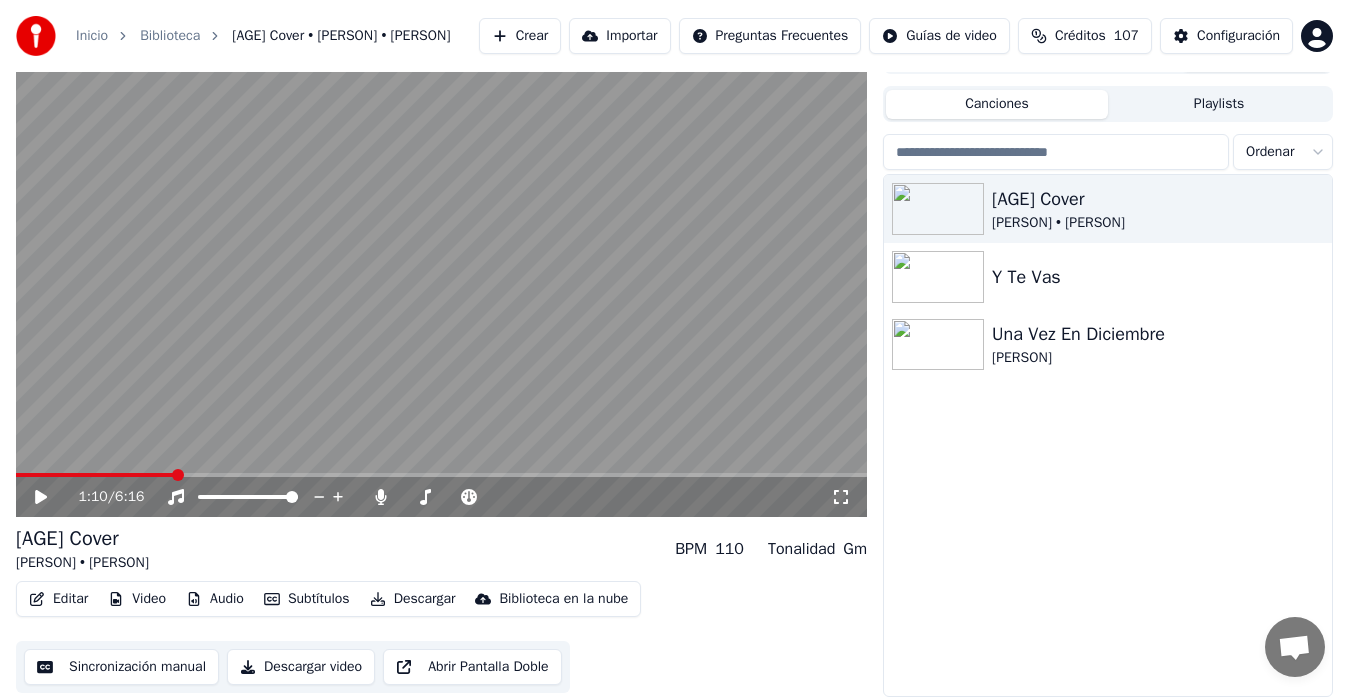 click at bounding box center [95, 475] 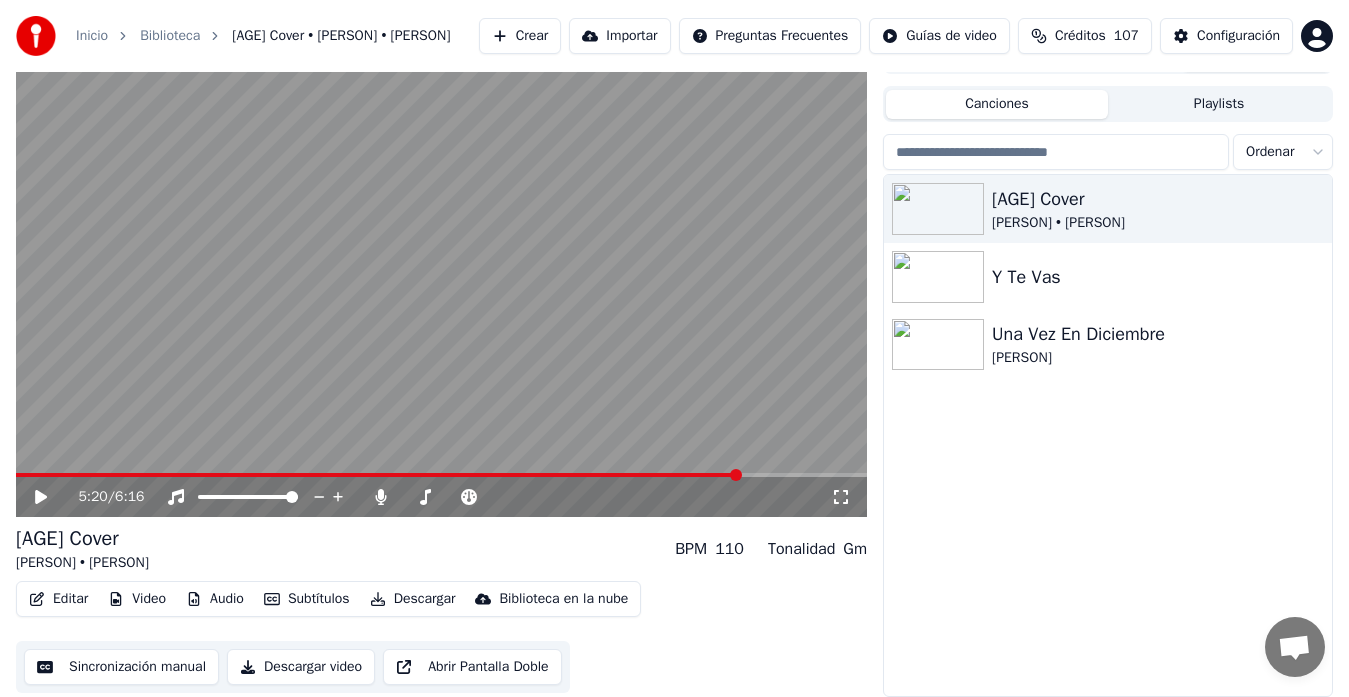 click at bounding box center [441, 475] 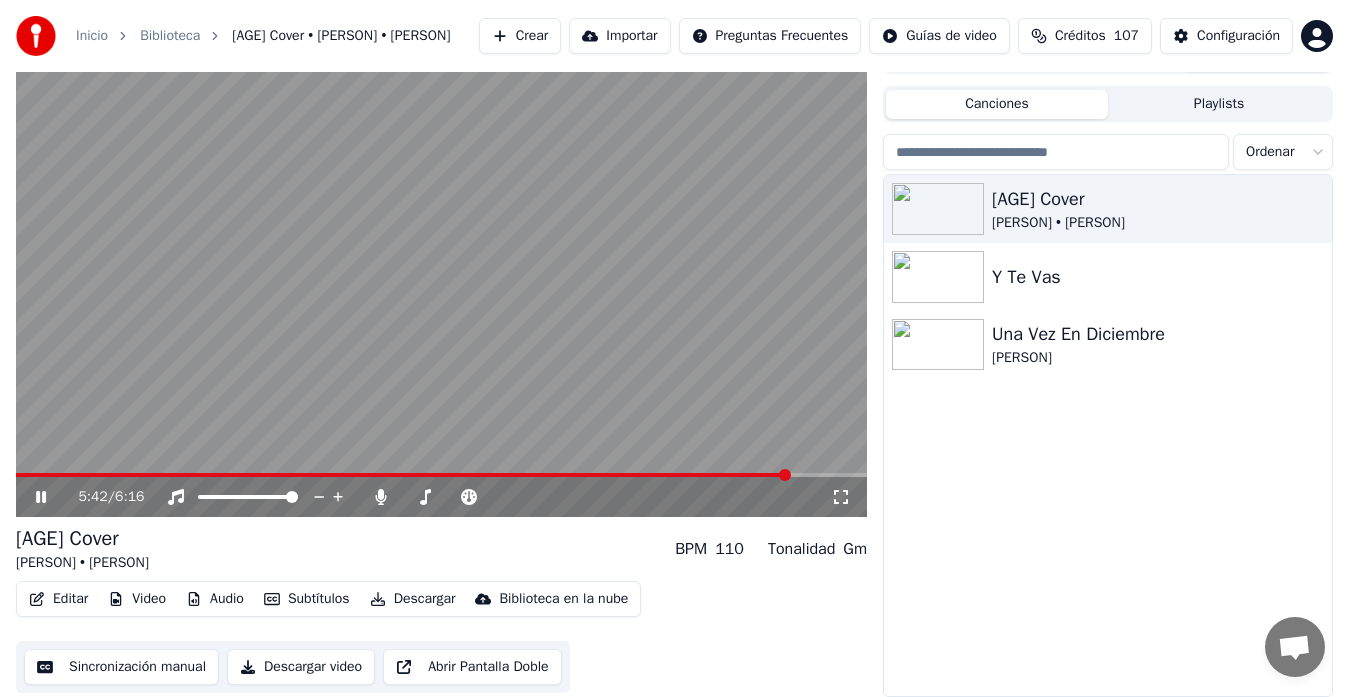 click at bounding box center [441, 475] 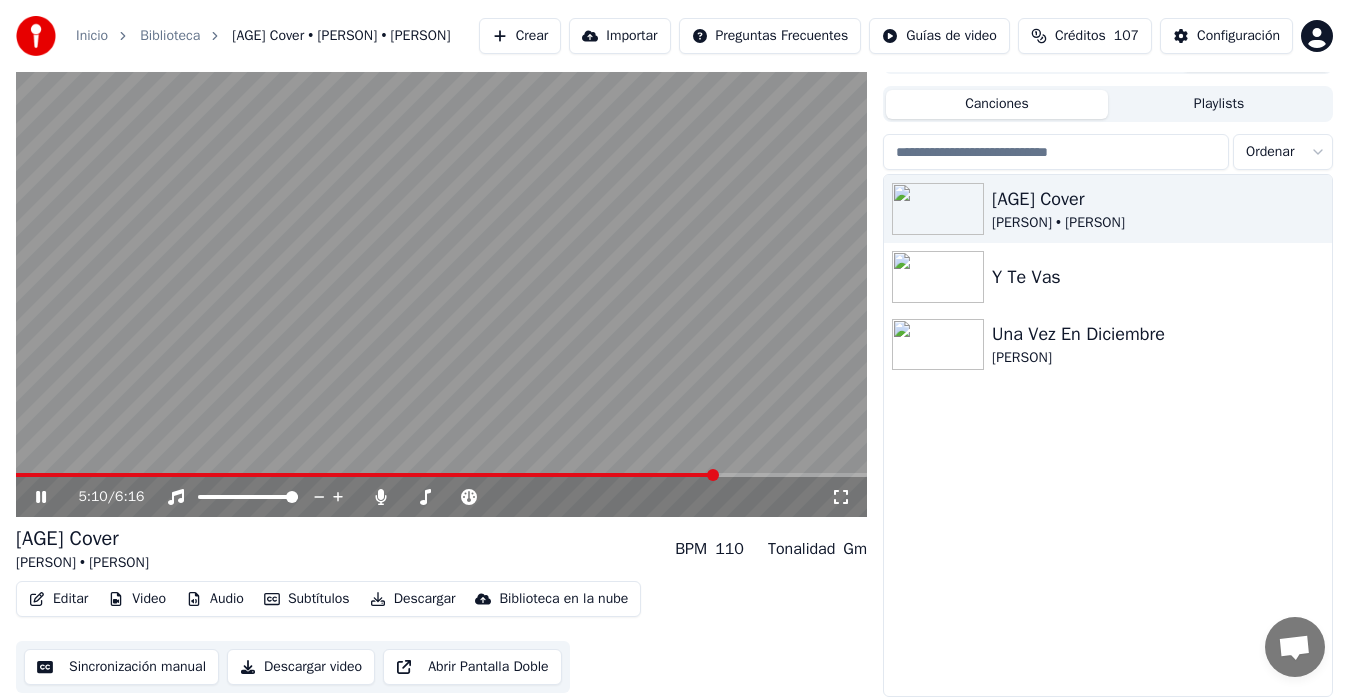 click at bounding box center (366, 475) 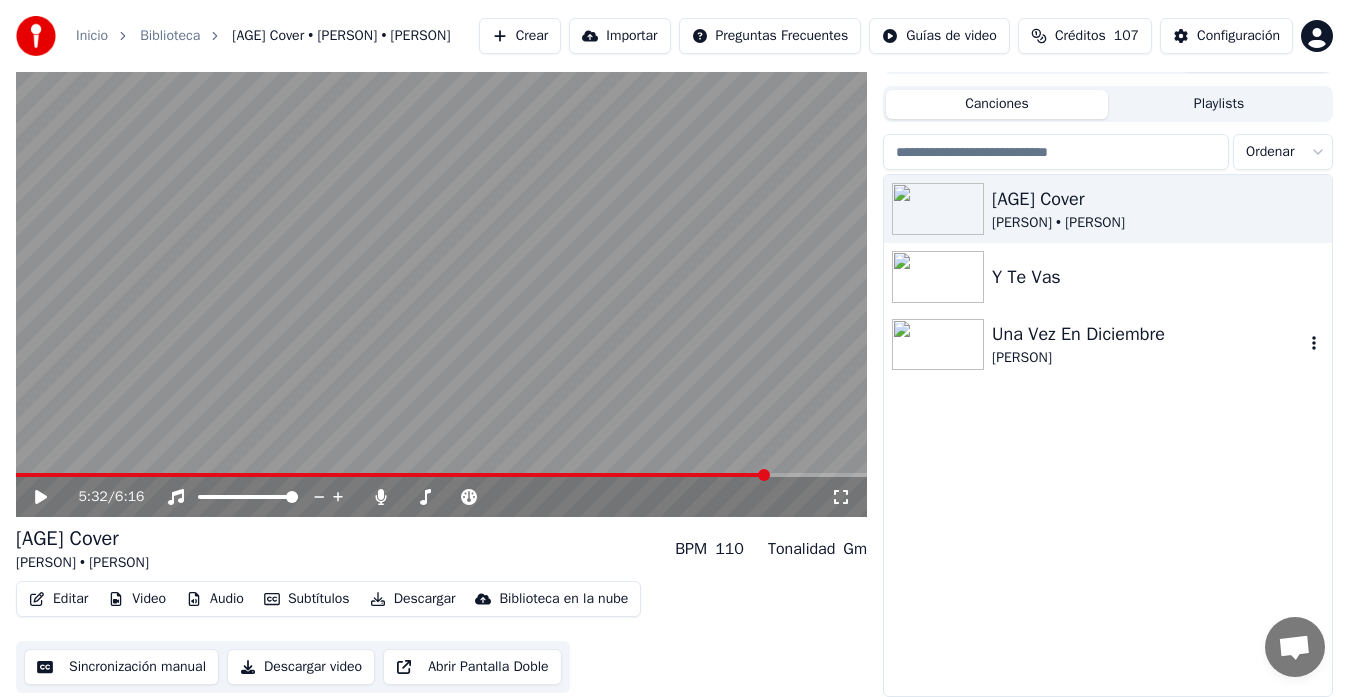 click on "Una Vez En Diciembre" at bounding box center [1148, 334] 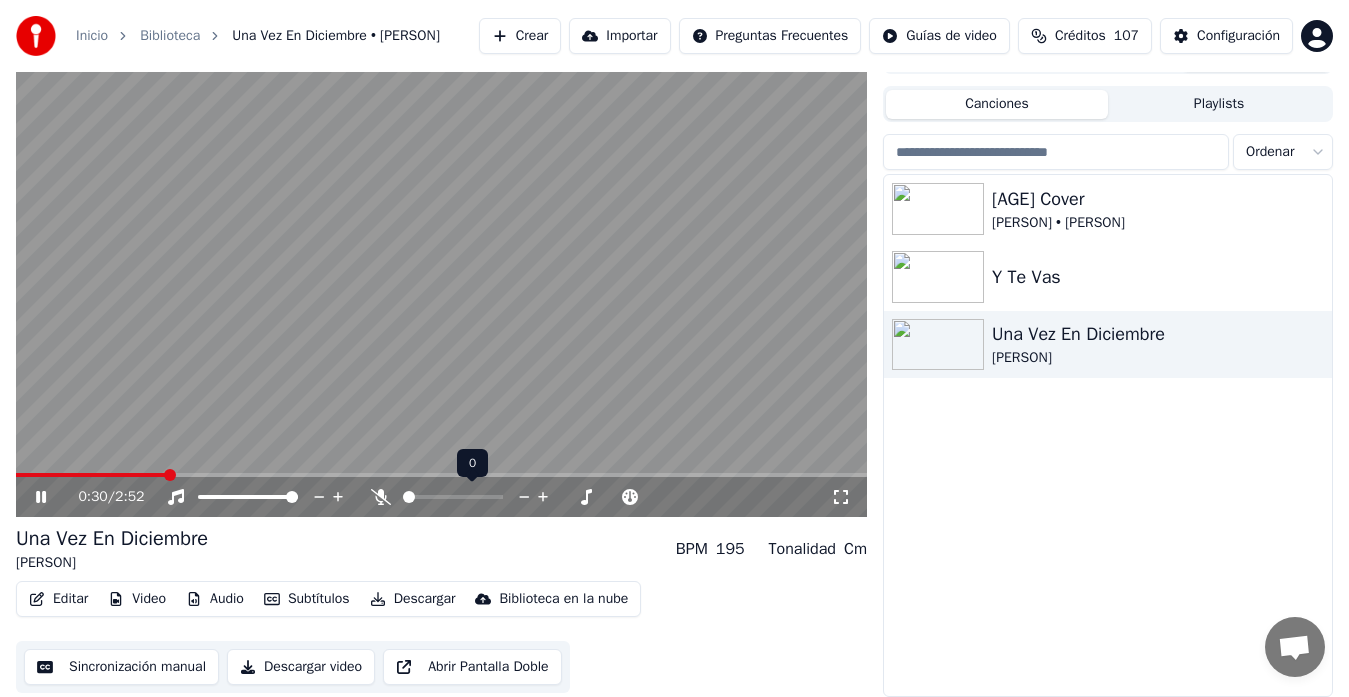click at bounding box center [409, 497] 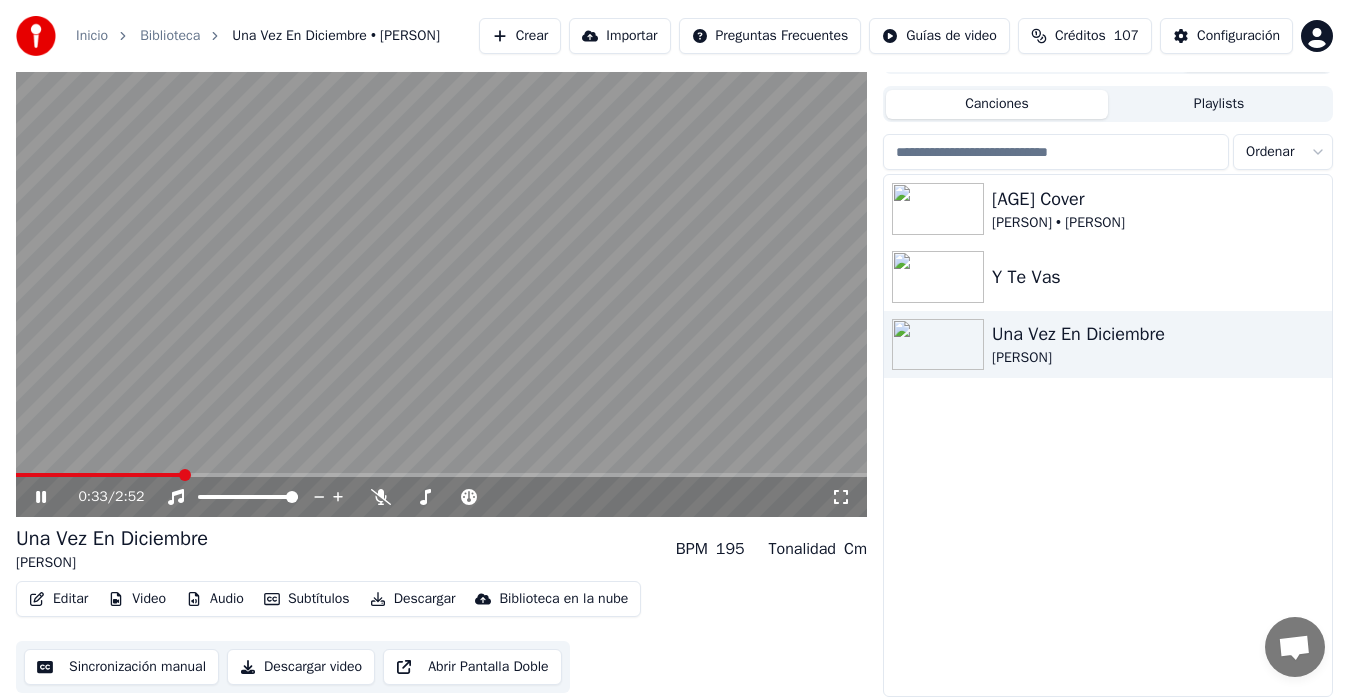 click at bounding box center (98, 475) 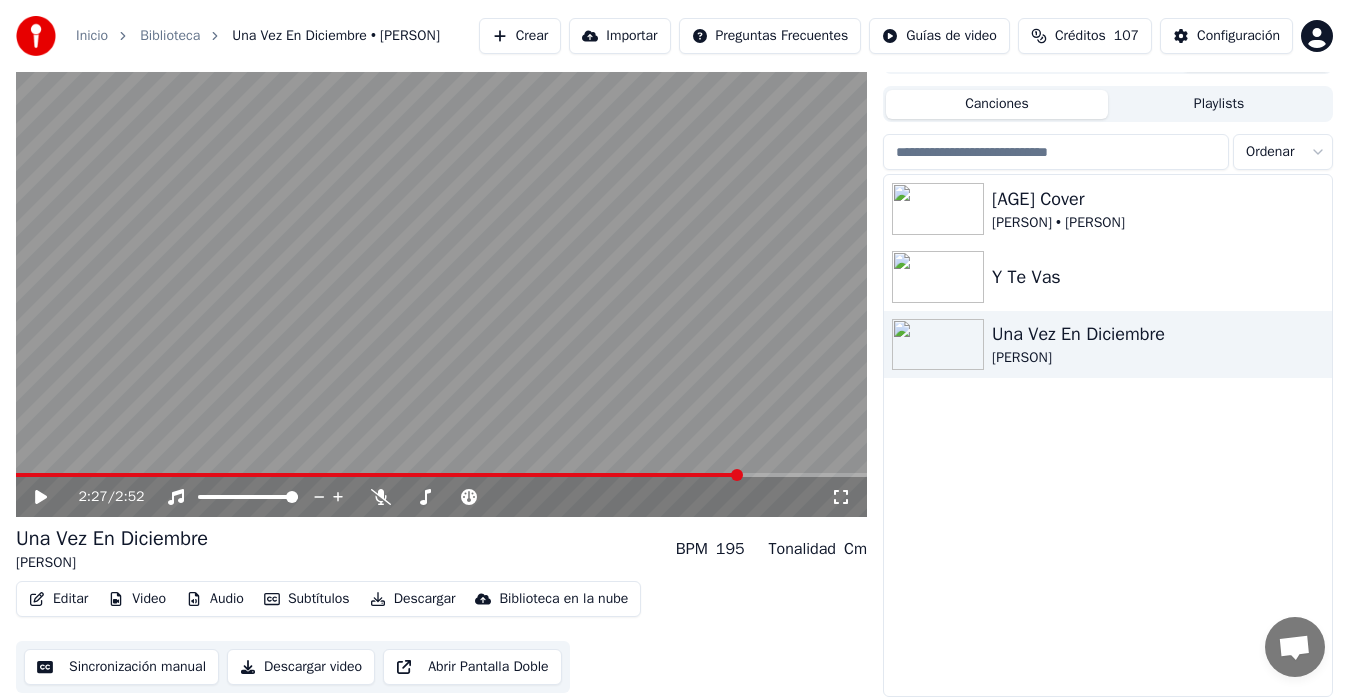 click at bounding box center (378, 475) 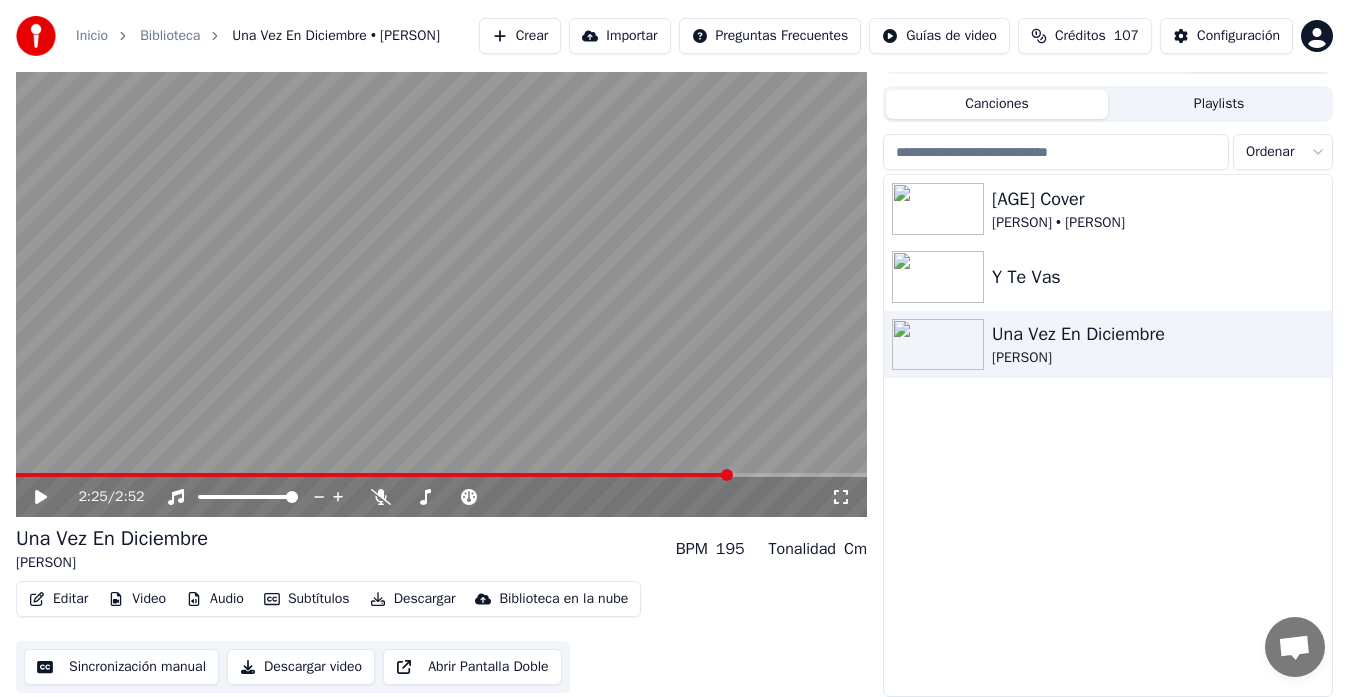click at bounding box center (441, 475) 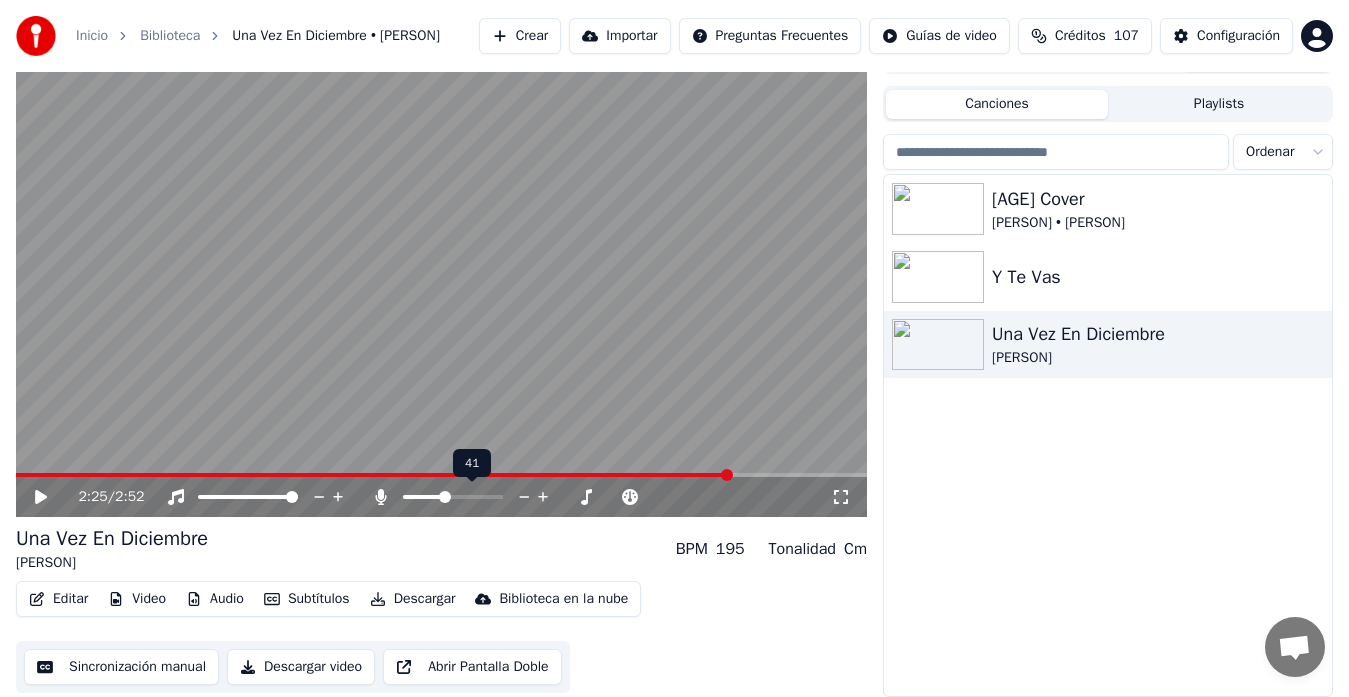 click at bounding box center (445, 497) 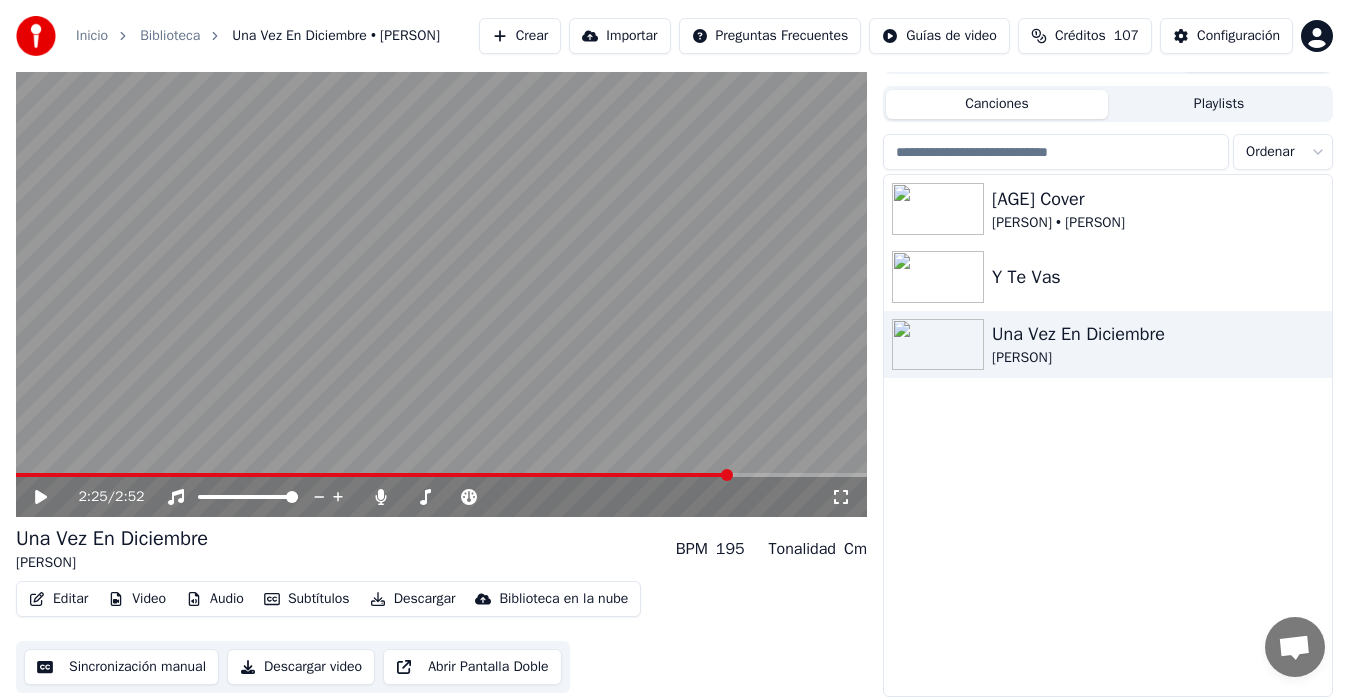 click 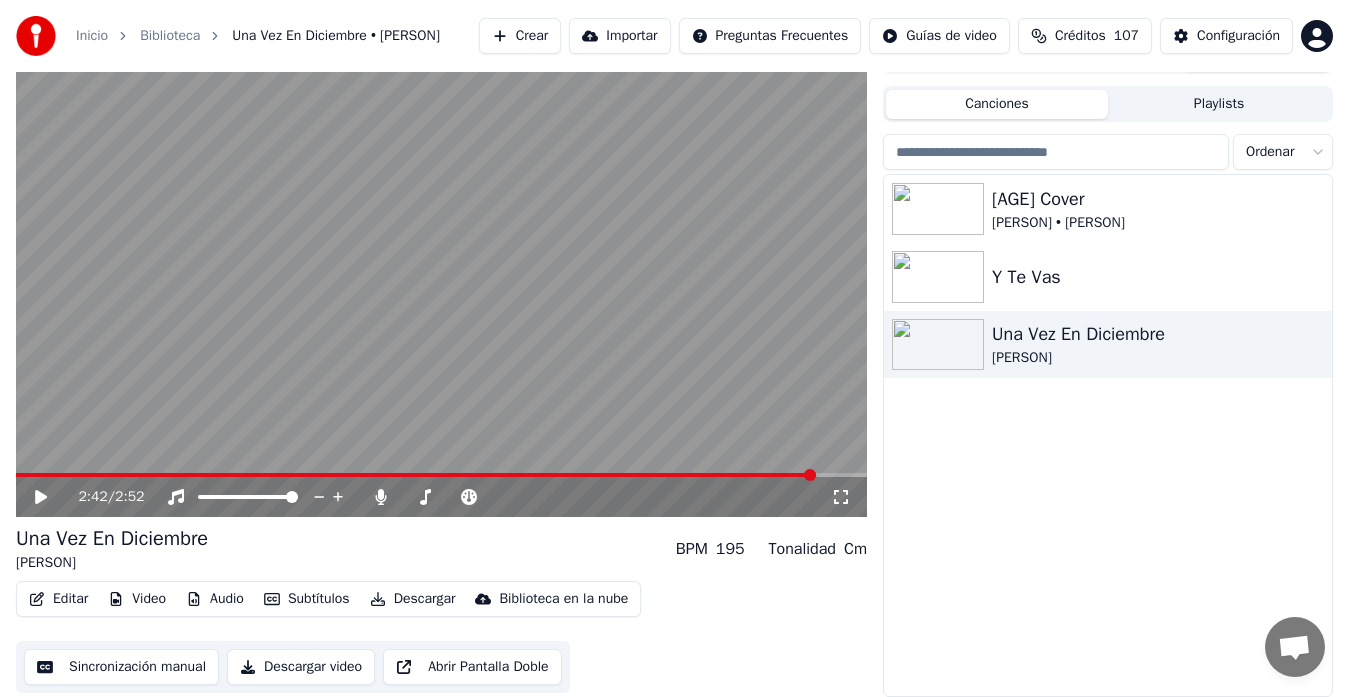 click at bounding box center [441, 277] 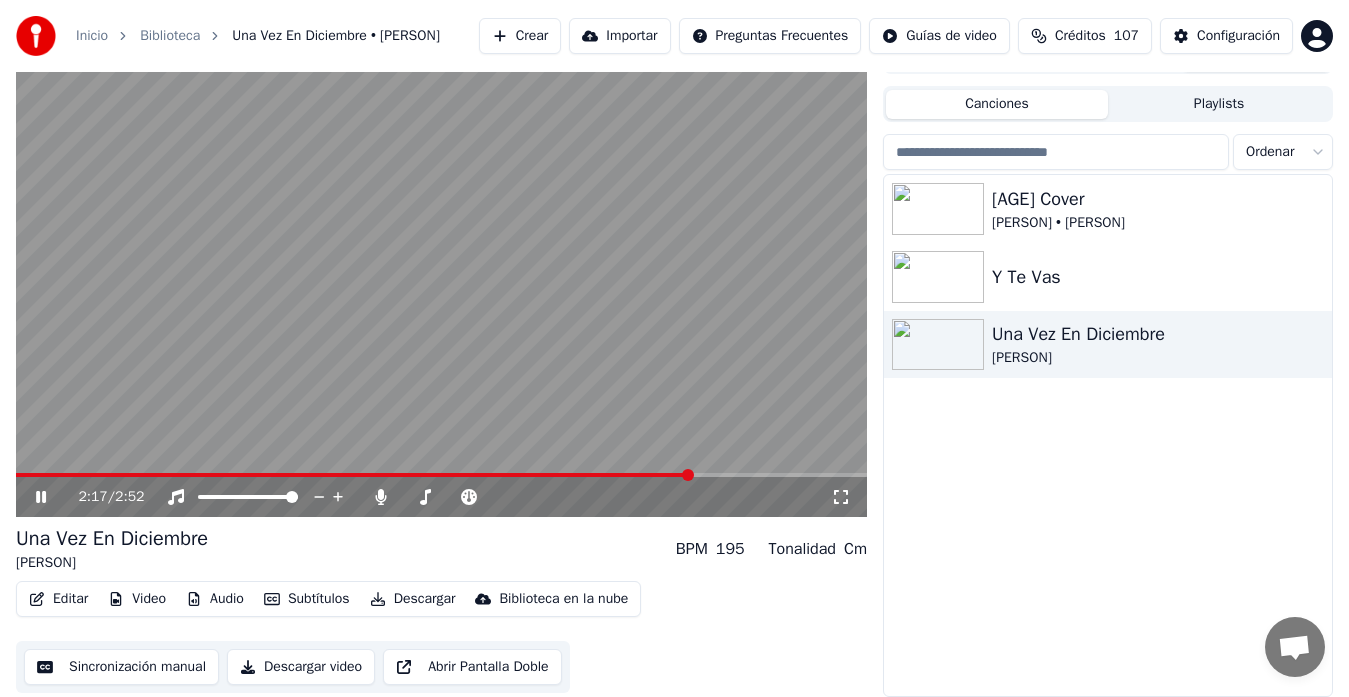 click at bounding box center (354, 475) 